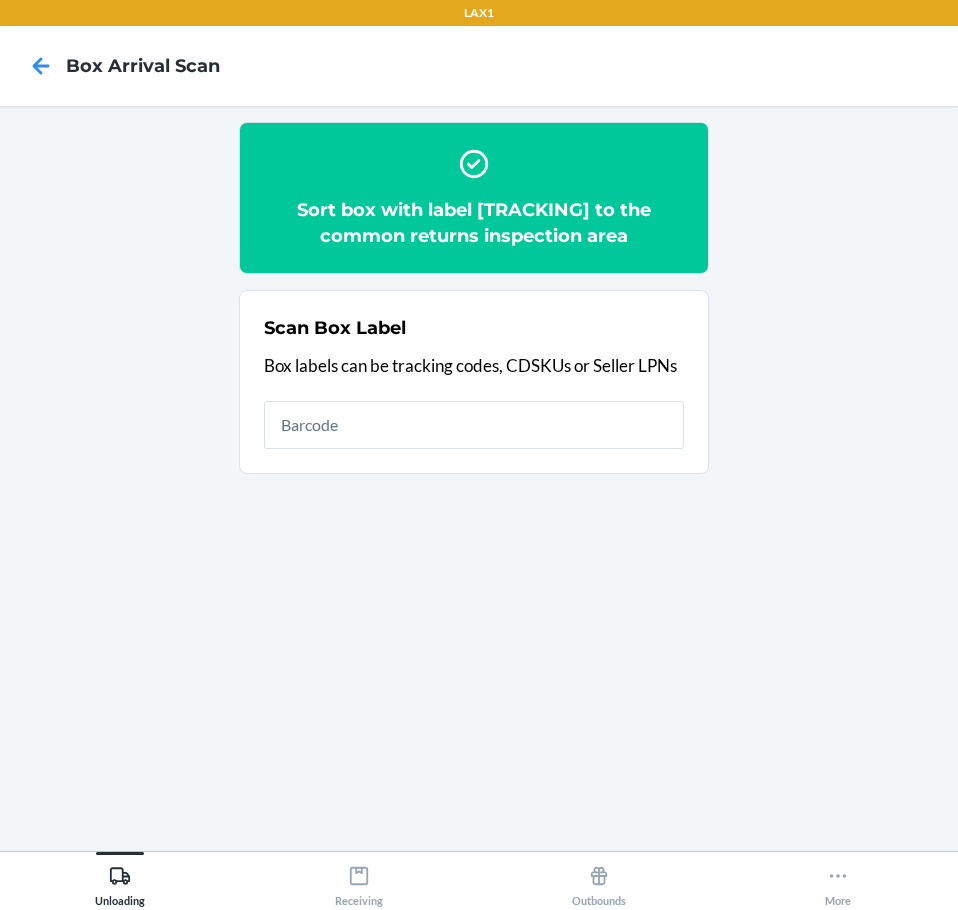 scroll, scrollTop: 0, scrollLeft: 0, axis: both 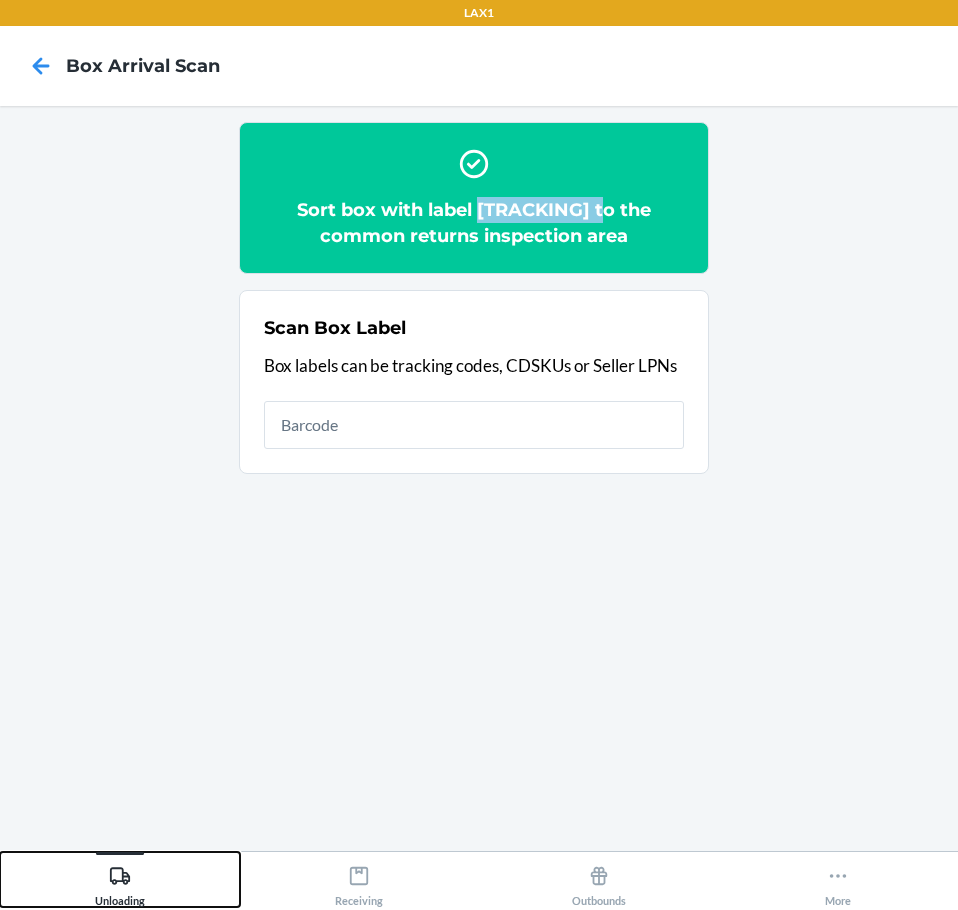 click 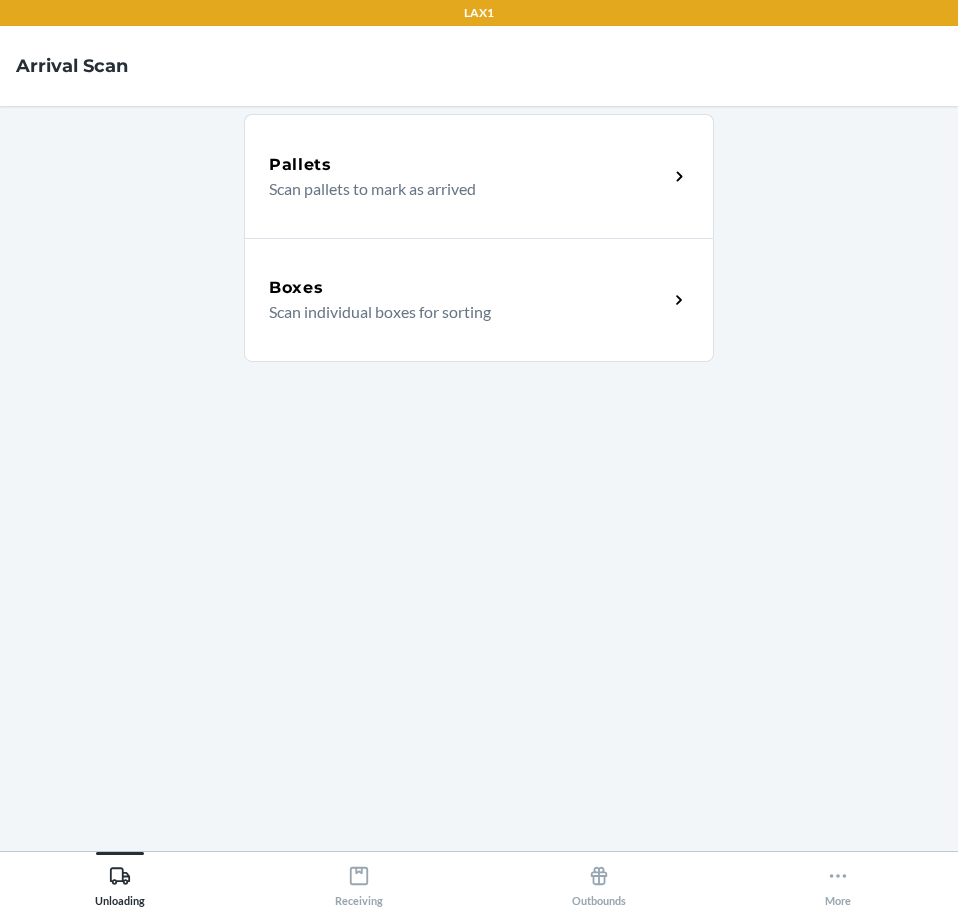 click on "Scan individual boxes for sorting" at bounding box center (460, 312) 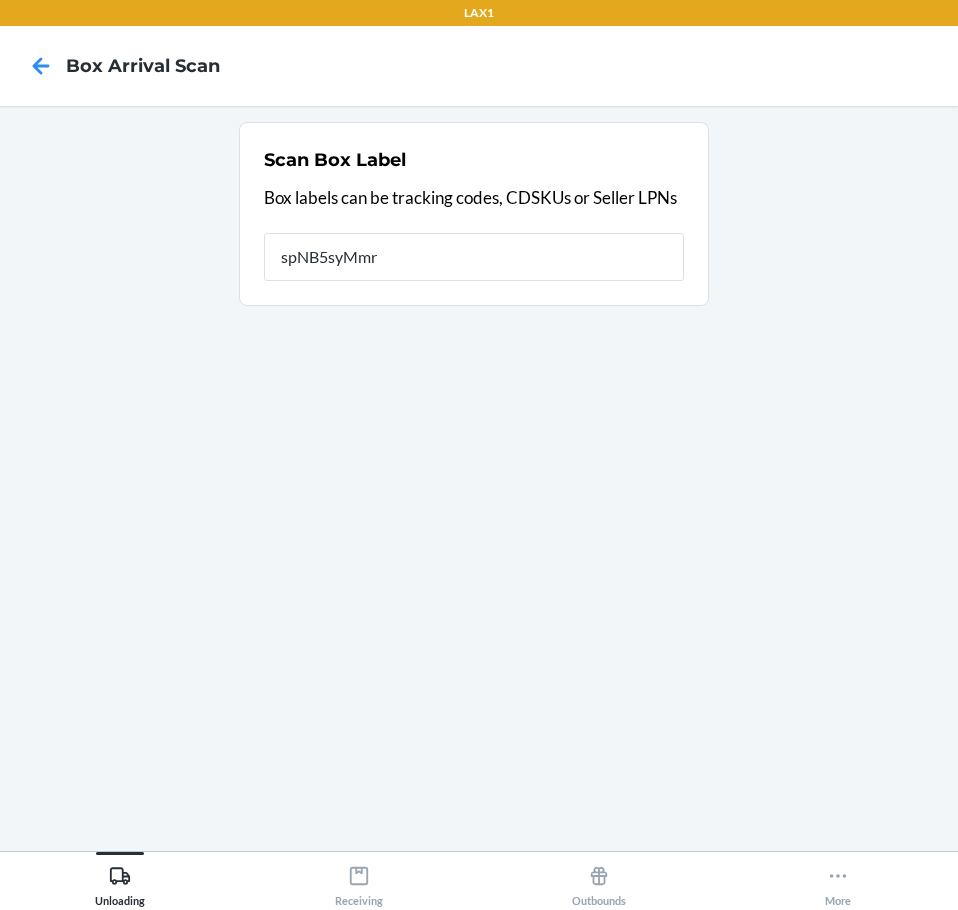 type on "spNB5syMmrw" 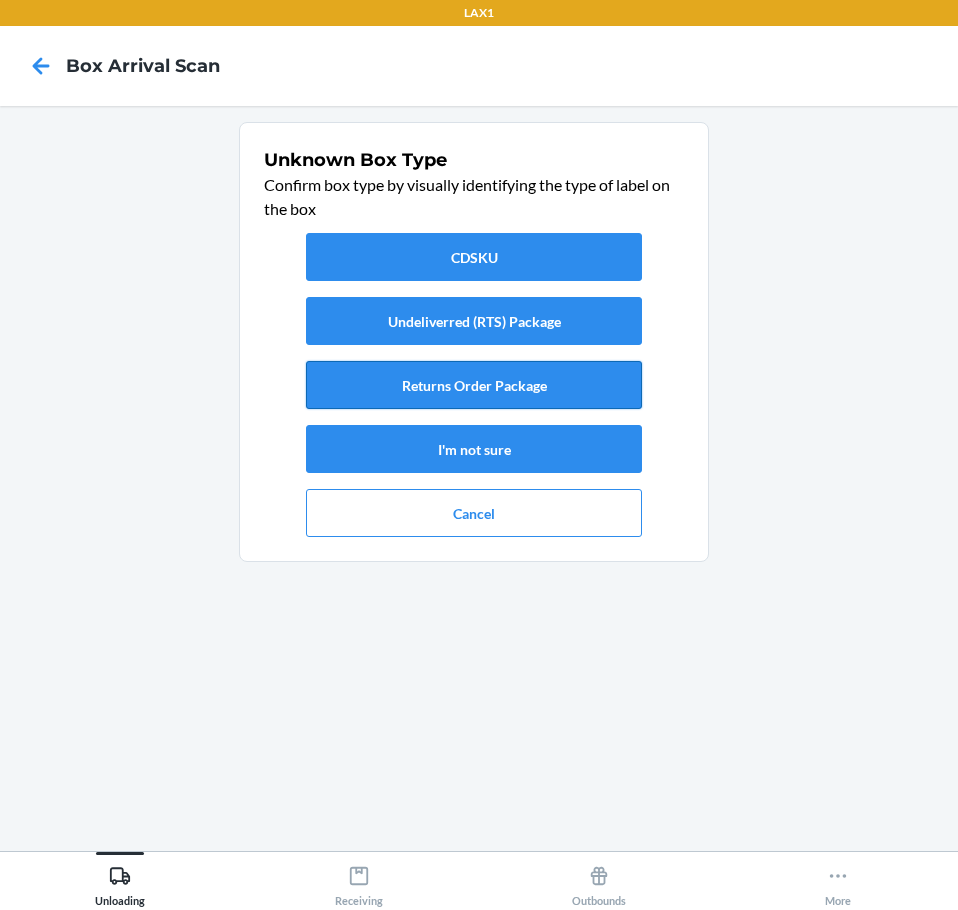 click on "Returns Order Package" at bounding box center [474, 385] 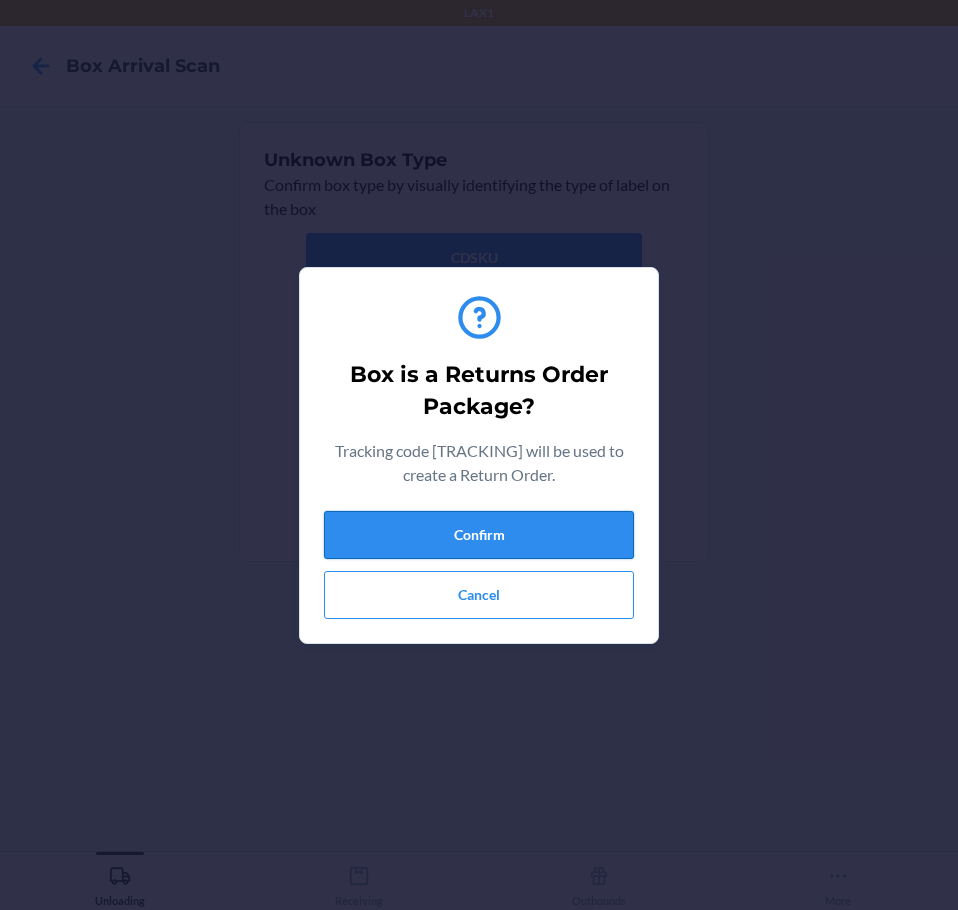 click on "Confirm" at bounding box center (479, 535) 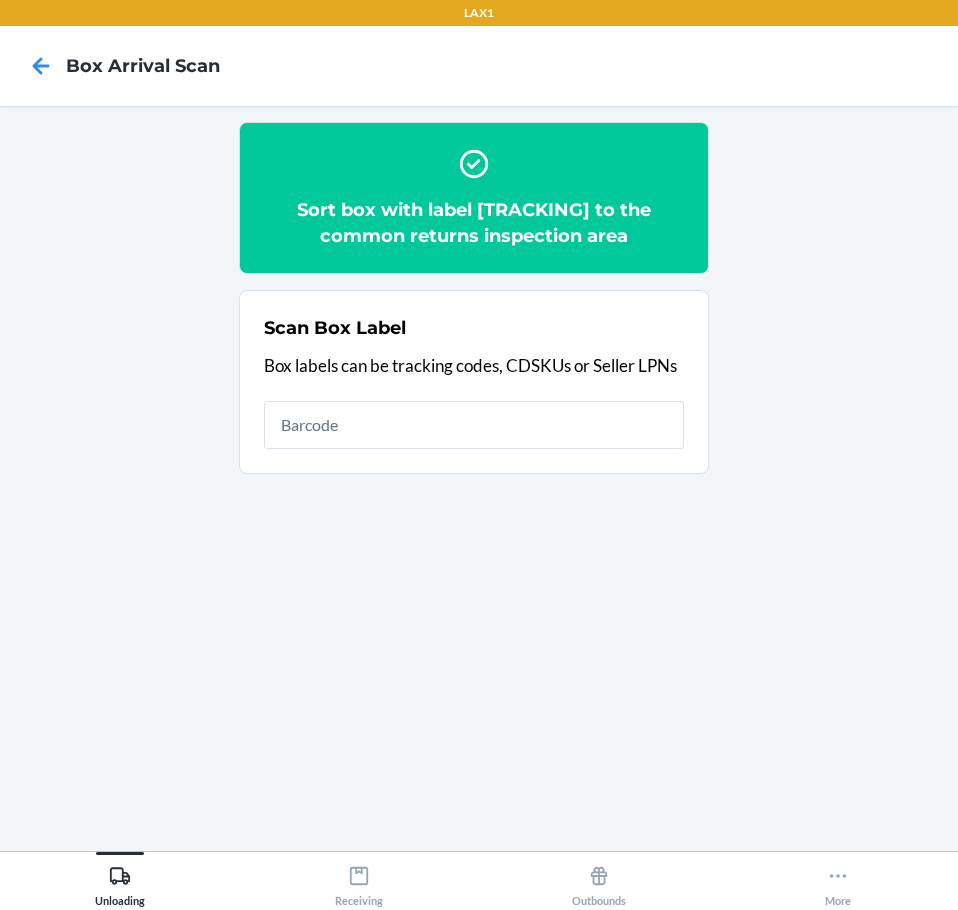 click on "Sort box with label spNB5syMmrw to the common returns inspection area" at bounding box center (474, 223) 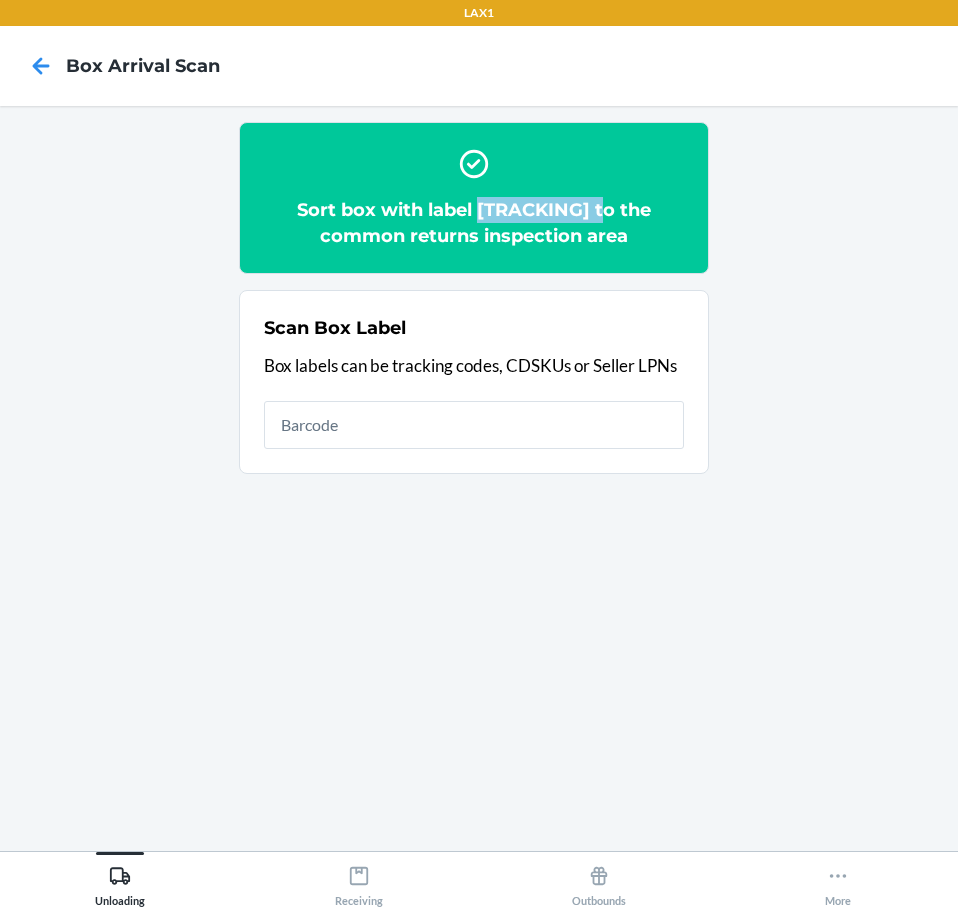 click on "Sort box with label spNB5syMmrw to the common returns inspection area" at bounding box center (474, 223) 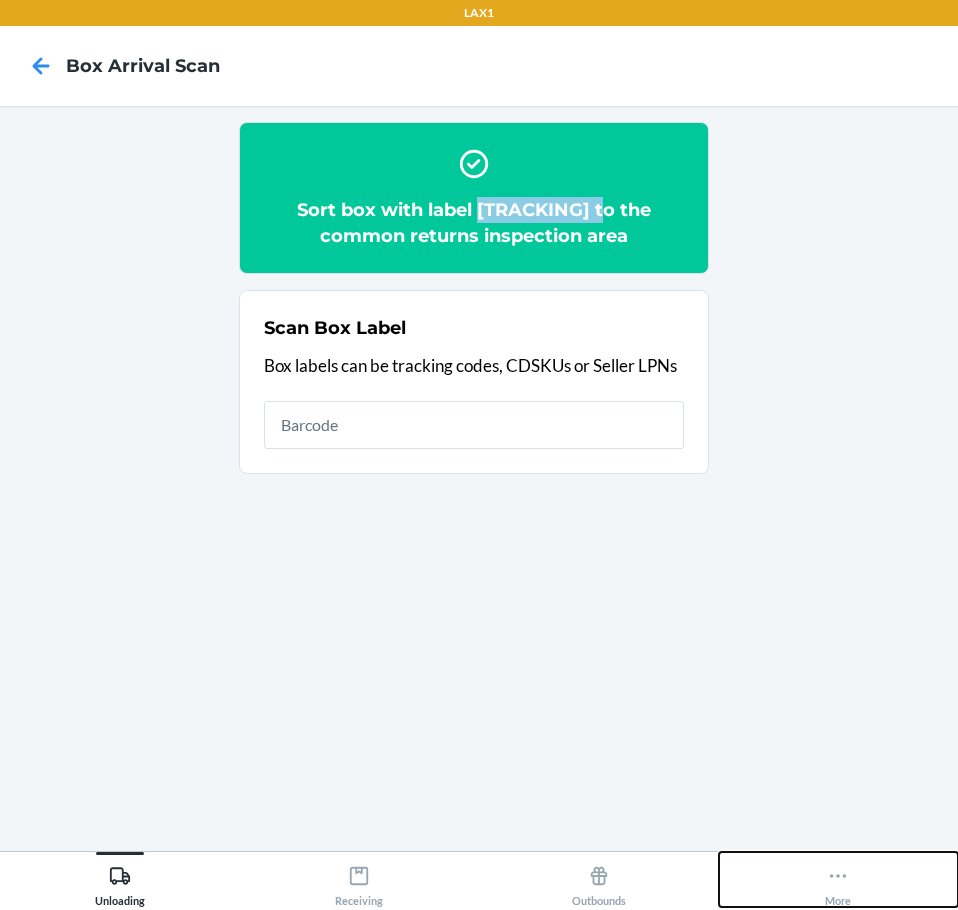 click on "More" at bounding box center (838, 882) 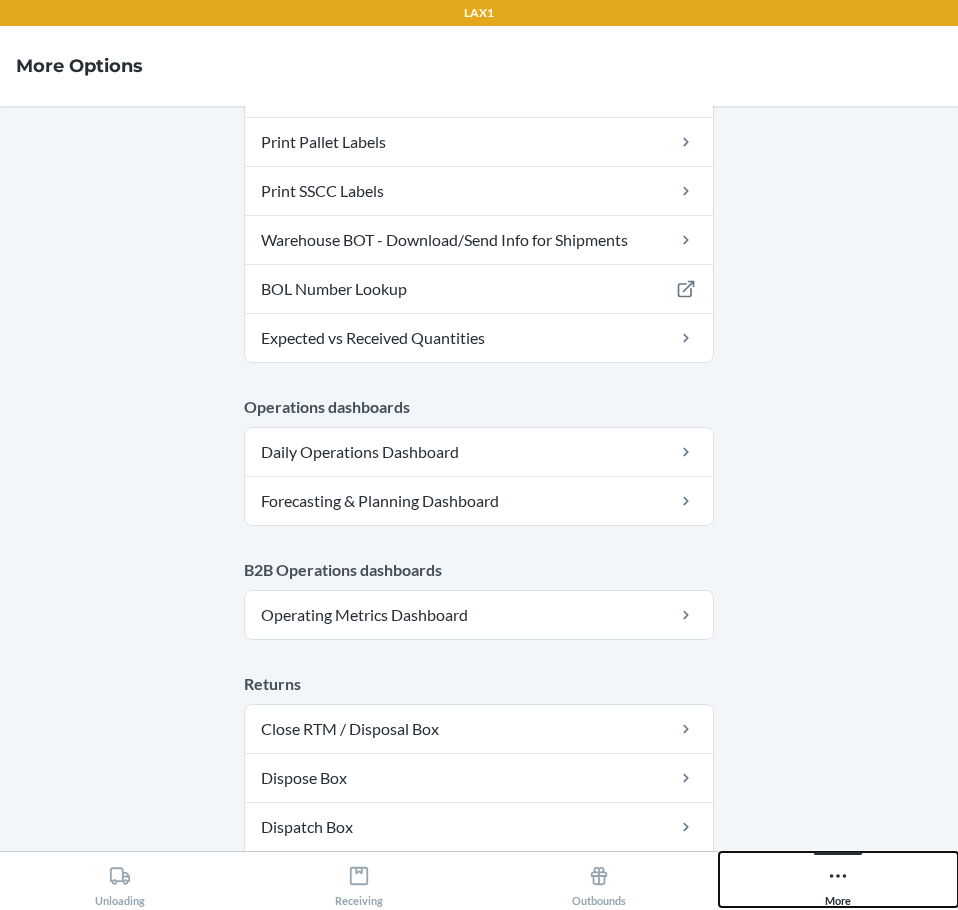 scroll, scrollTop: 800, scrollLeft: 0, axis: vertical 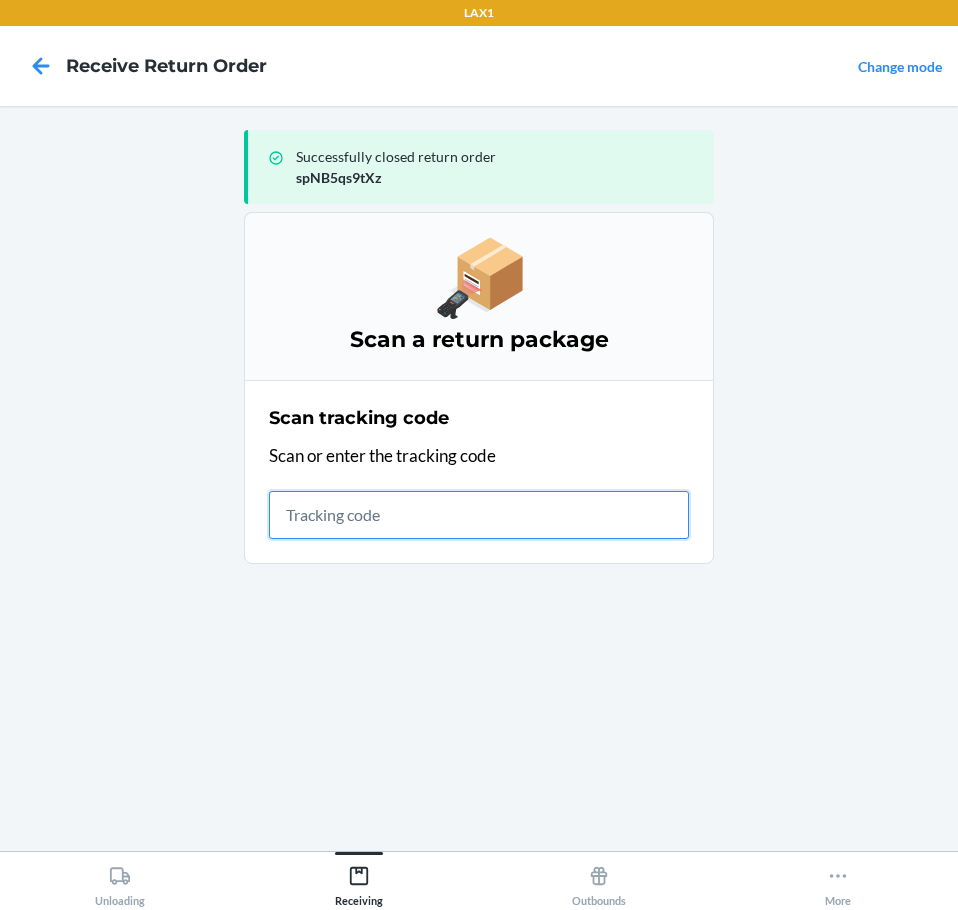 click at bounding box center [479, 515] 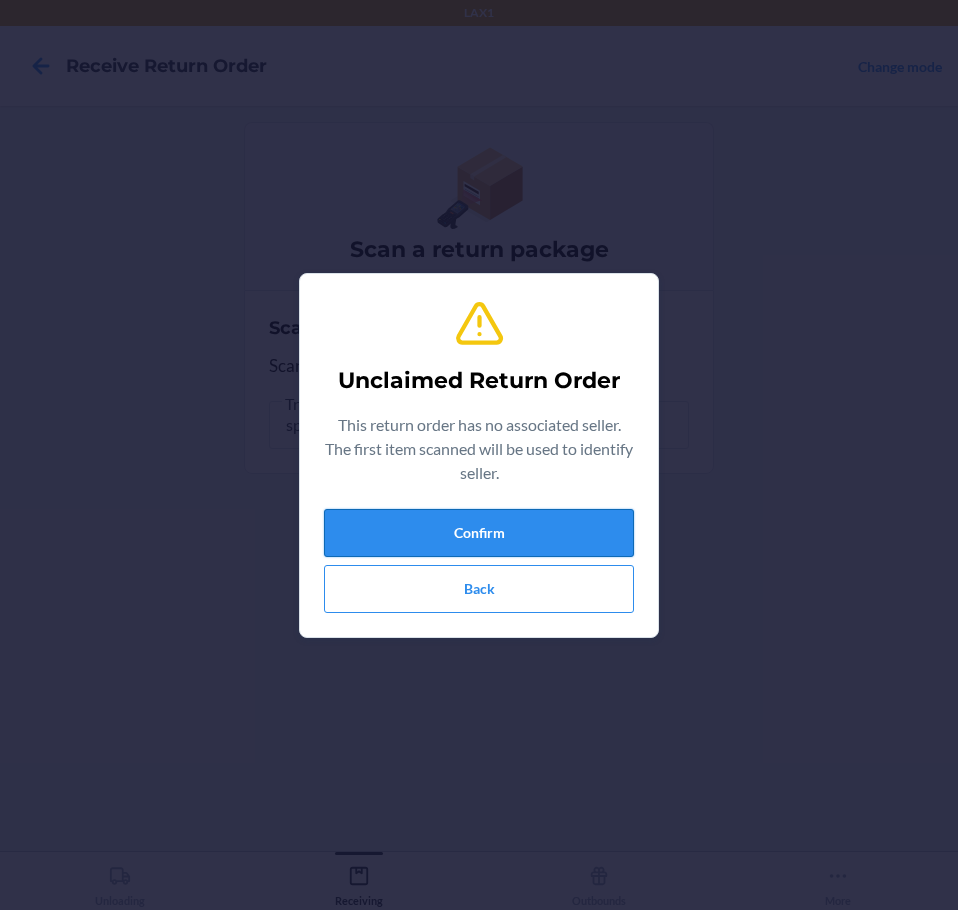 click on "Confirm" at bounding box center (479, 533) 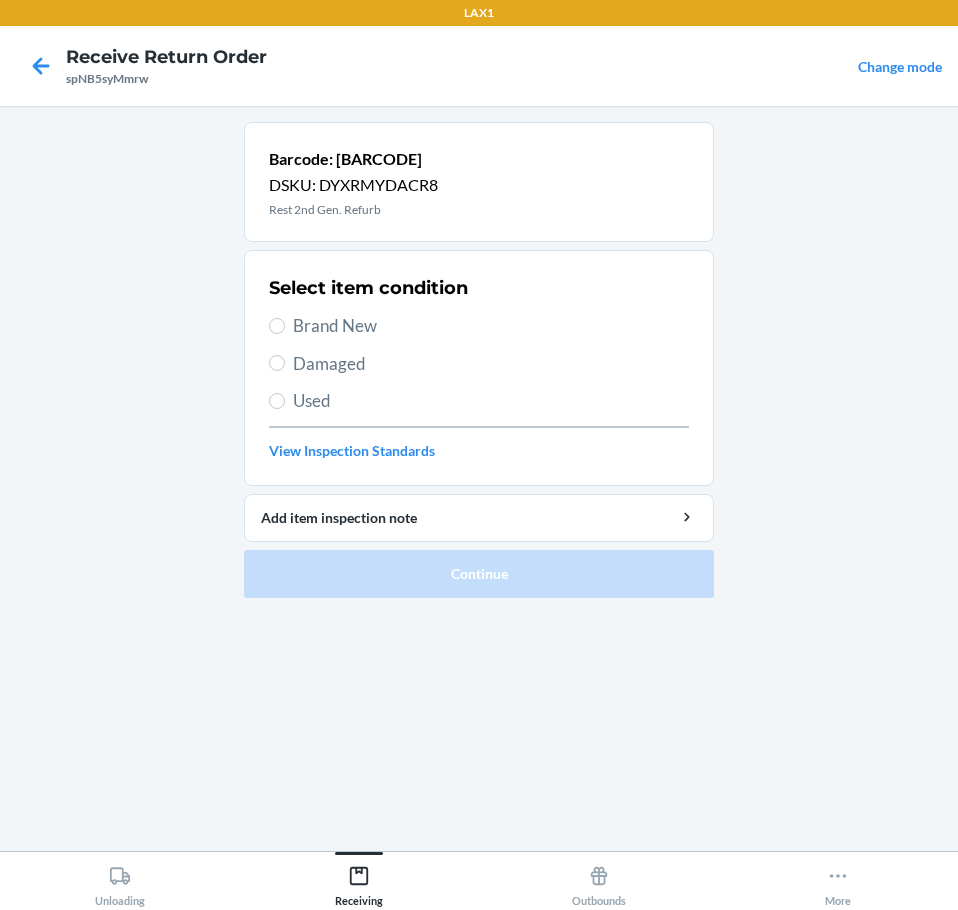 click on "Brand New" at bounding box center (491, 326) 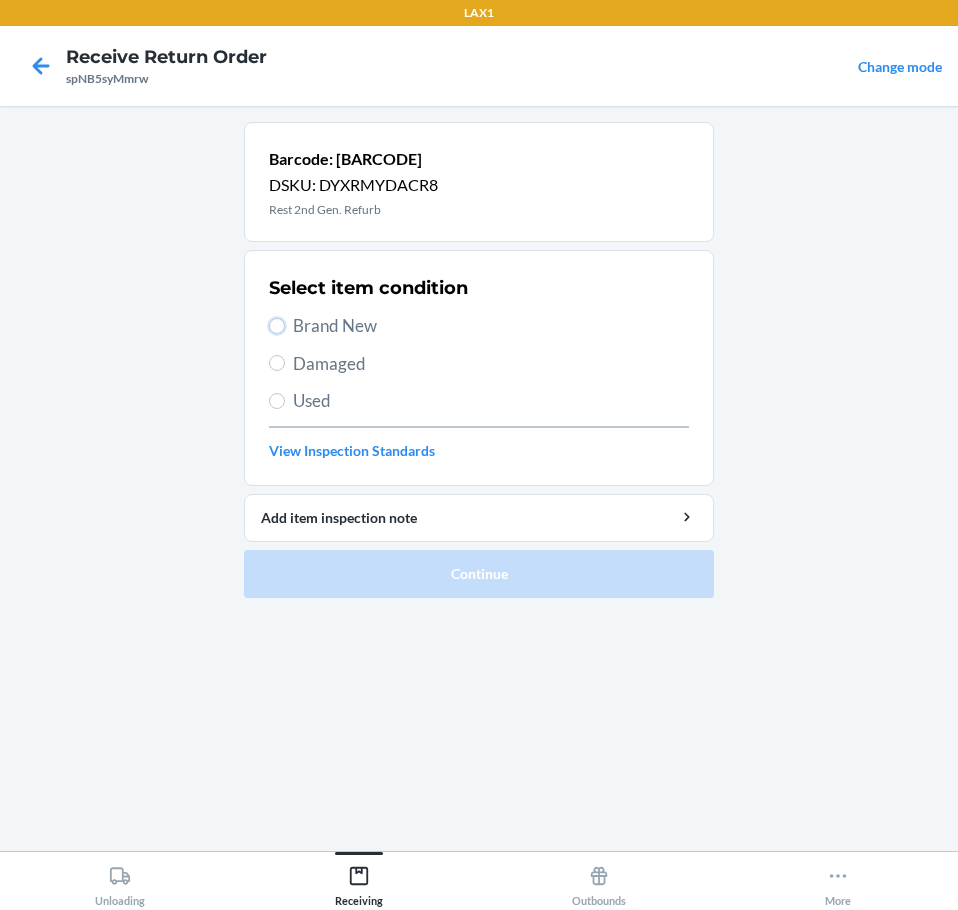 click on "Brand New" at bounding box center (277, 326) 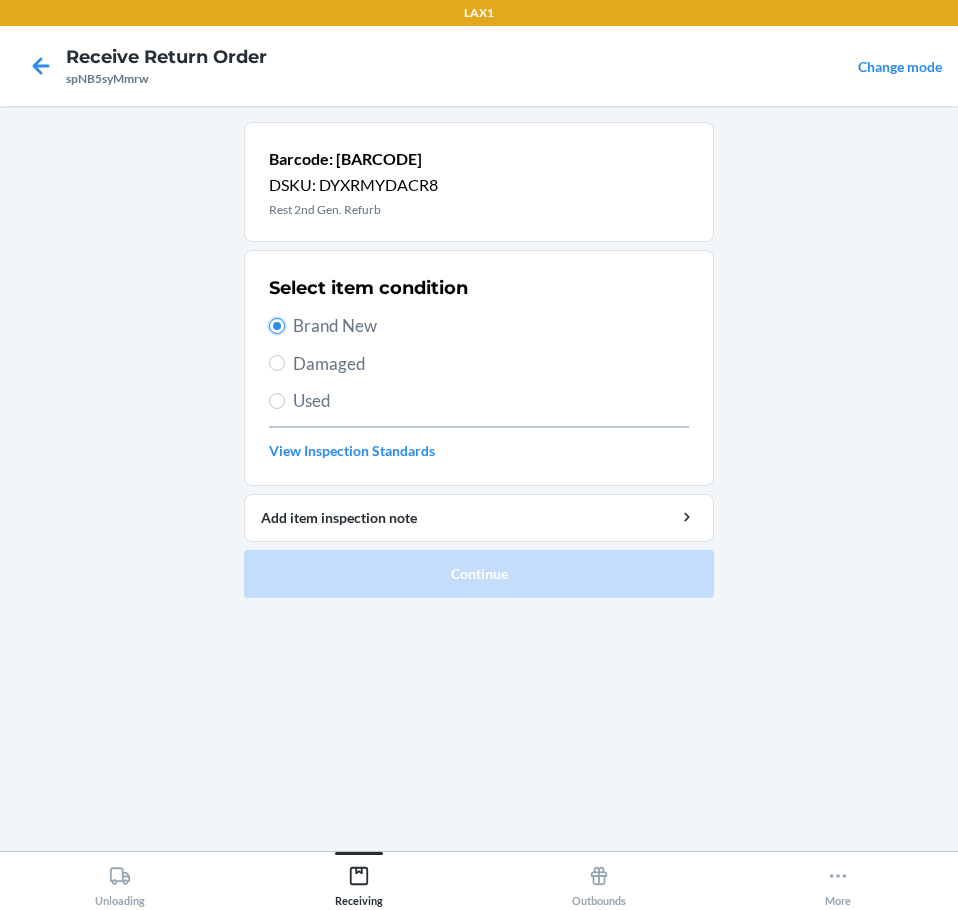 radio on "true" 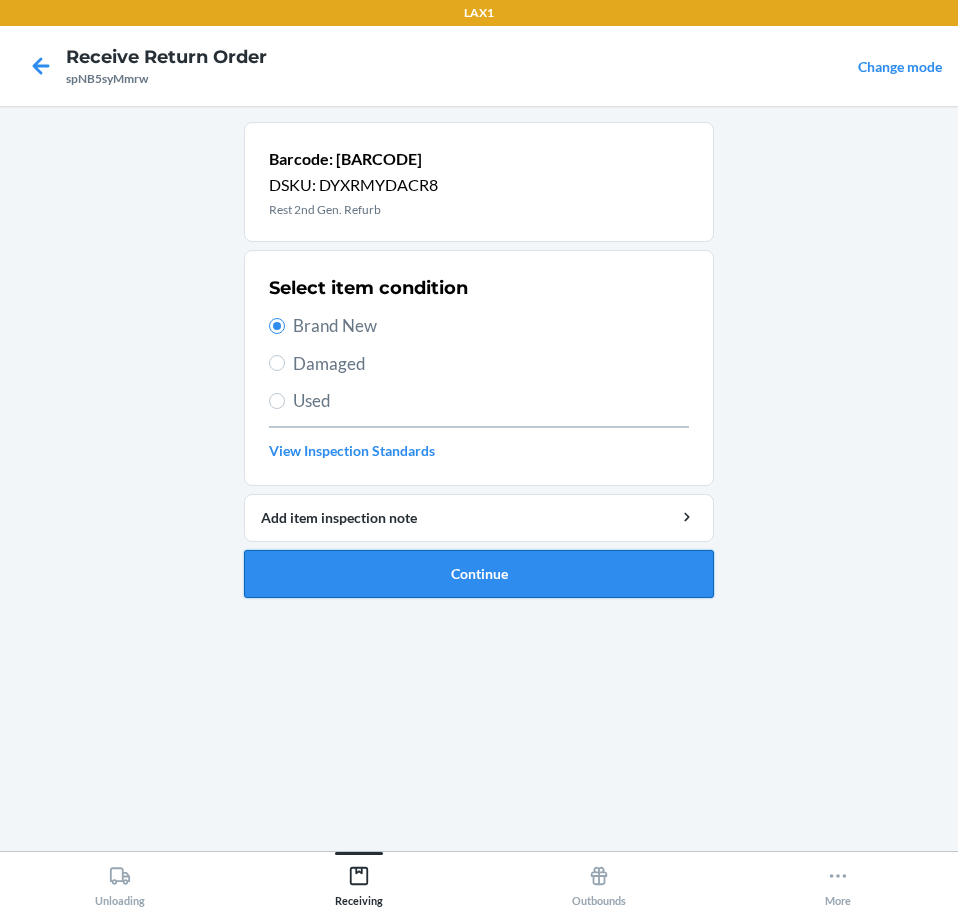 click on "Continue" at bounding box center (479, 574) 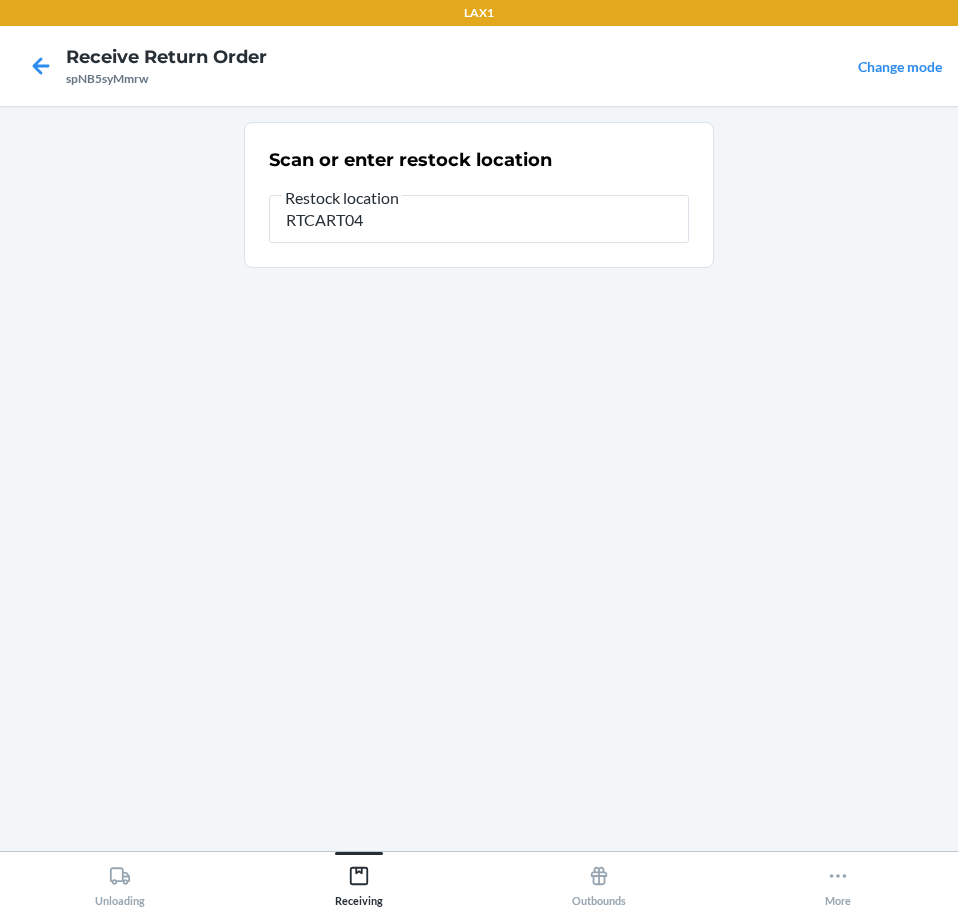 type on "RTCART047" 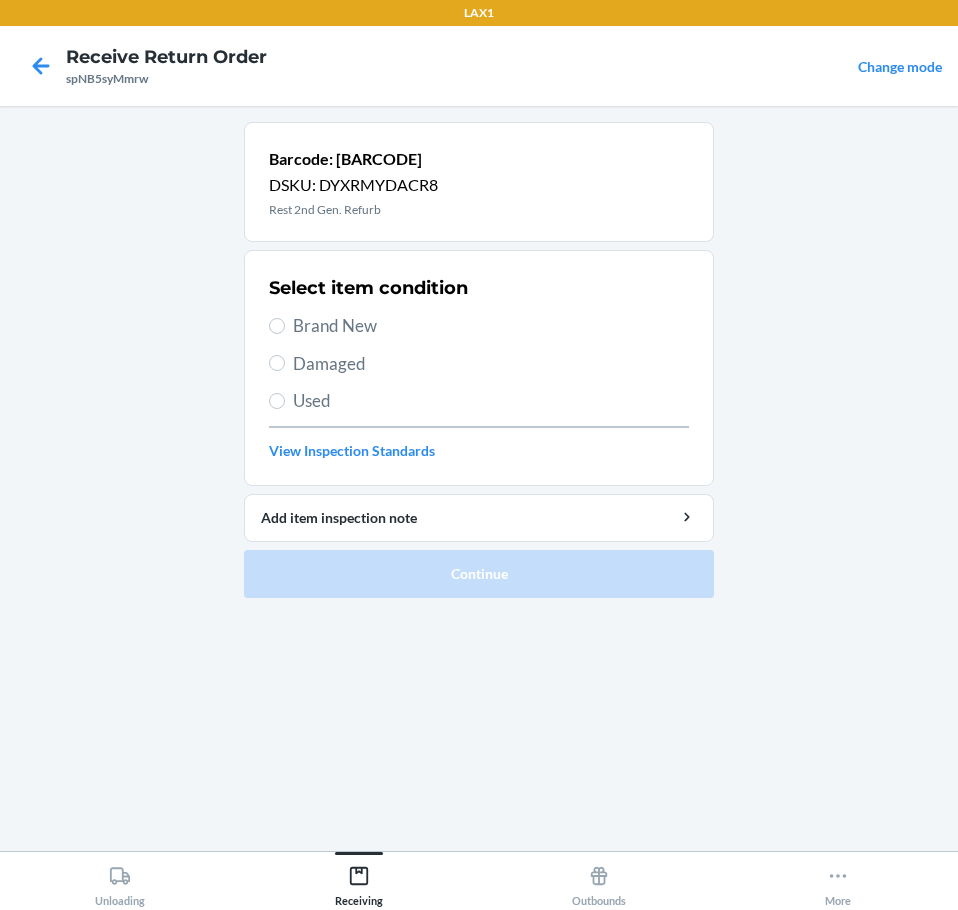 click on "Brand New" at bounding box center (491, 326) 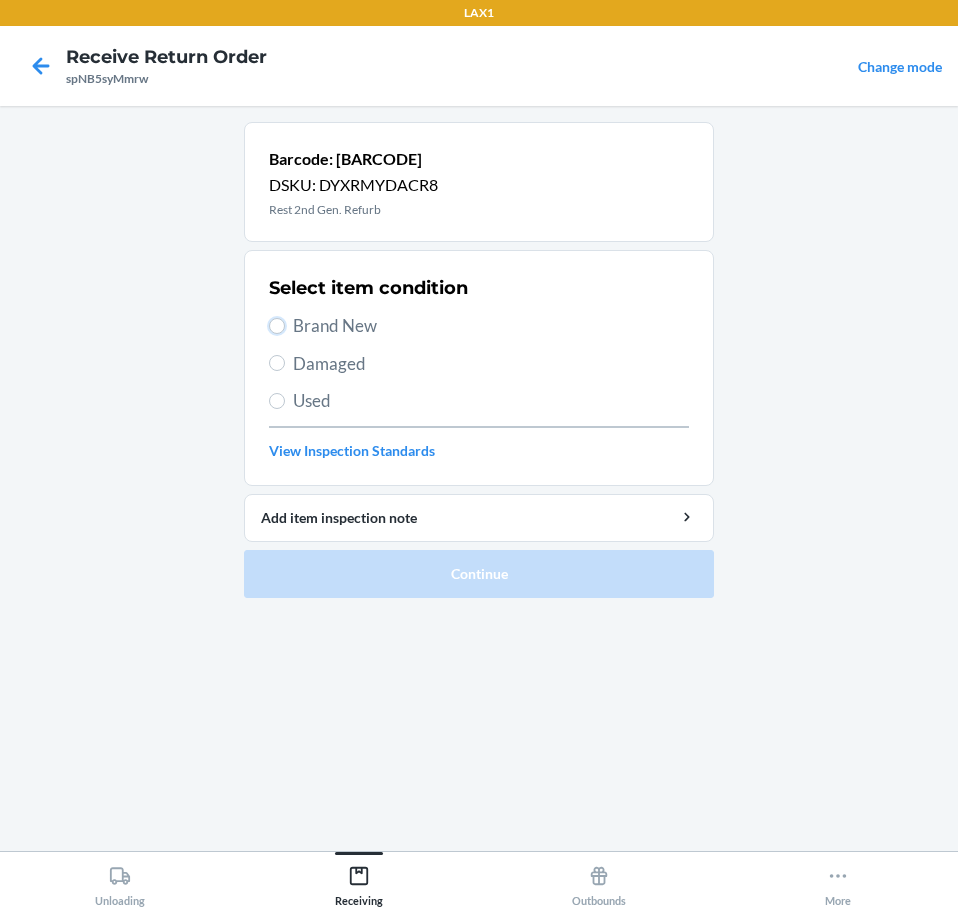 click on "Brand New" at bounding box center [277, 326] 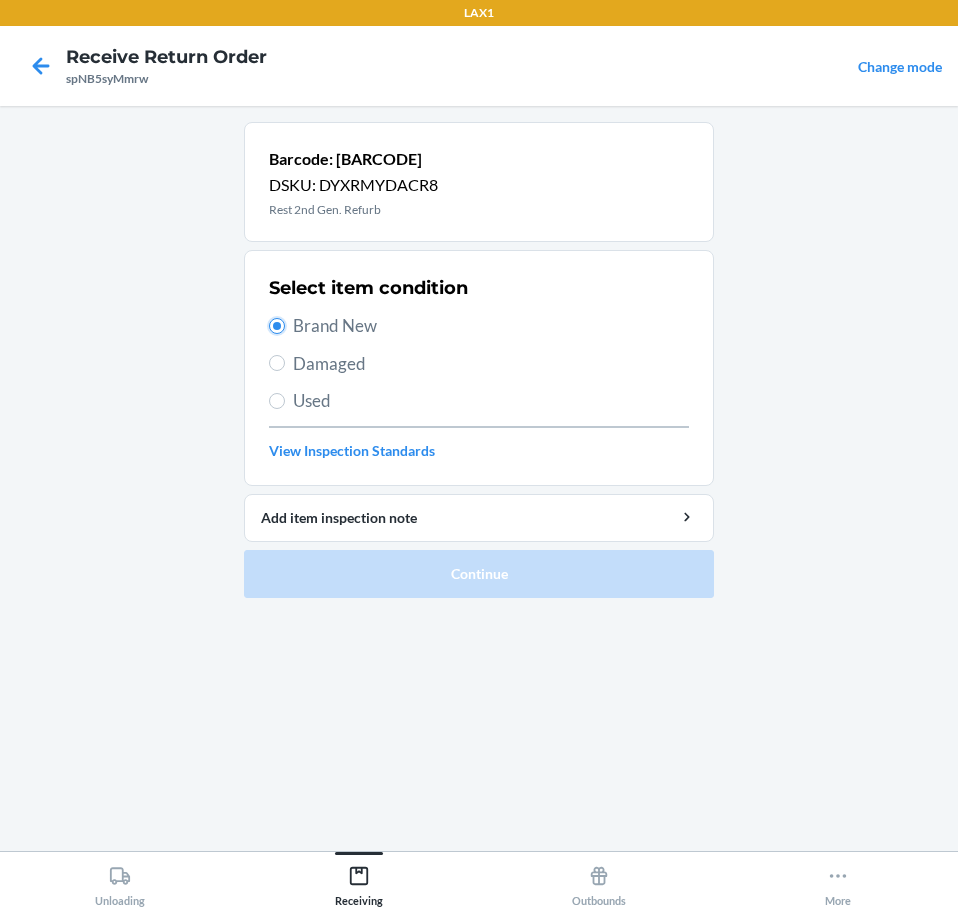 radio on "true" 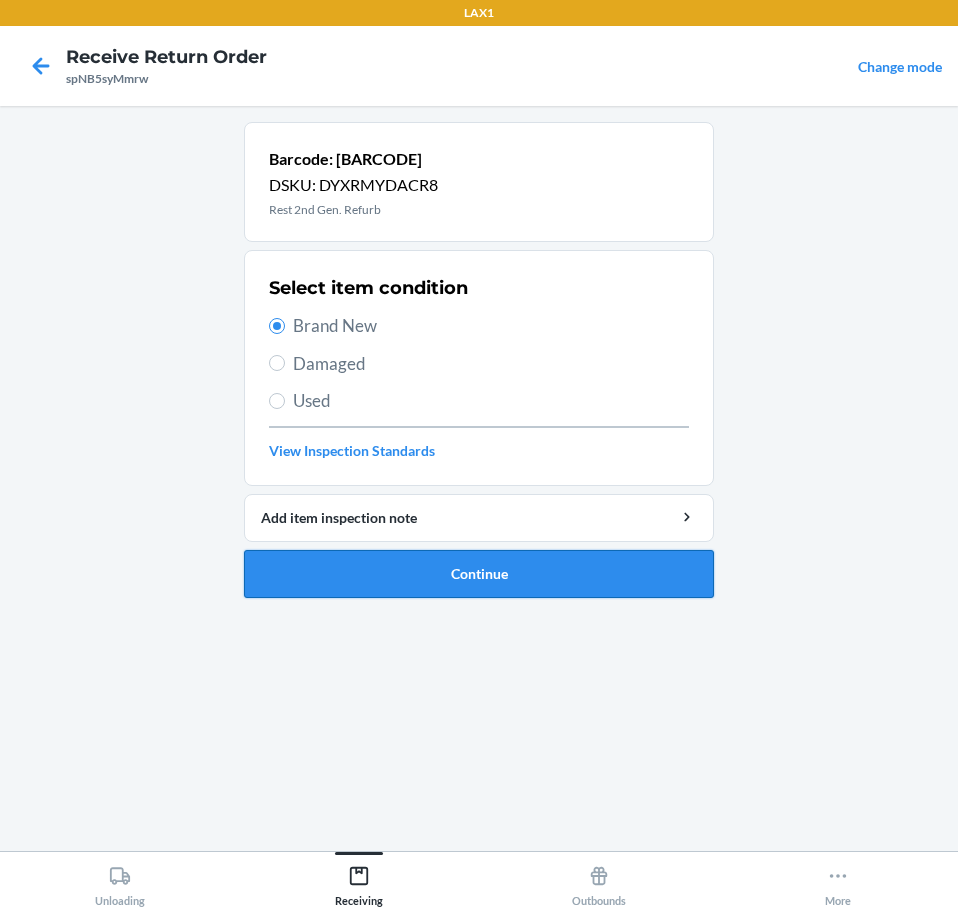 click on "Continue" at bounding box center [479, 574] 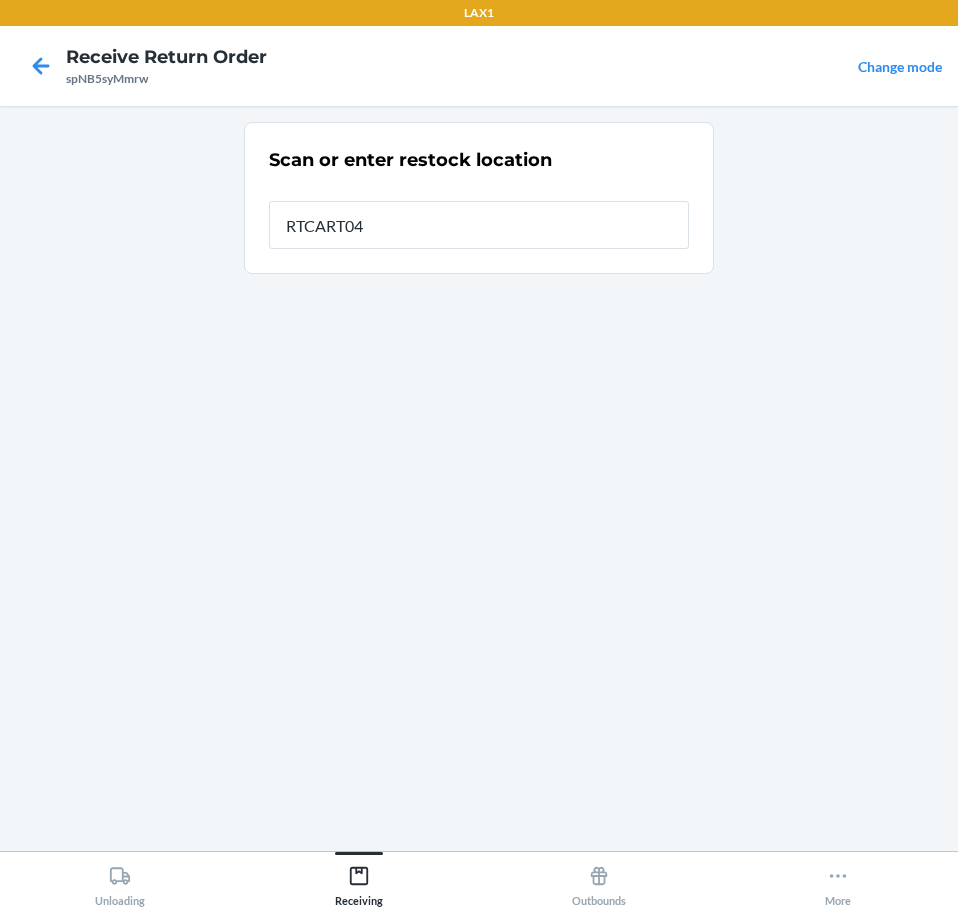 type on "RTCART047" 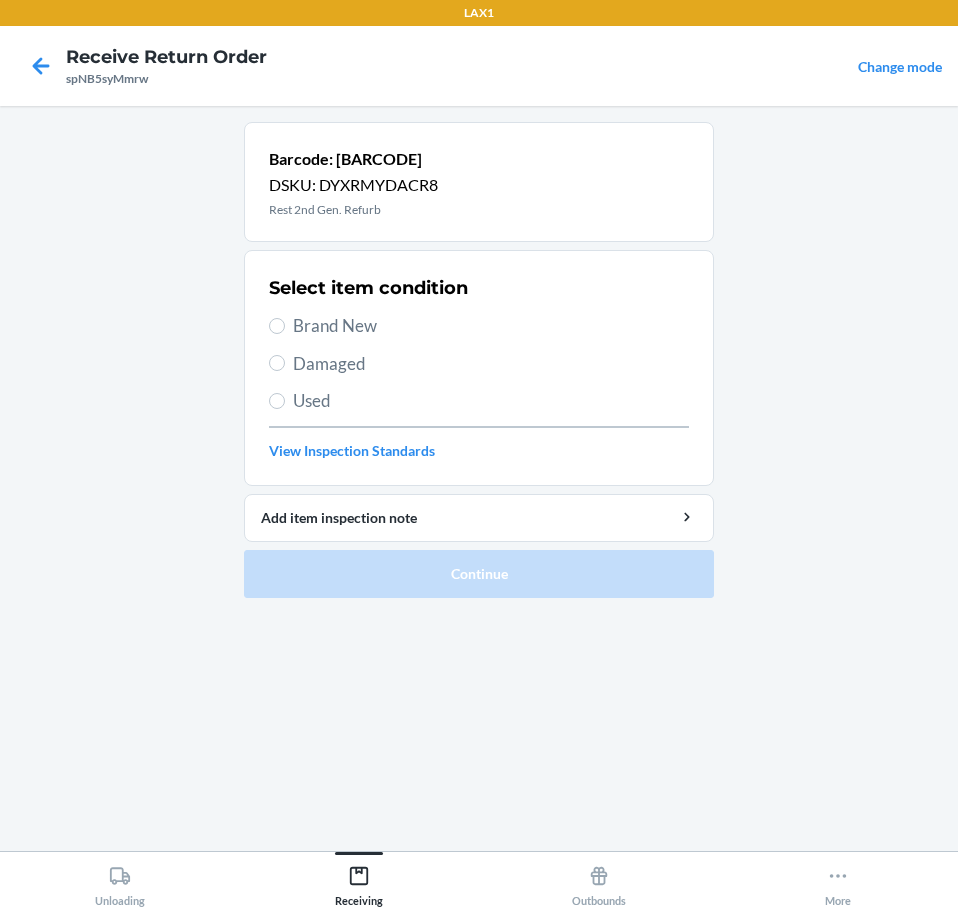 click on "Brand New" at bounding box center [491, 326] 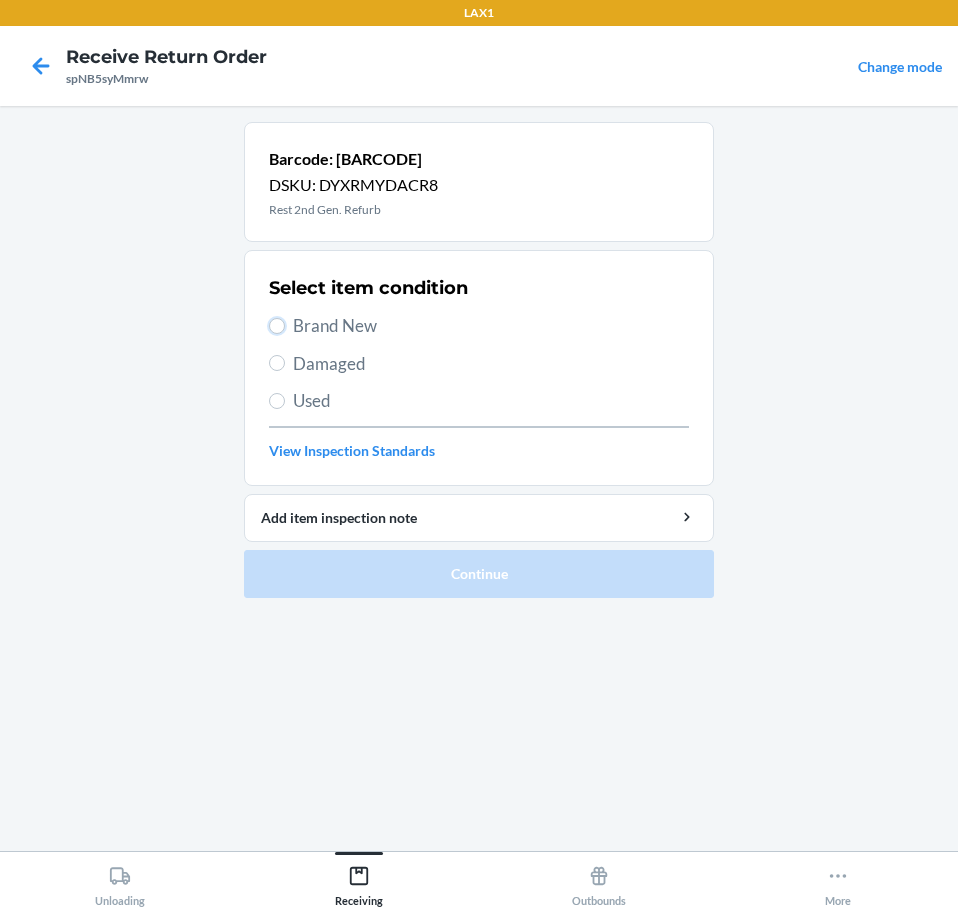 click on "Brand New" at bounding box center (277, 326) 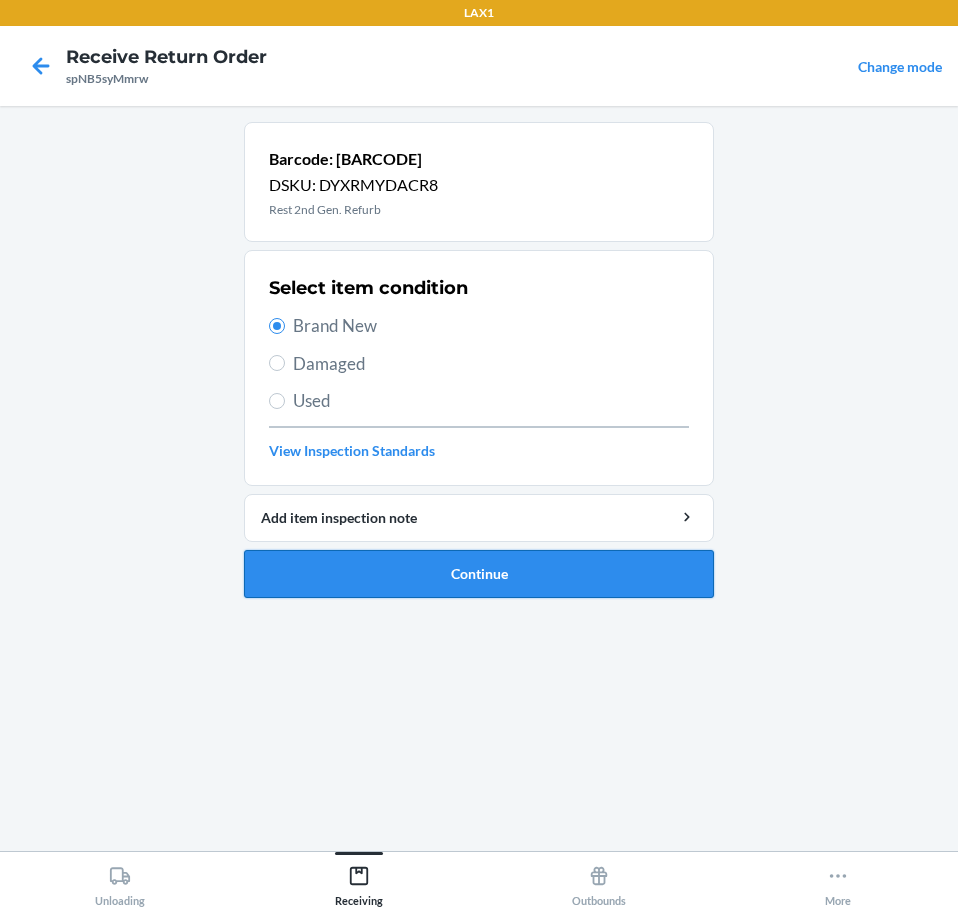 click on "Continue" at bounding box center [479, 574] 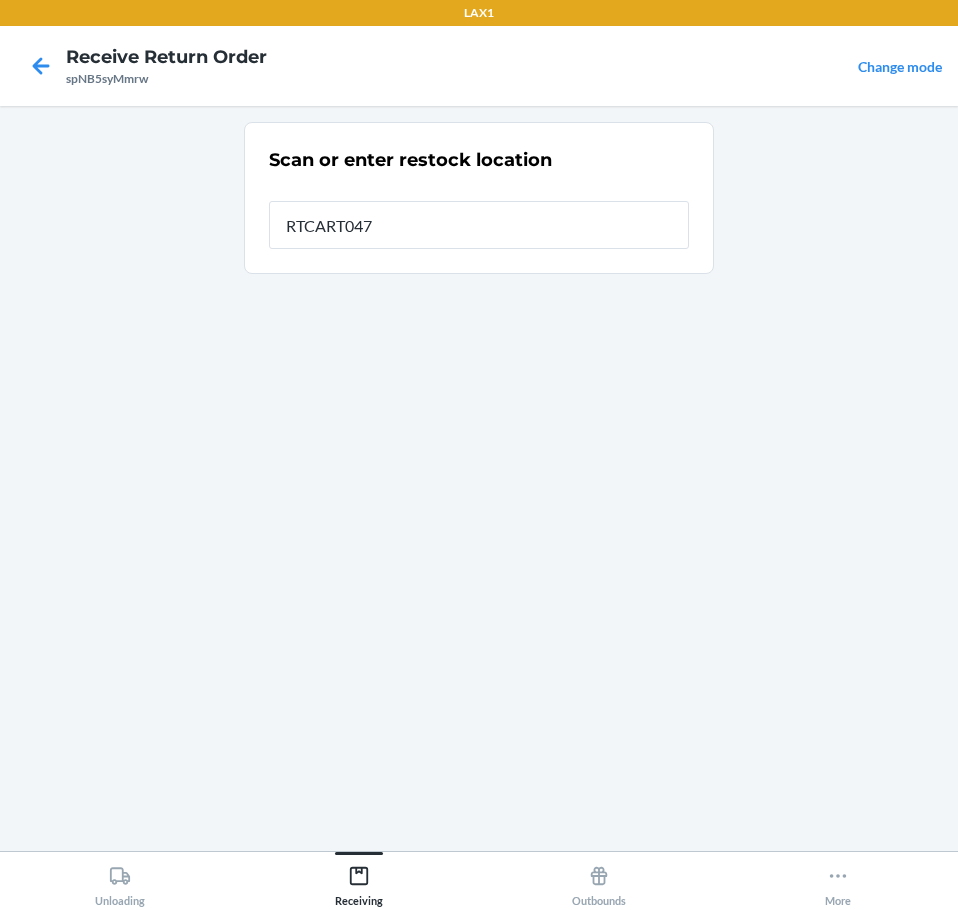 type on "RTCART047" 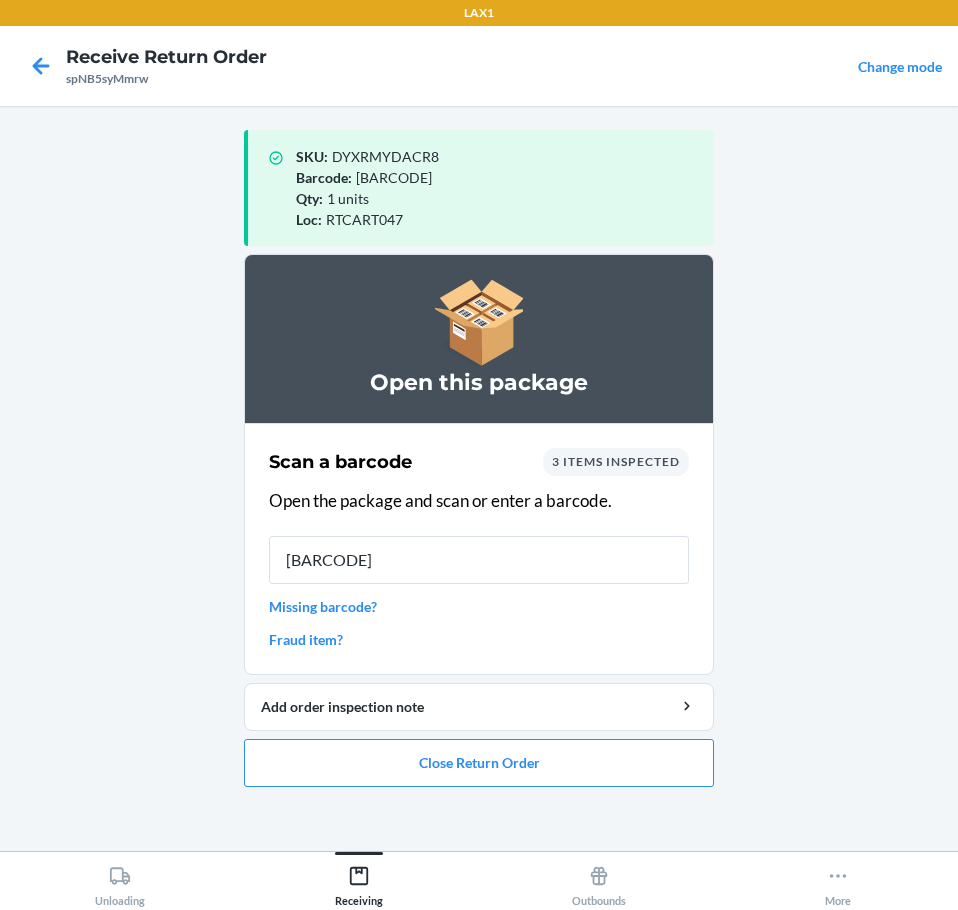 type on "[BARCODE]" 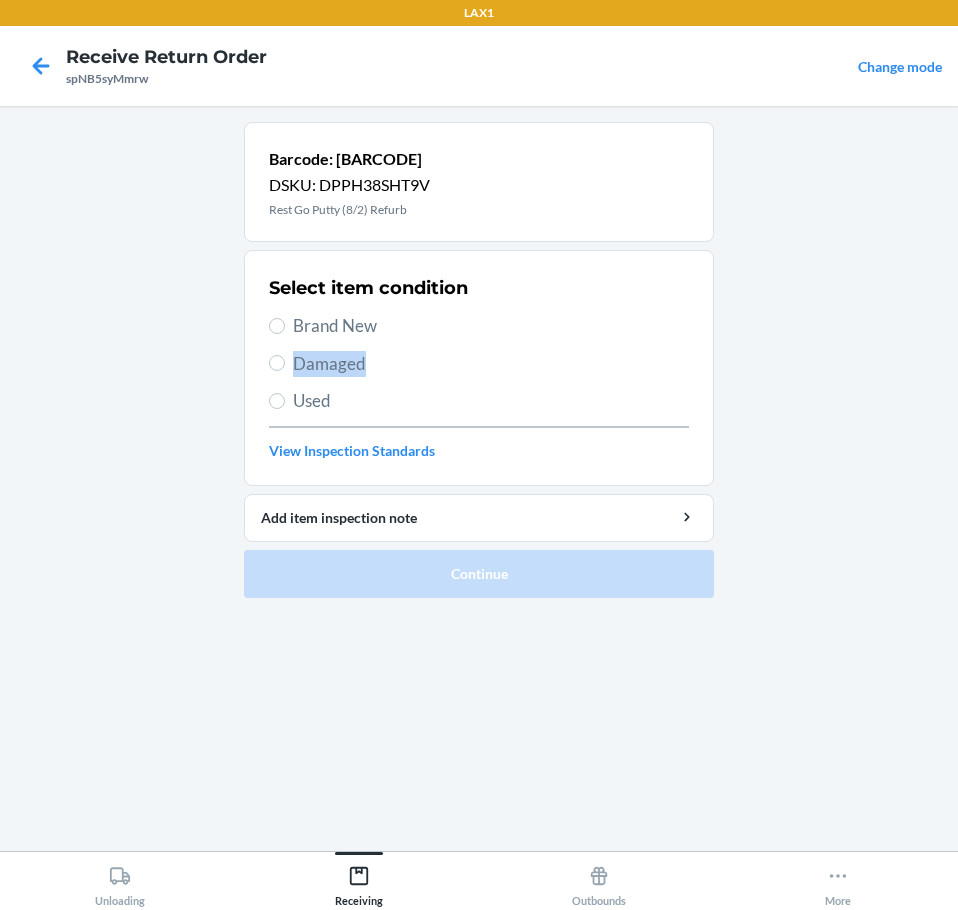 drag, startPoint x: 475, startPoint y: 349, endPoint x: 464, endPoint y: 321, distance: 30.083218 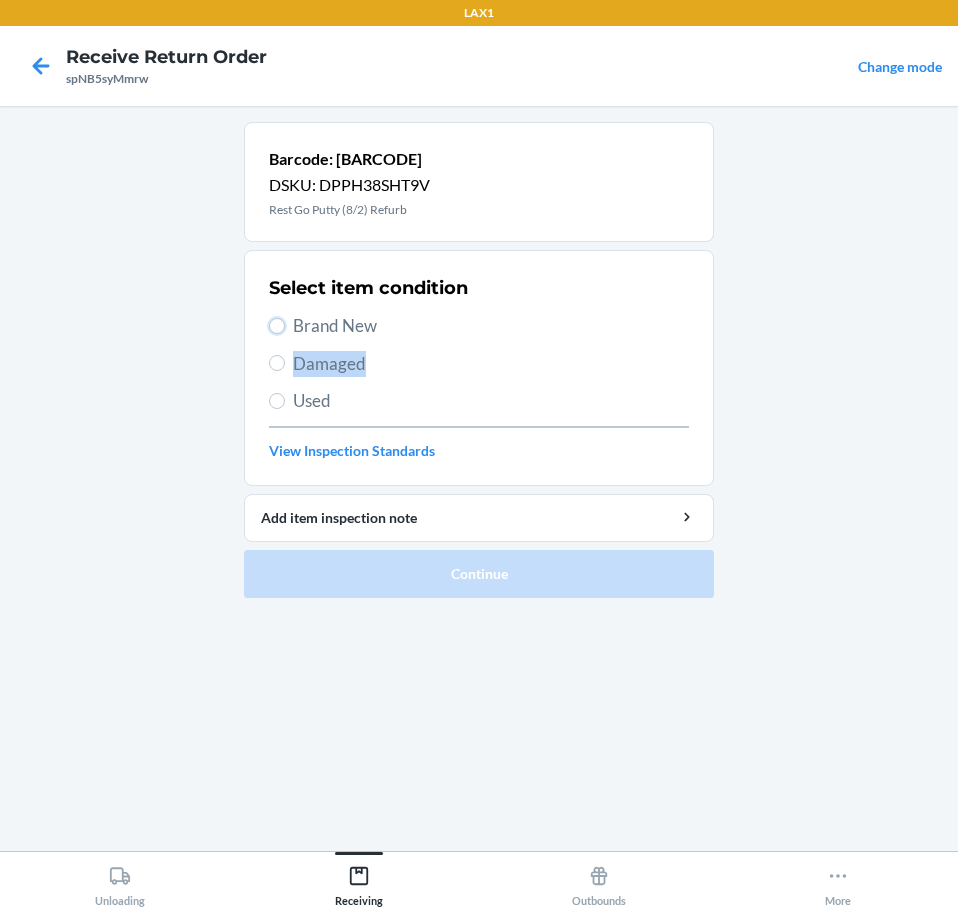 click on "Brand New" at bounding box center [277, 326] 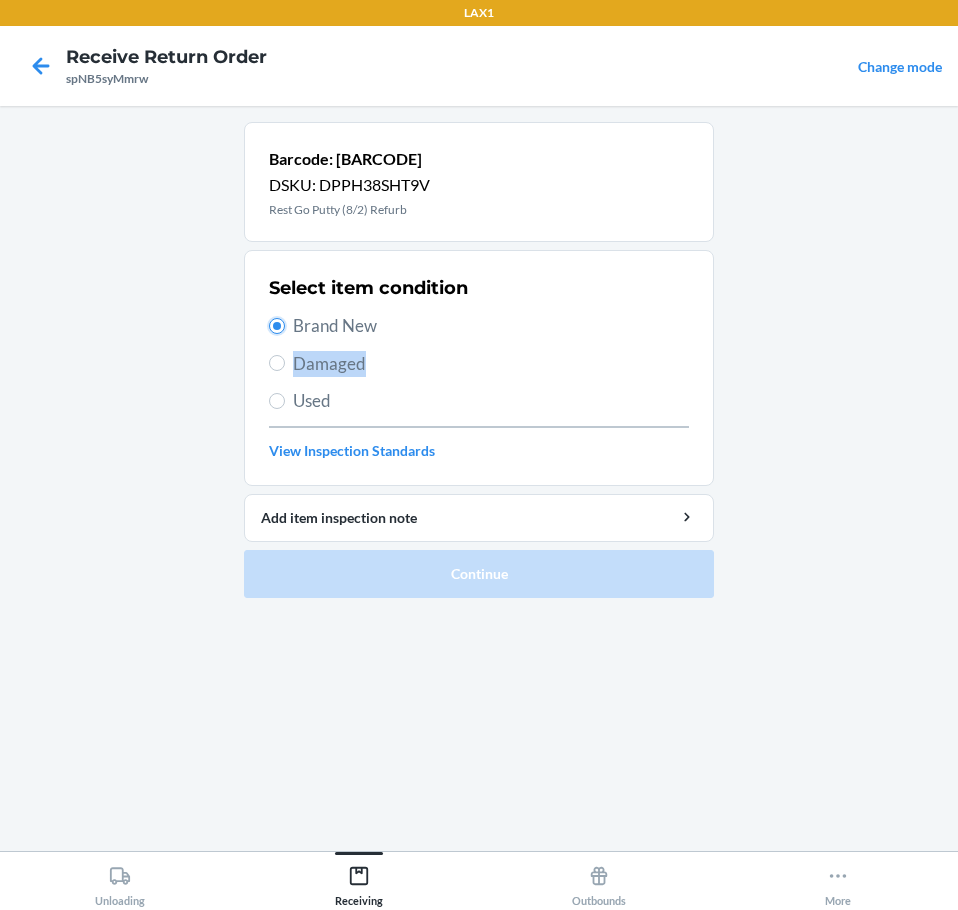 radio on "true" 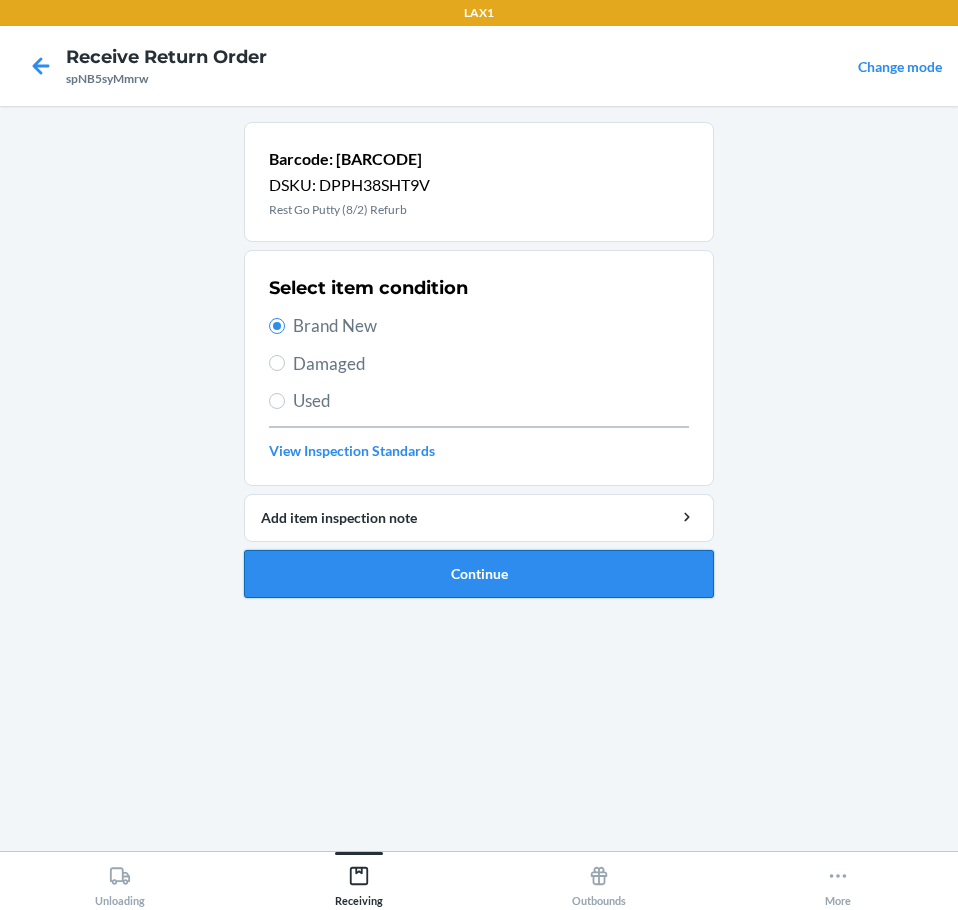 click on "Continue" at bounding box center (479, 574) 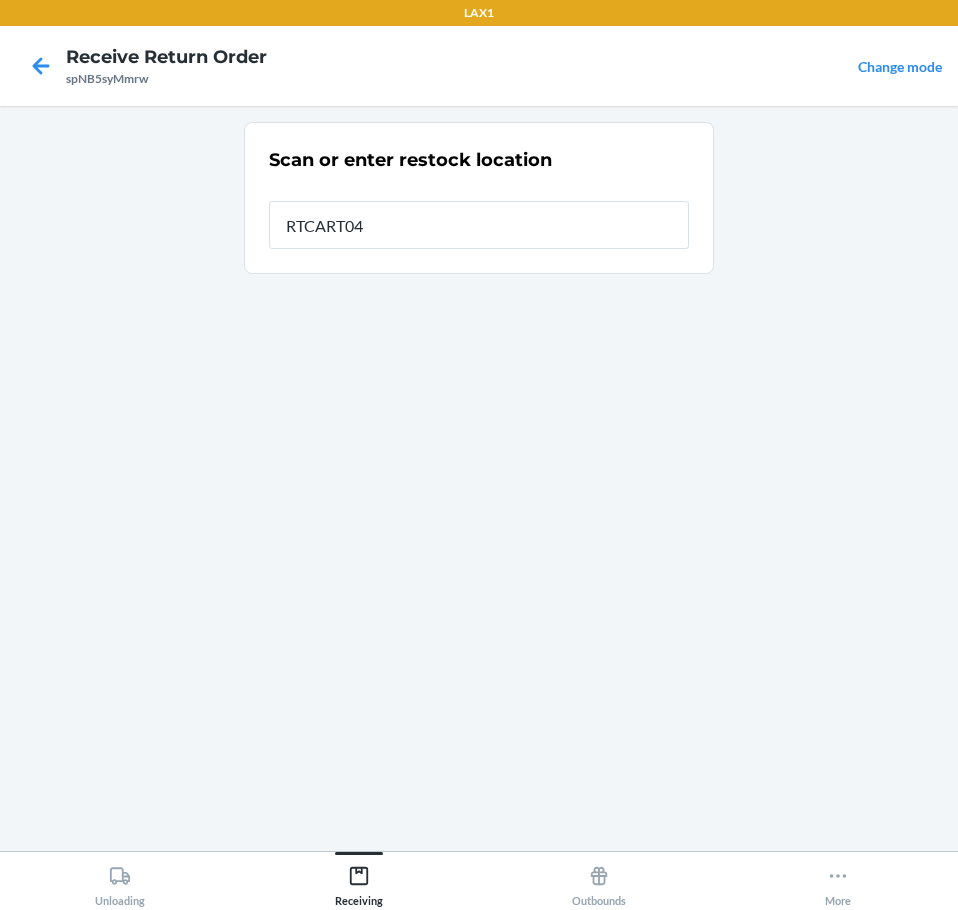 type on "RTCART047" 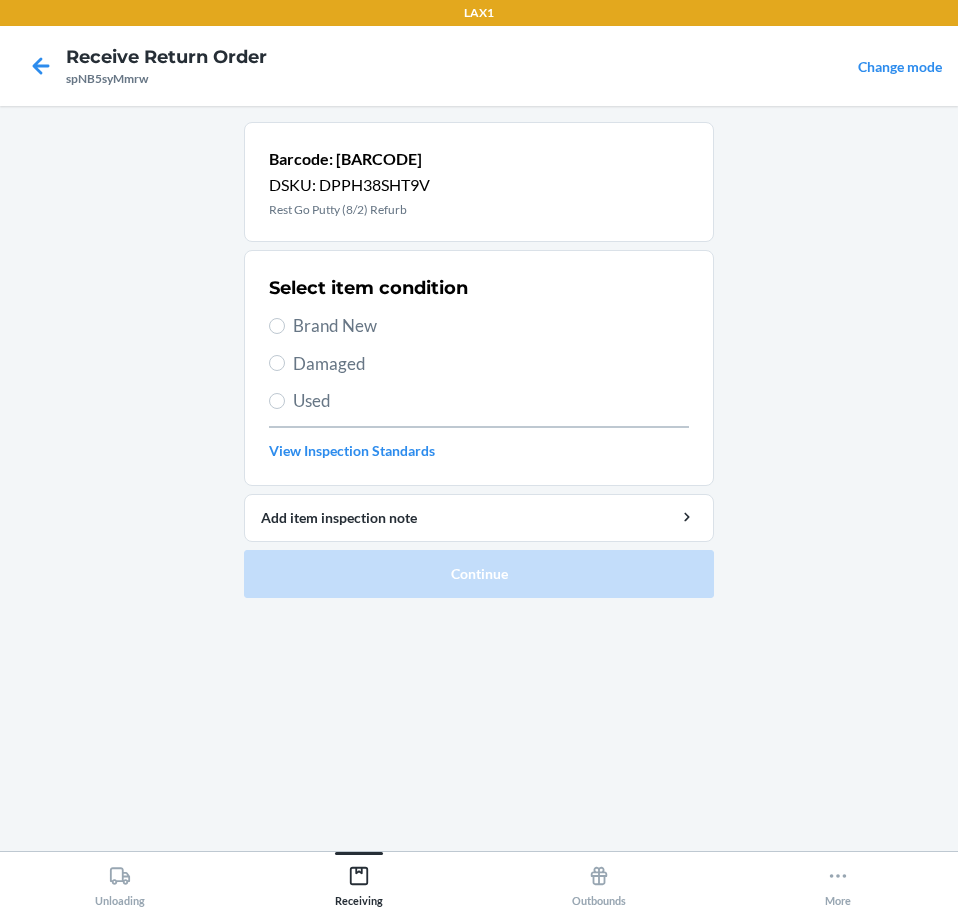 click on "Brand New" at bounding box center (491, 326) 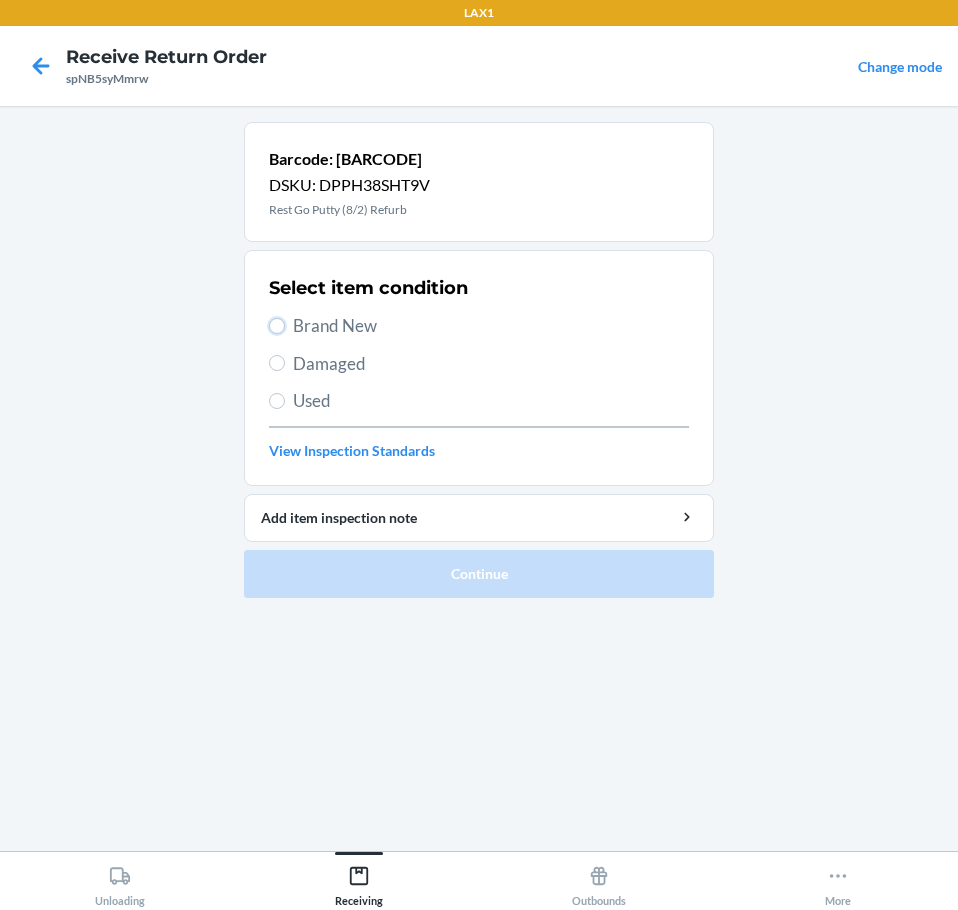 click on "Brand New" at bounding box center (277, 326) 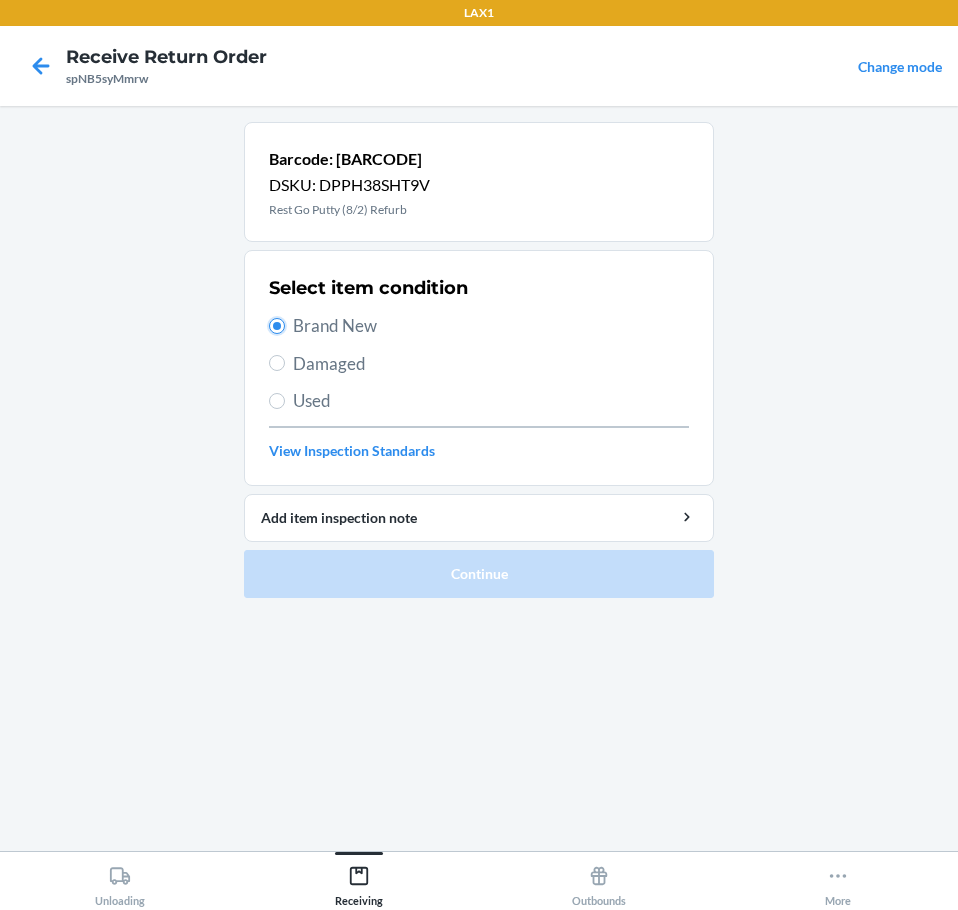 radio on "true" 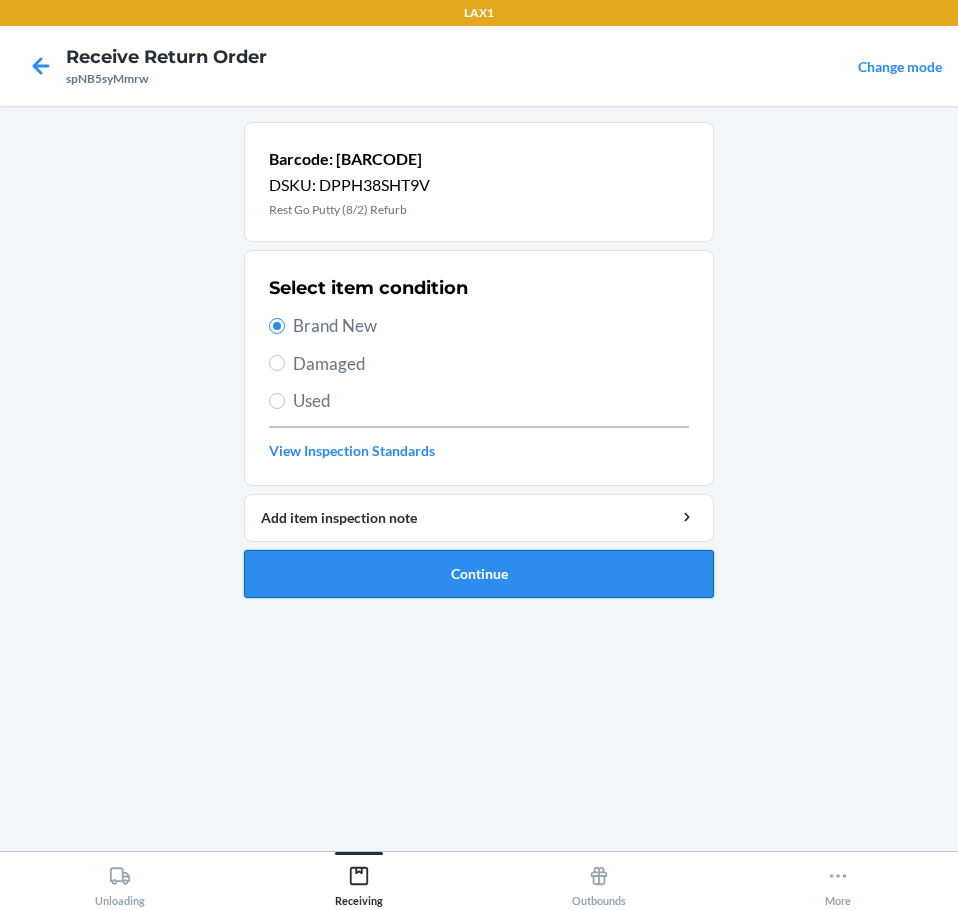 click on "Continue" at bounding box center [479, 574] 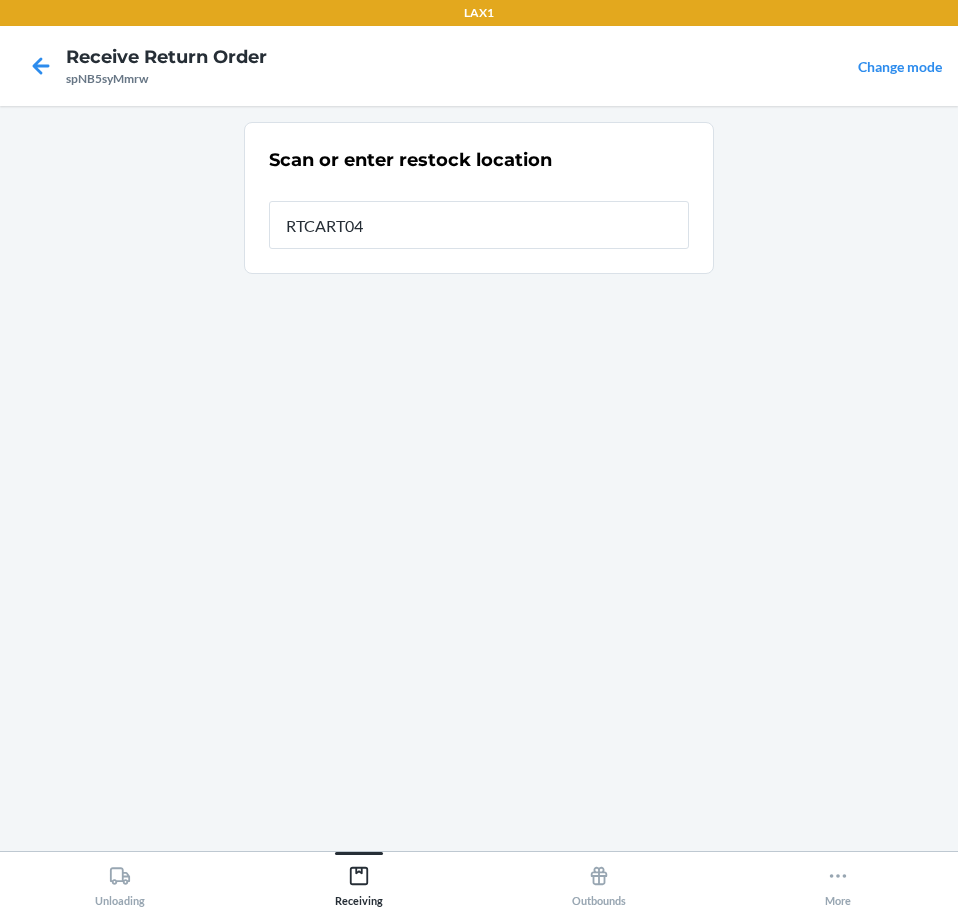type on "RTCART047" 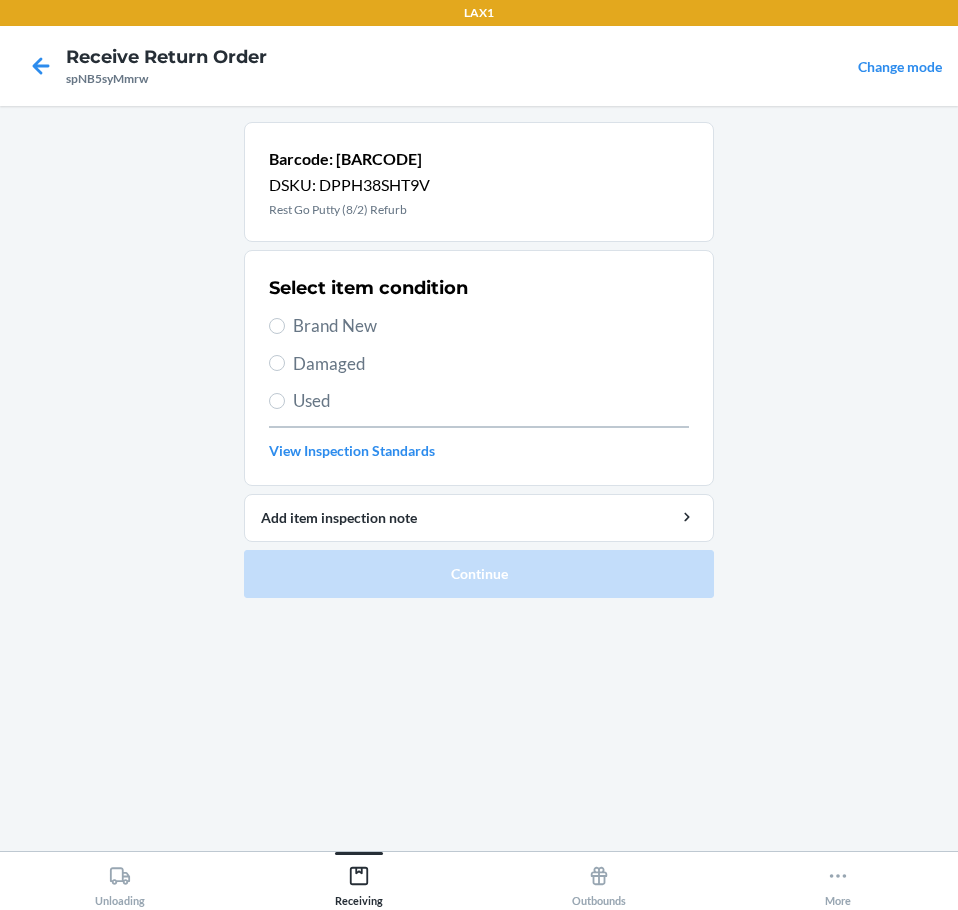 click on "Brand New" at bounding box center (491, 326) 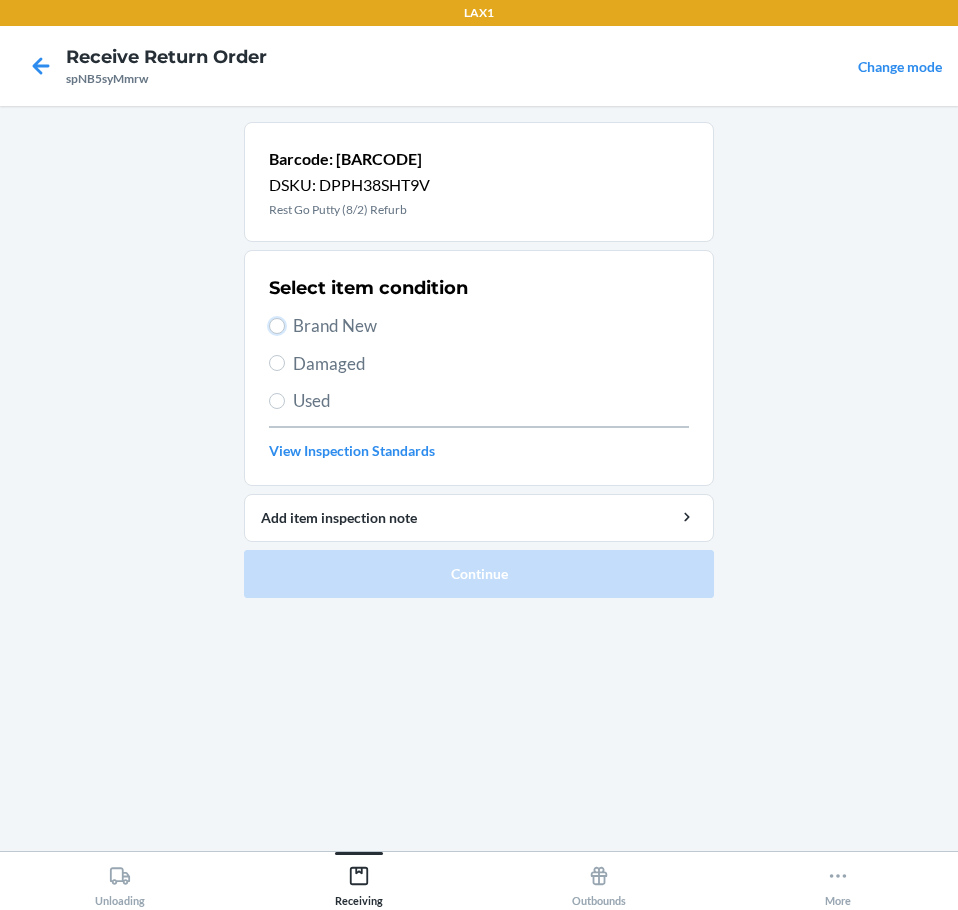 click on "Brand New" at bounding box center [277, 326] 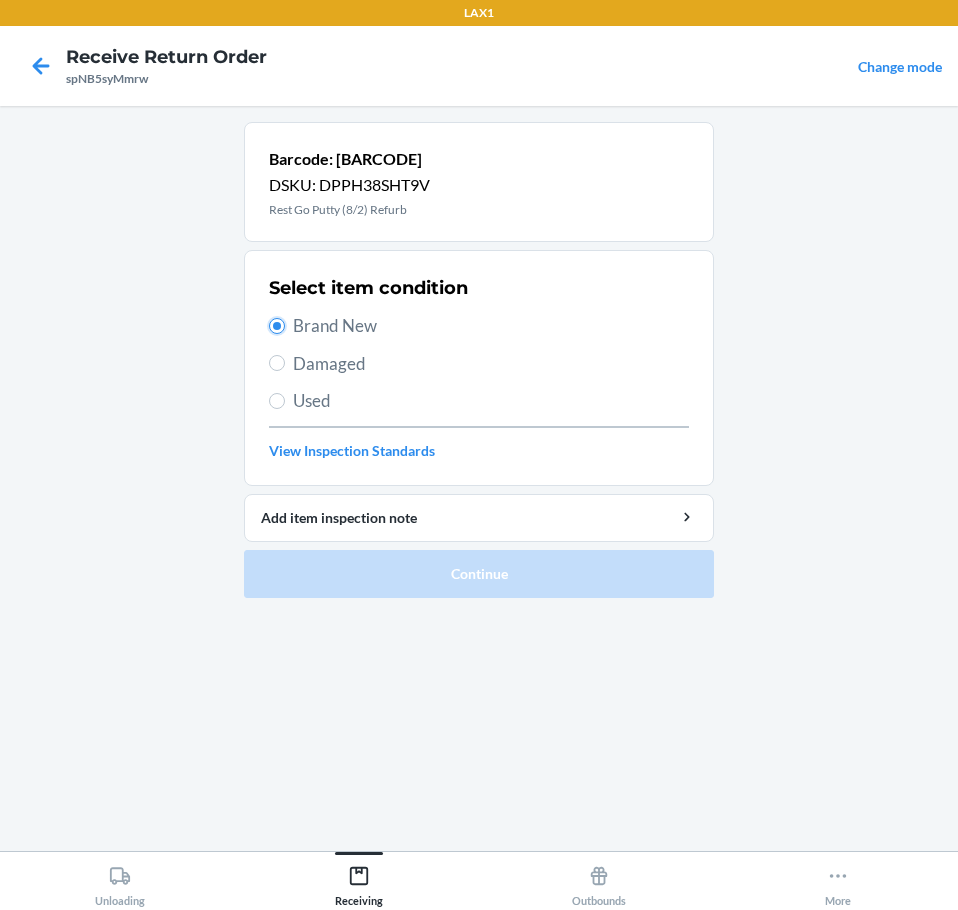 radio on "true" 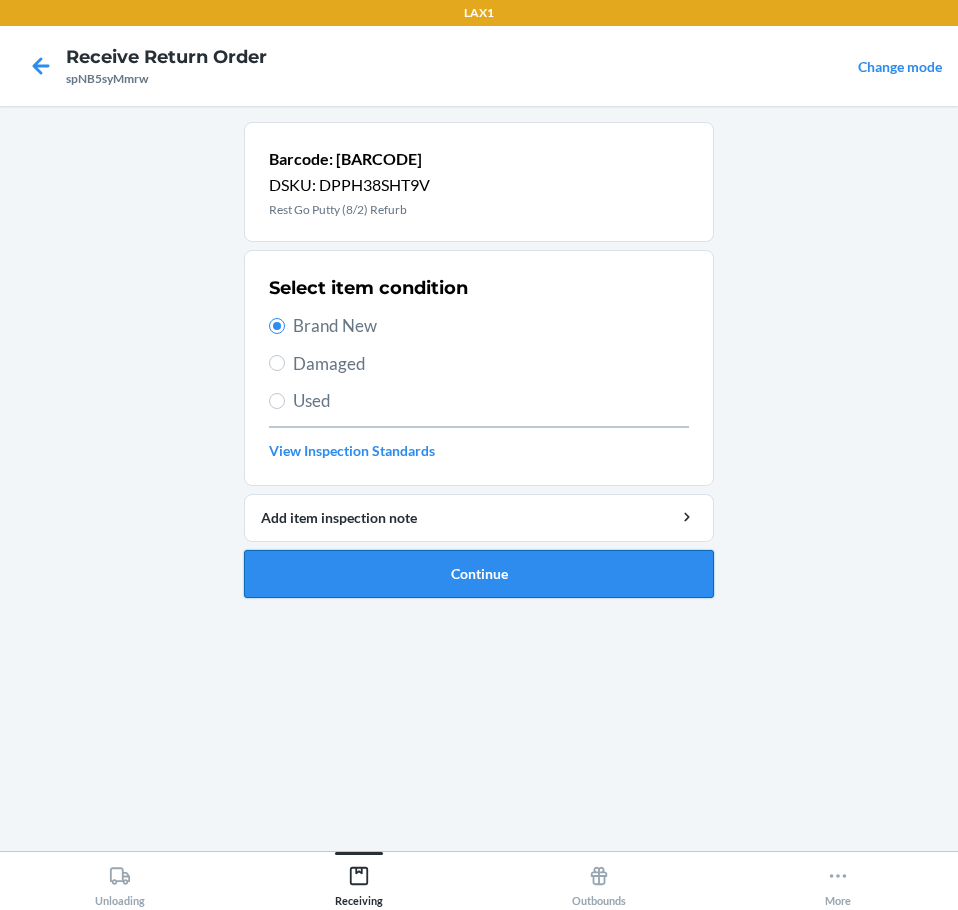 click on "Continue" at bounding box center [479, 574] 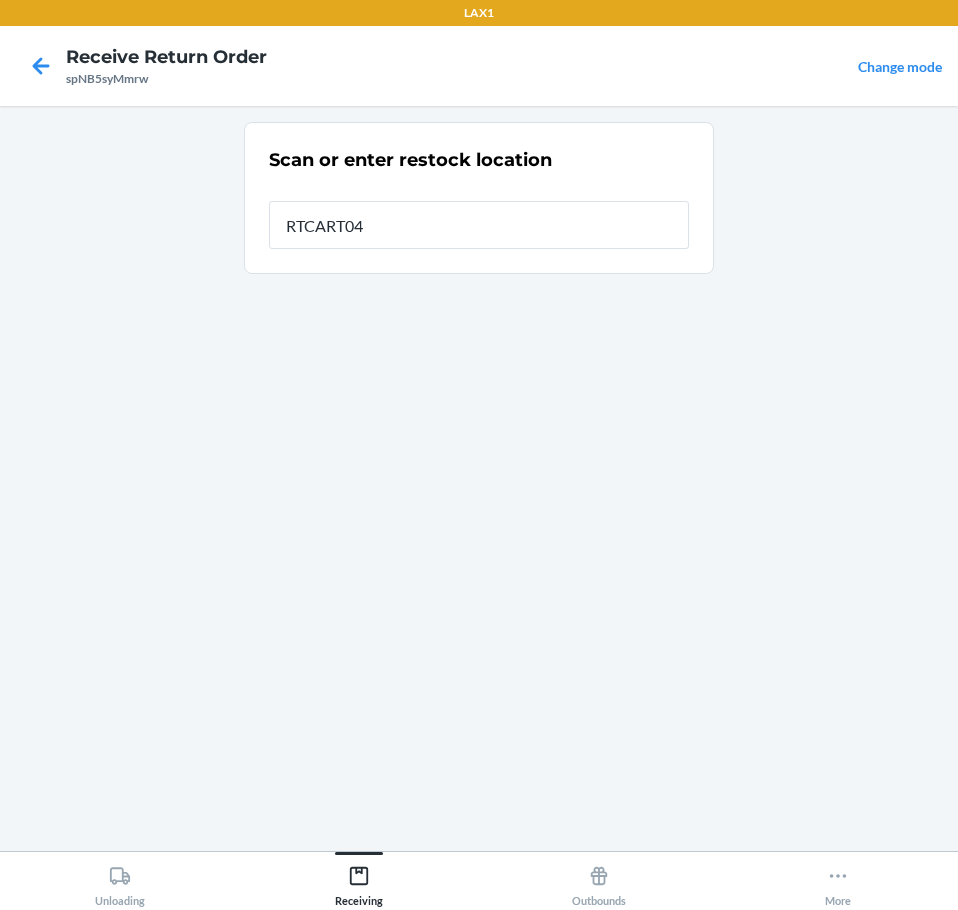 type on "RTCART047" 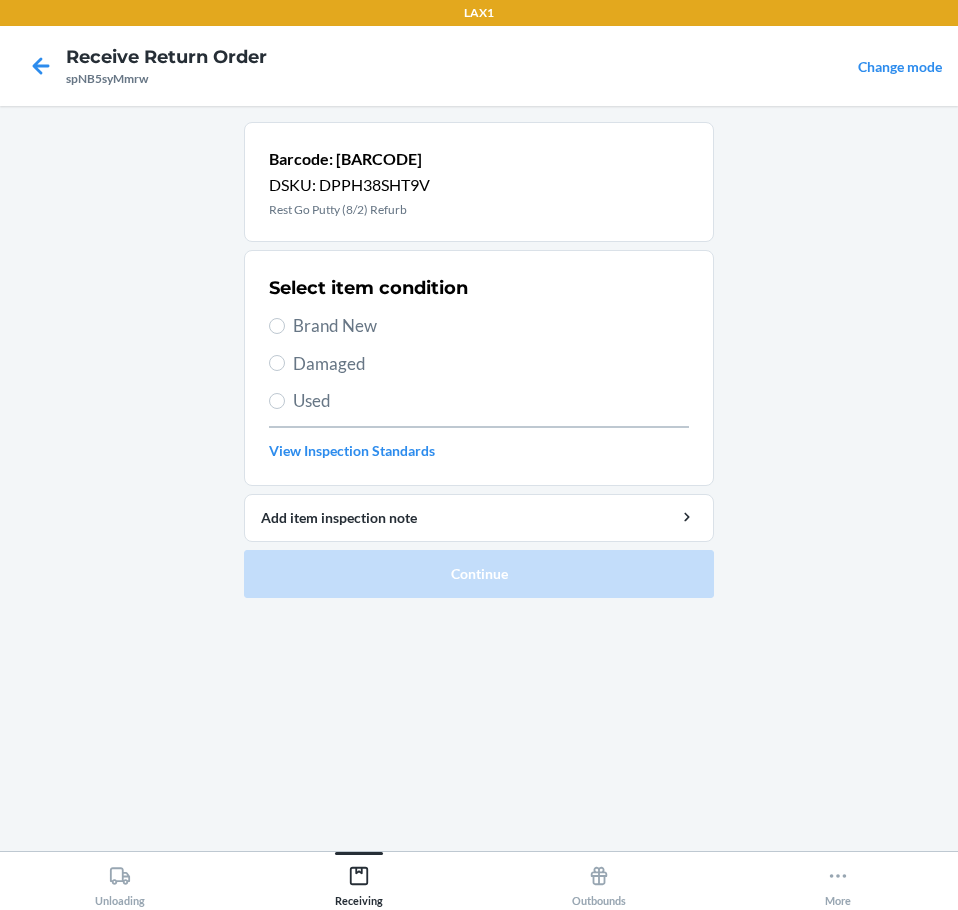 click on "Brand New" at bounding box center [491, 326] 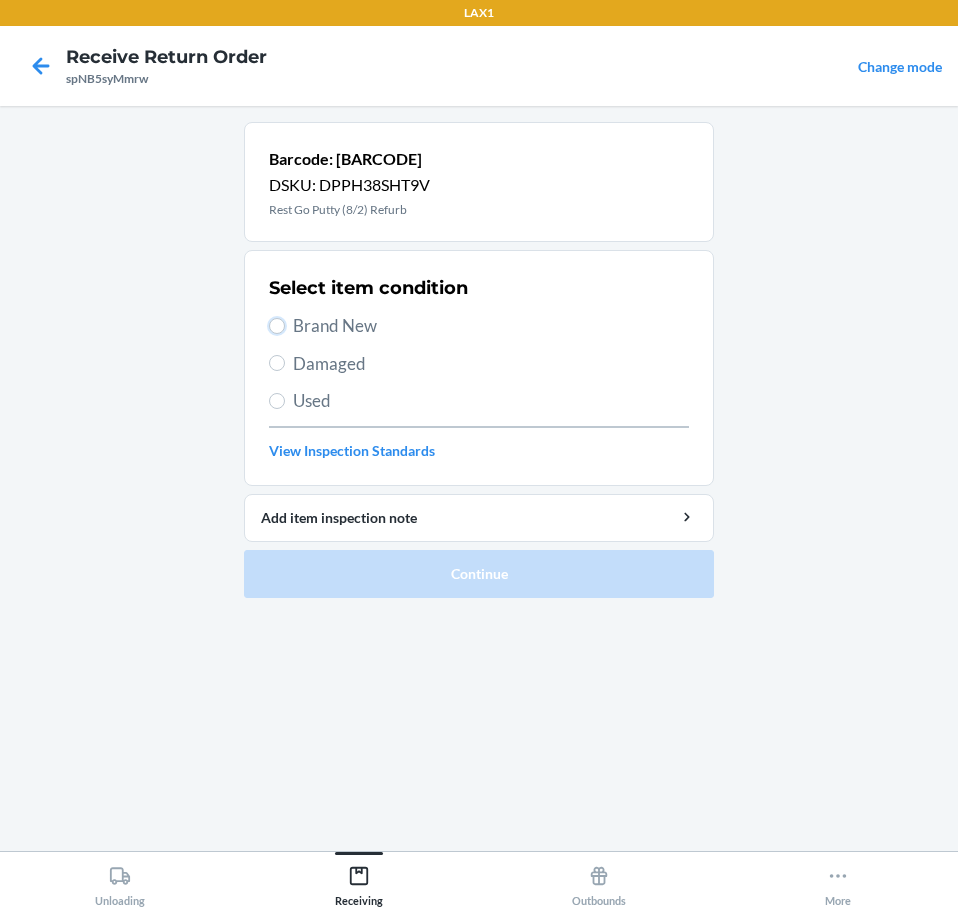 click on "Brand New" at bounding box center [277, 326] 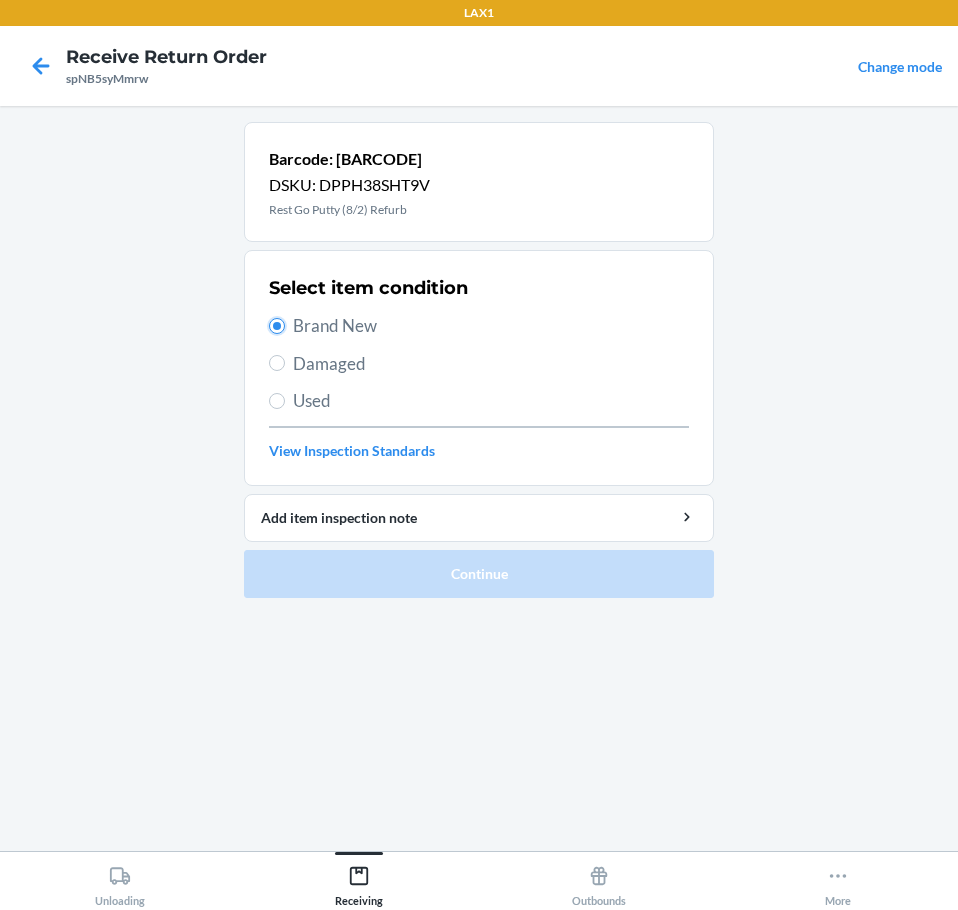 radio on "true" 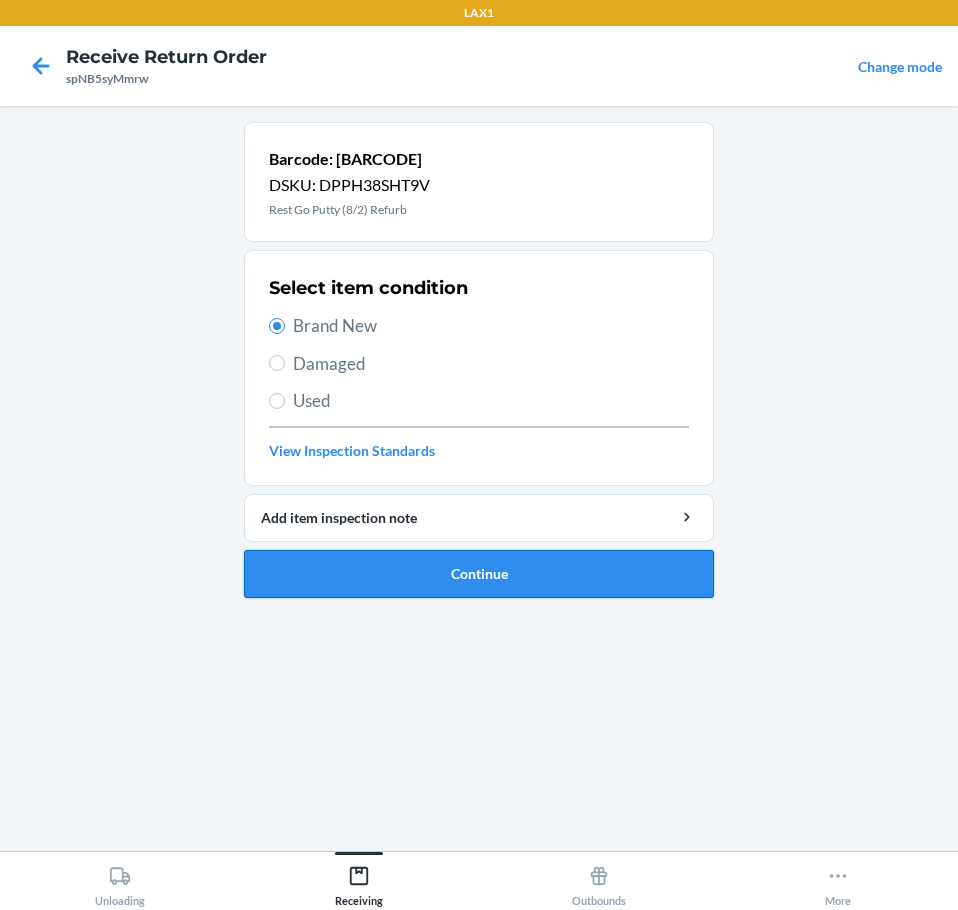 click on "Continue" at bounding box center [479, 574] 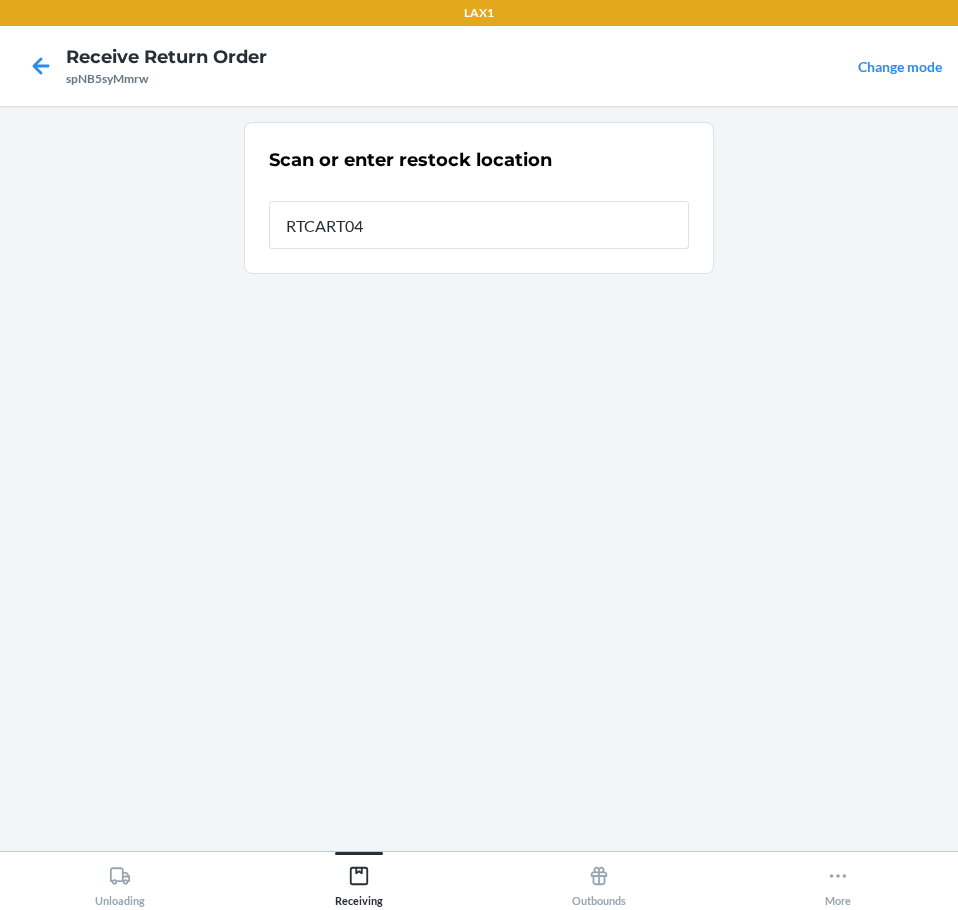type on "RTCART047" 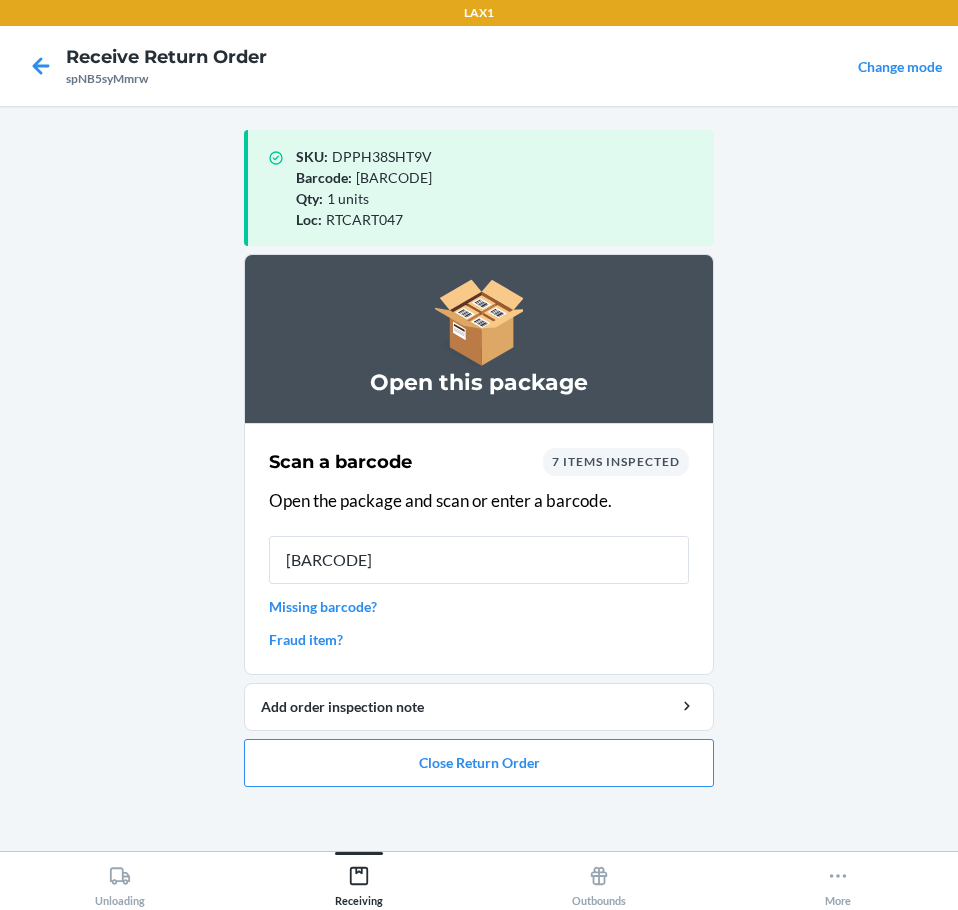 type on "[BARCODE]" 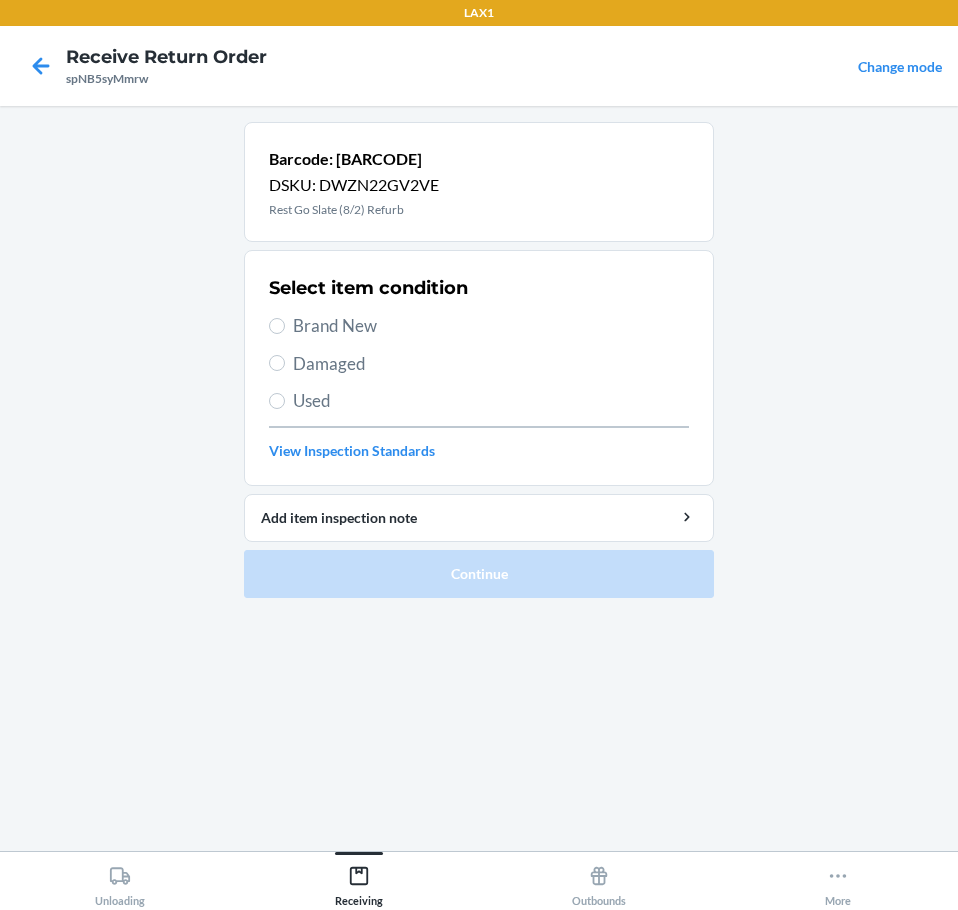 click on "Brand New" at bounding box center (491, 326) 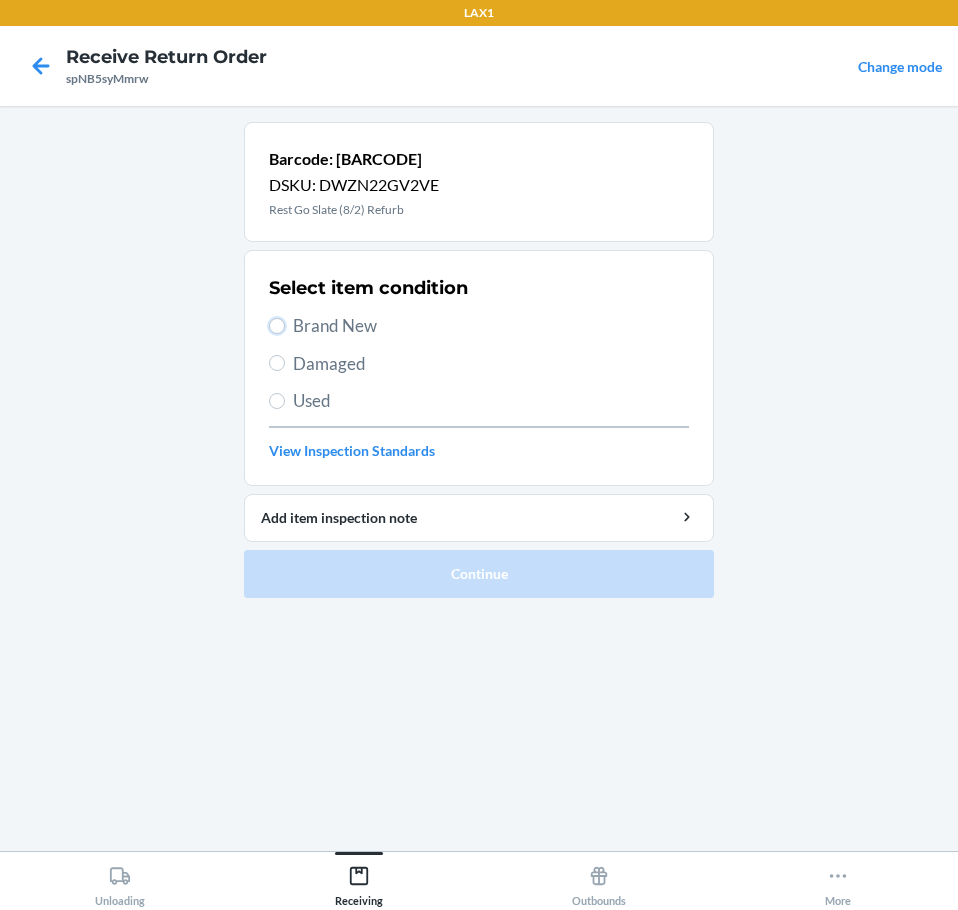 click on "Brand New" at bounding box center [277, 326] 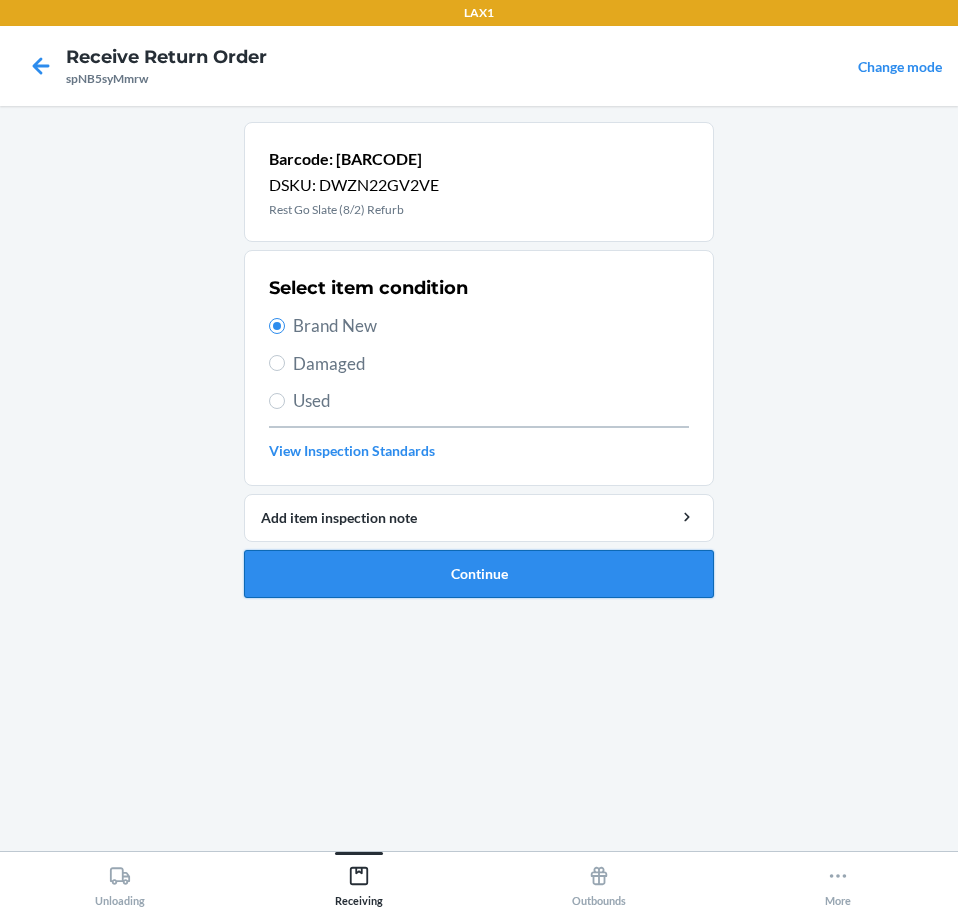click on "Continue" at bounding box center [479, 574] 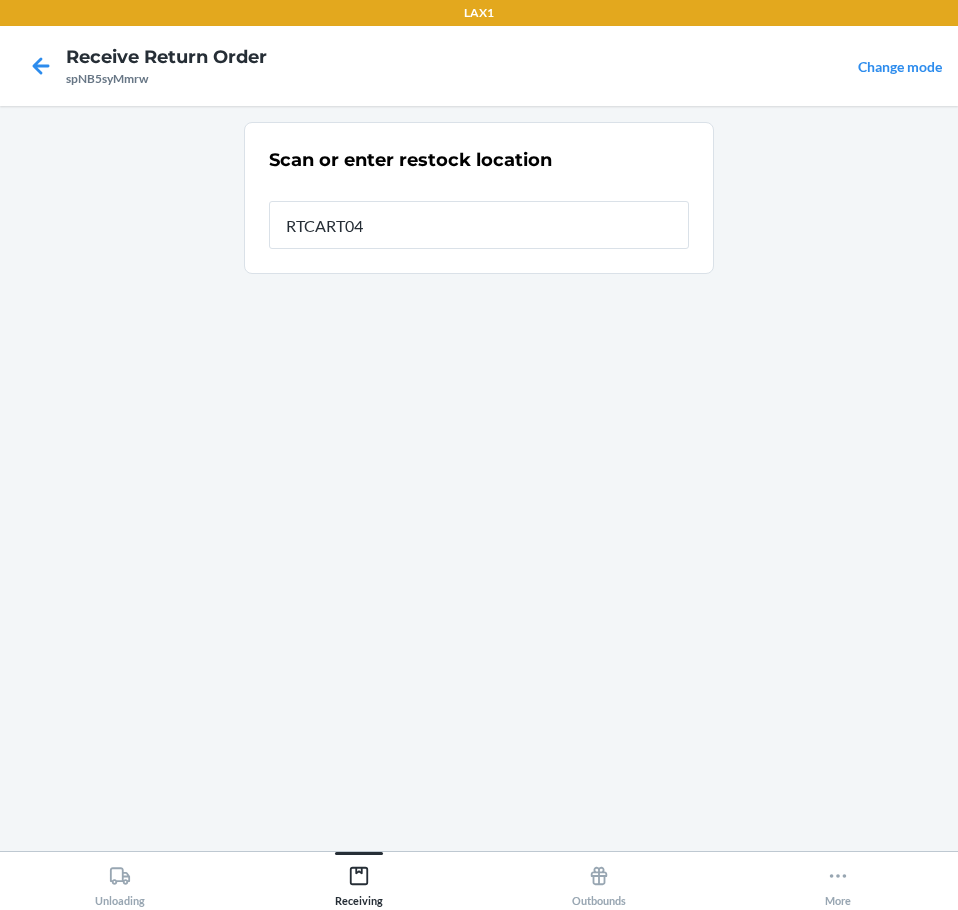 type on "RTCART047" 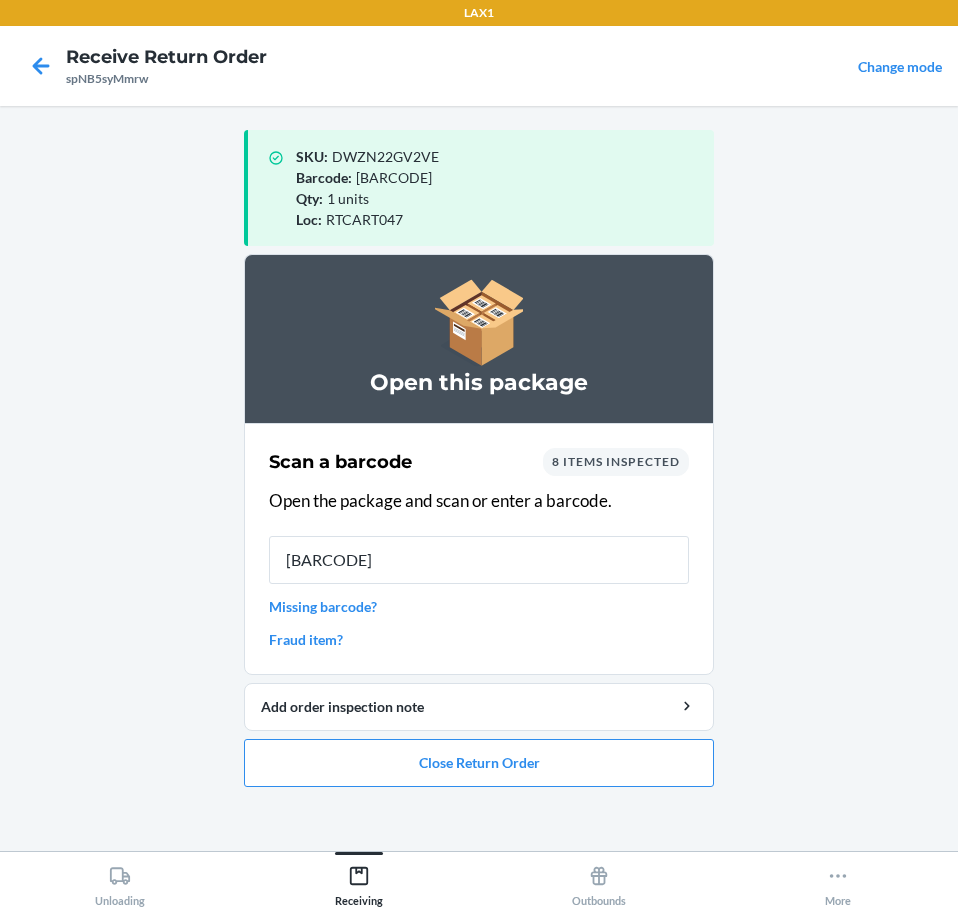 type on "[BARCODE]" 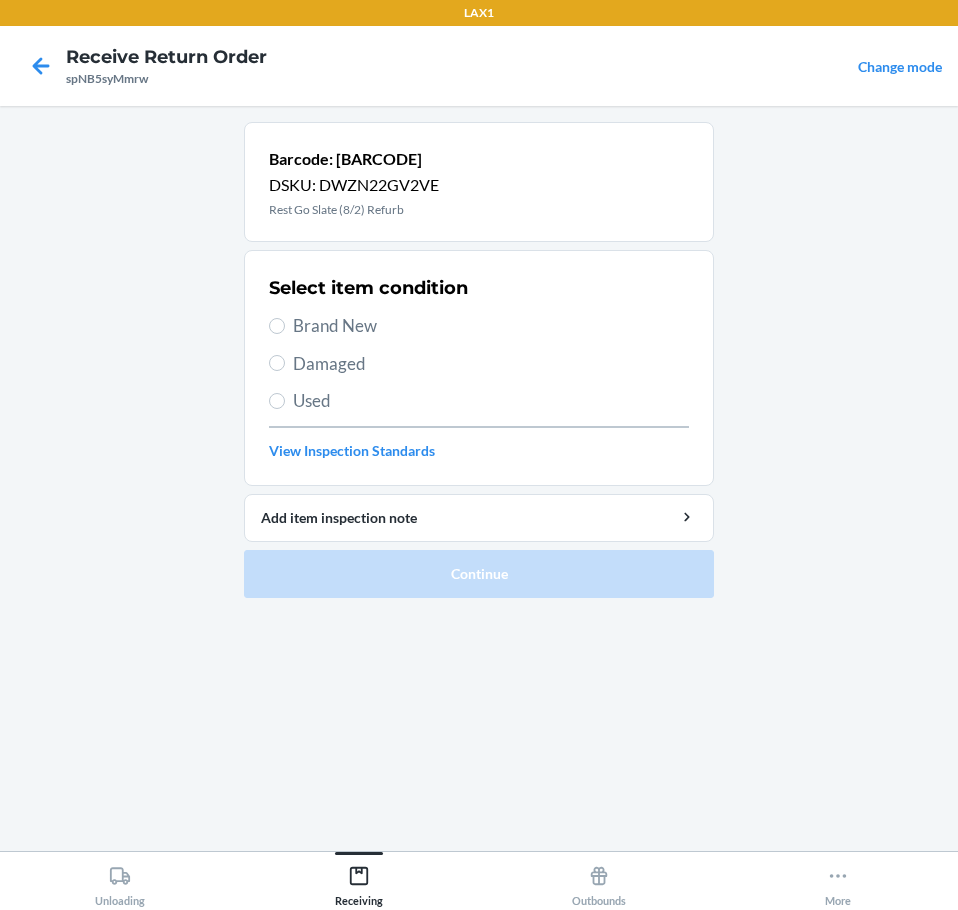 click on "Brand New" at bounding box center [491, 326] 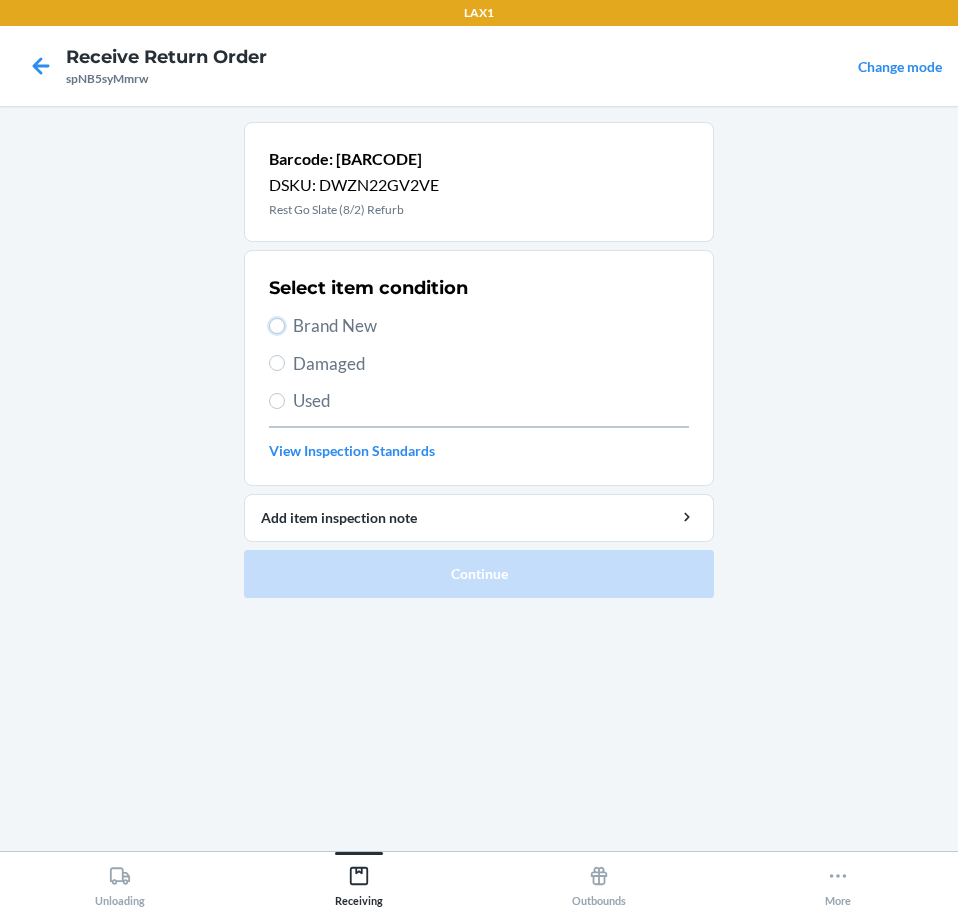 click on "Brand New" at bounding box center (277, 326) 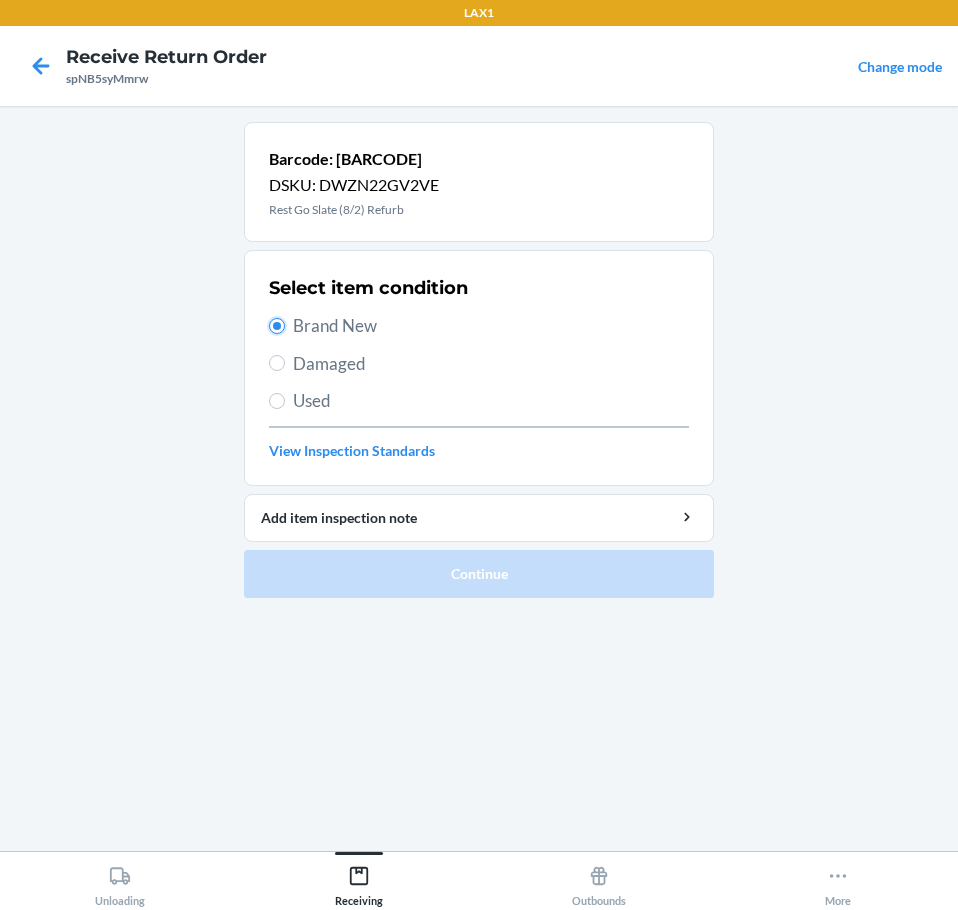 radio on "true" 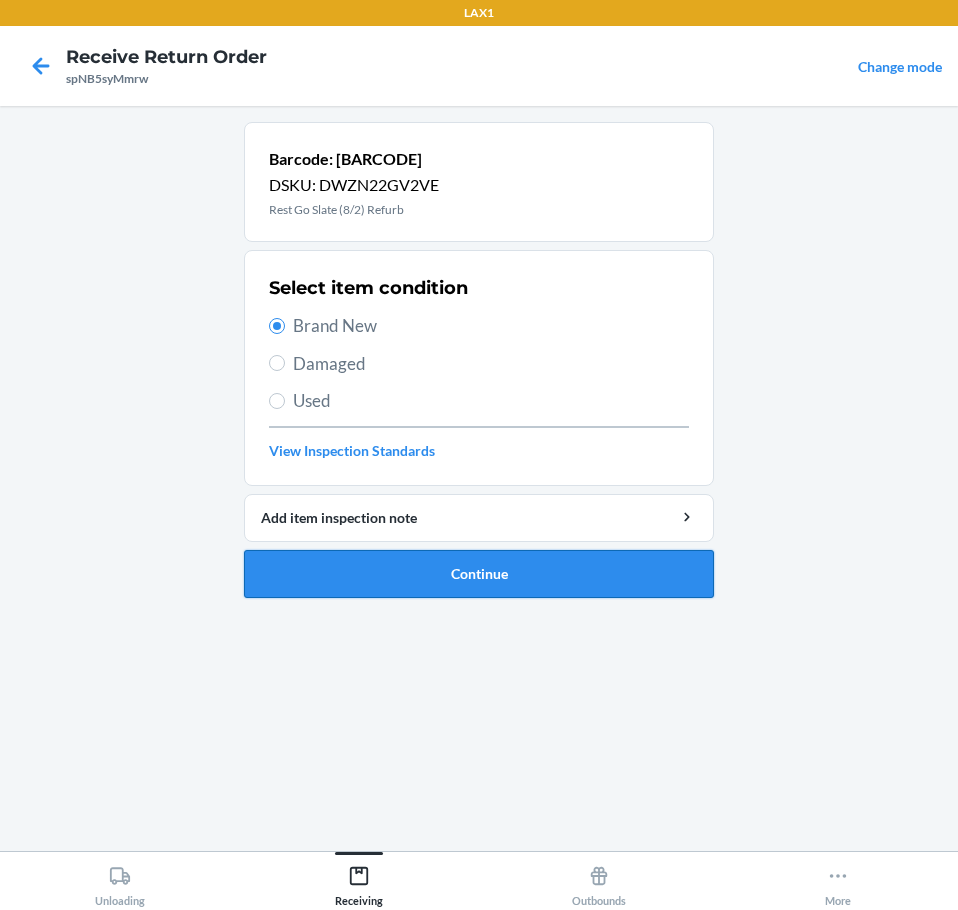 click on "Continue" at bounding box center (479, 574) 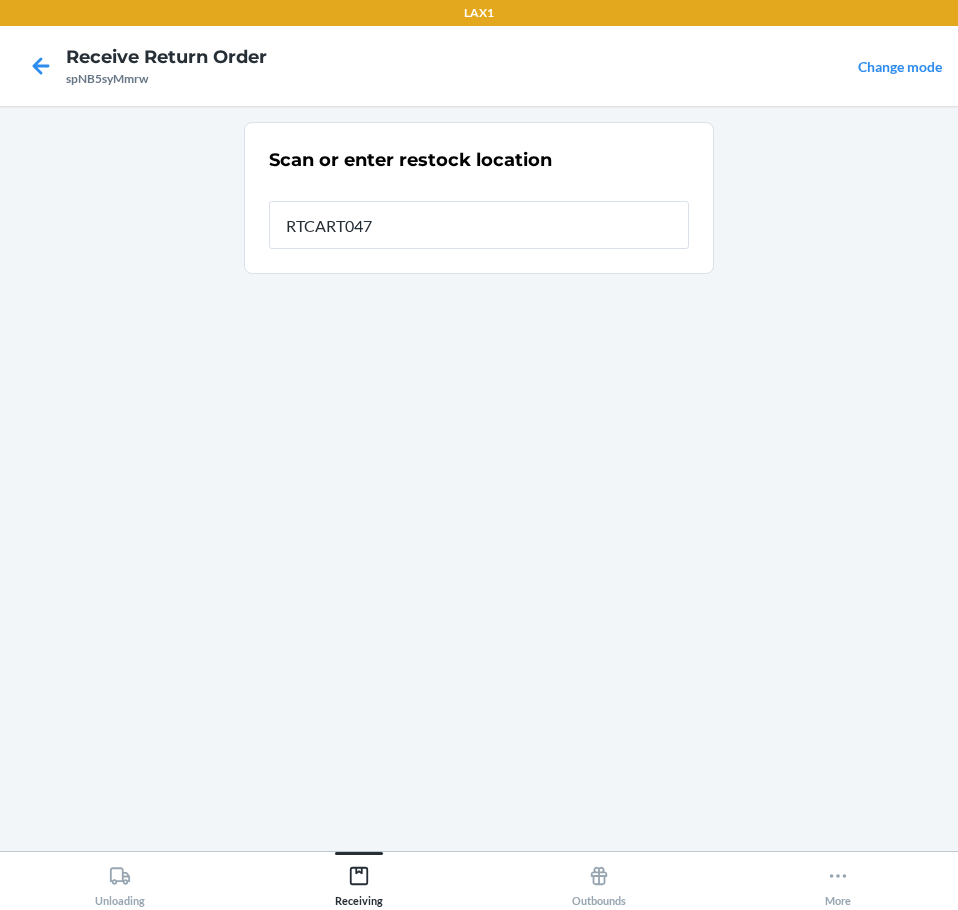type on "RTCART047" 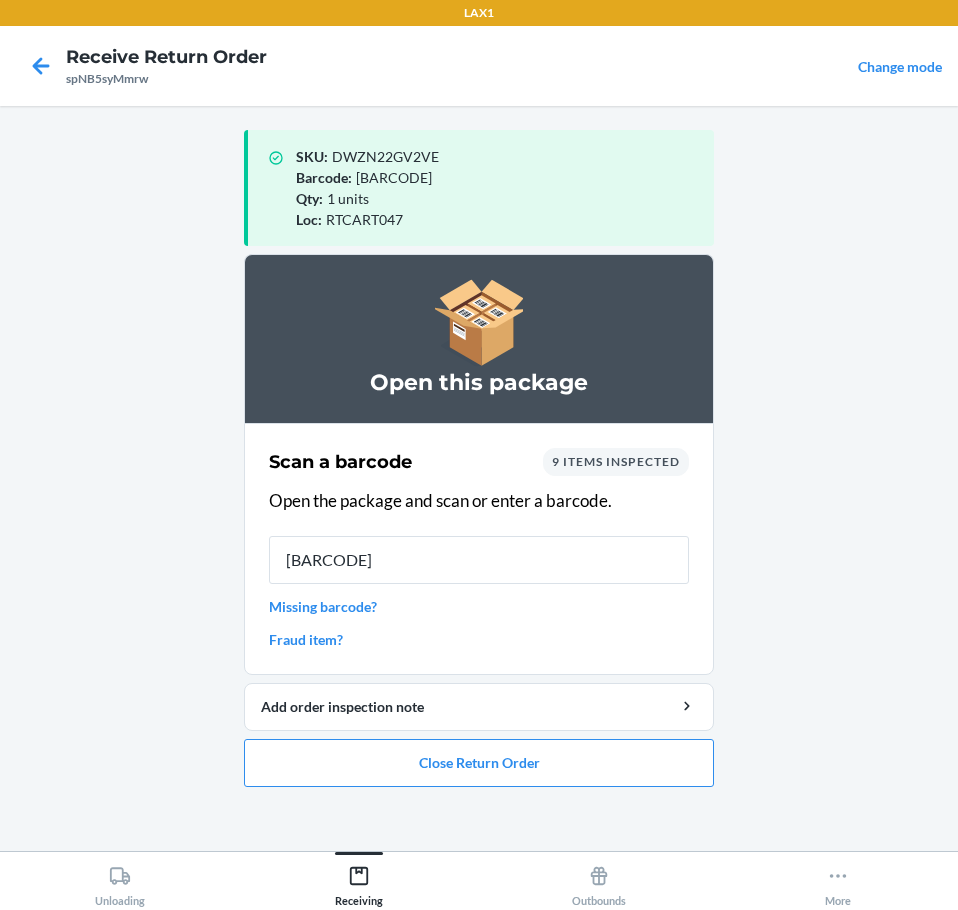 type on "[BARCODE]" 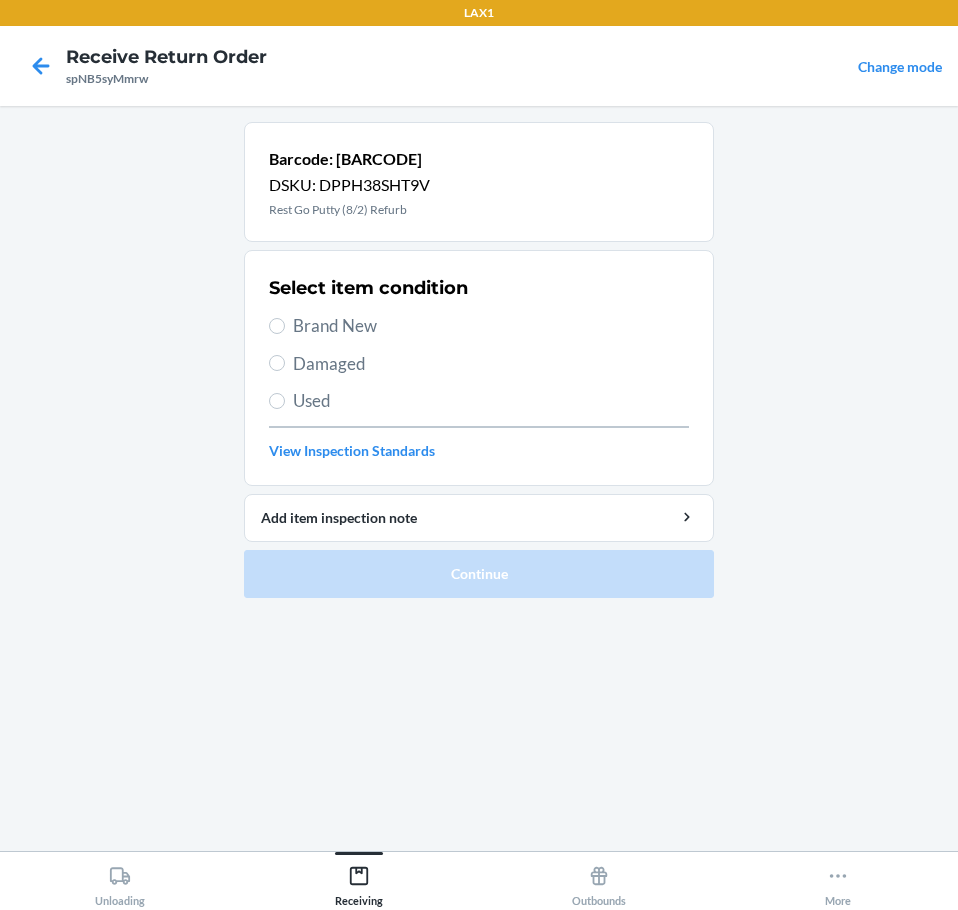 click on "Brand New" at bounding box center [491, 326] 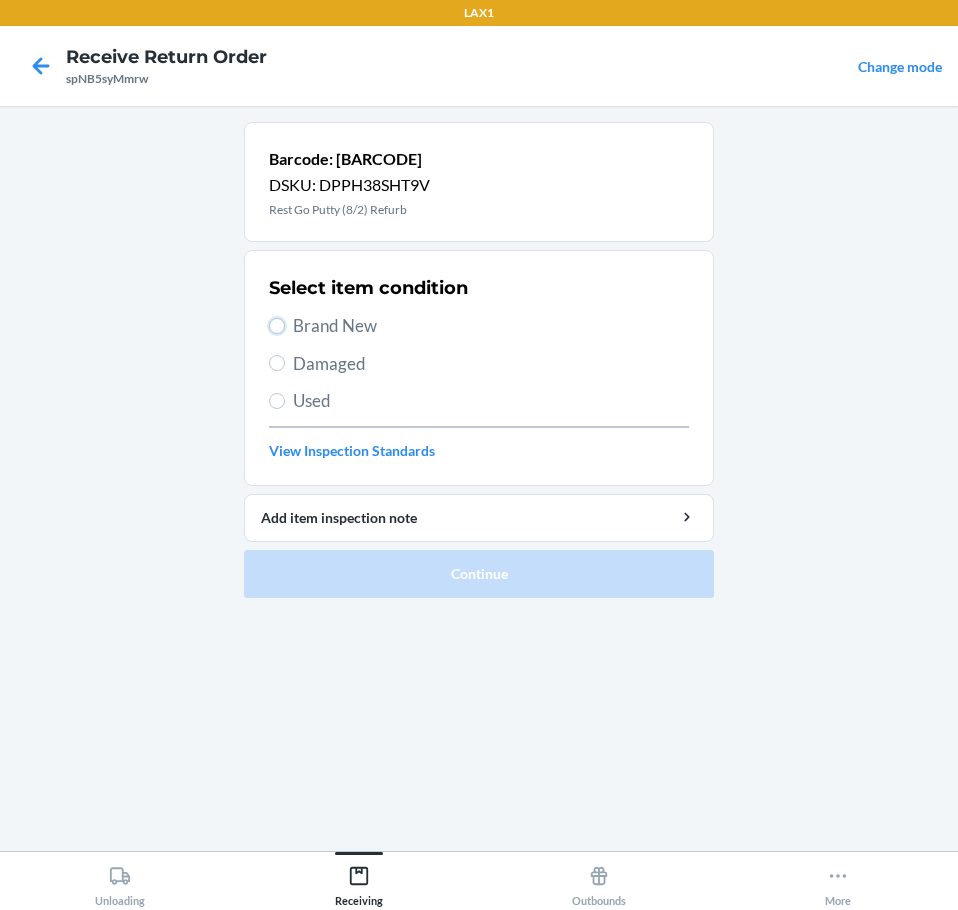click on "Brand New" at bounding box center [277, 326] 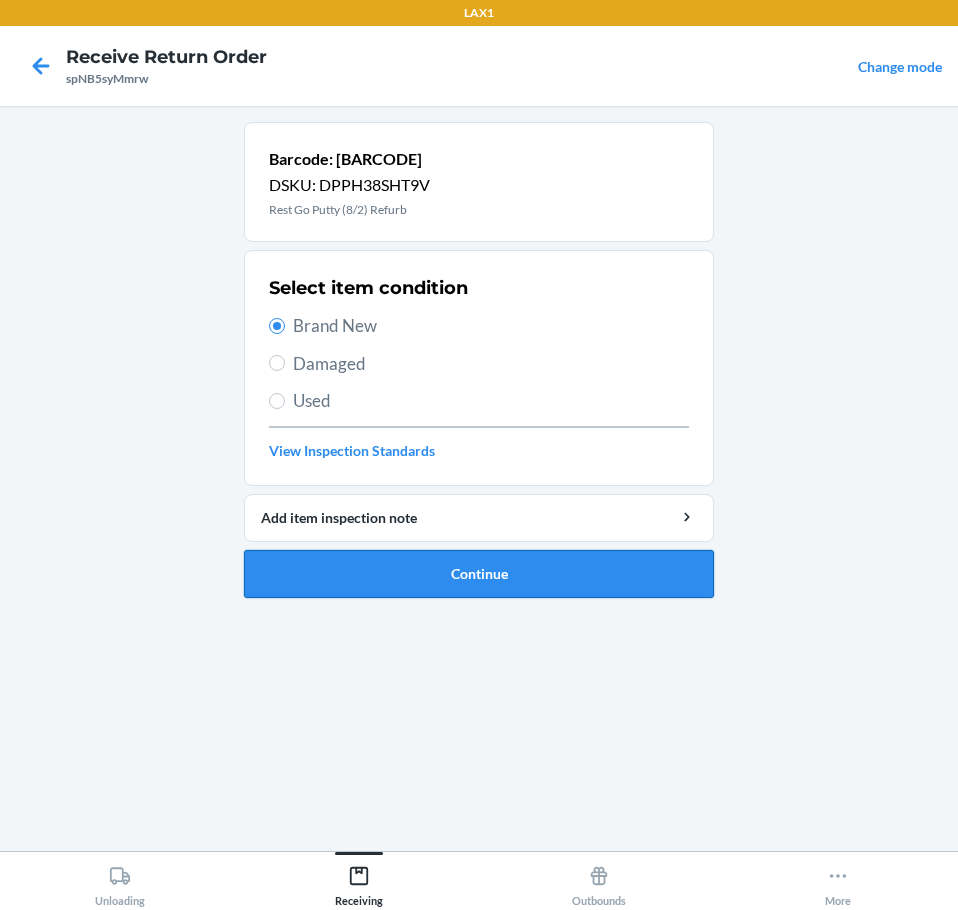 click on "Continue" at bounding box center [479, 574] 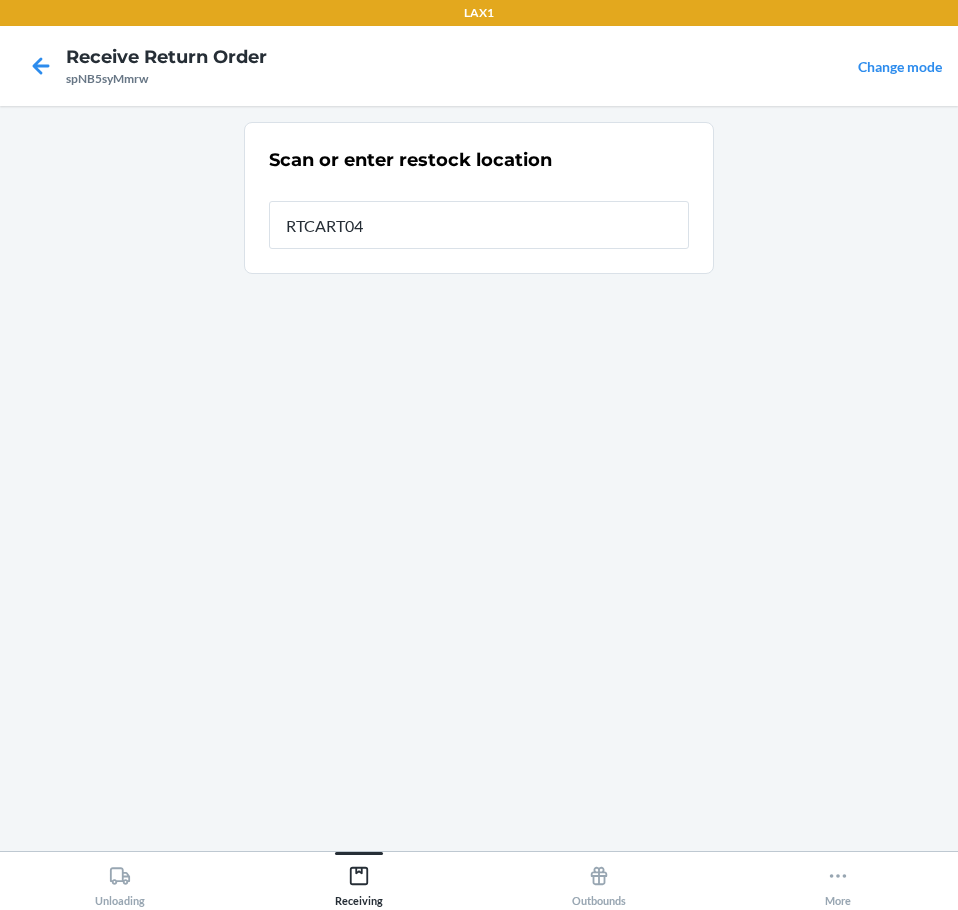type on "RTCART047" 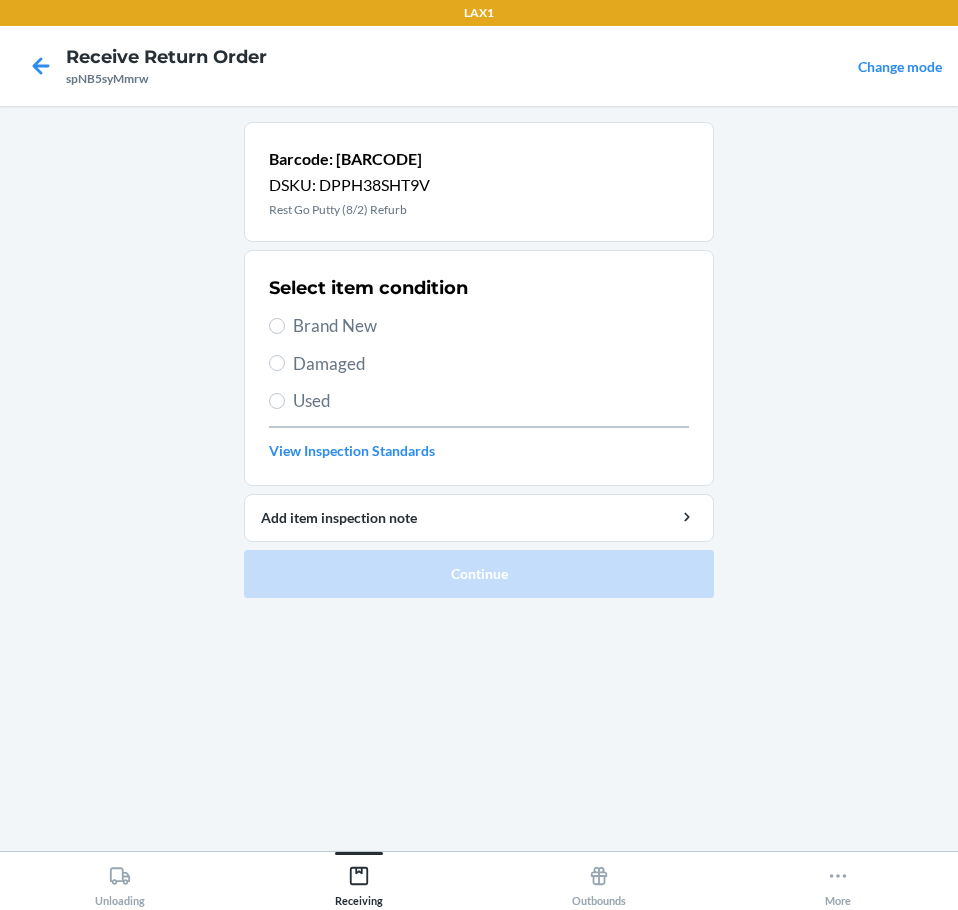 click on "Brand New" at bounding box center (491, 326) 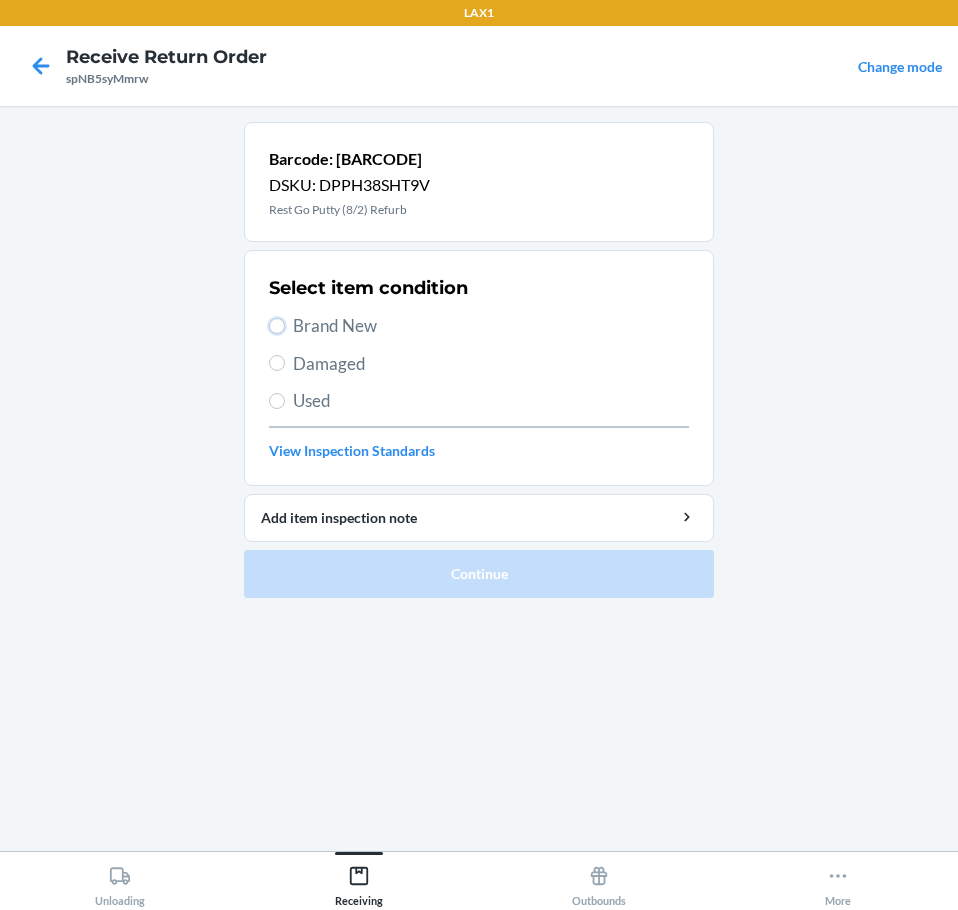 click on "Brand New" at bounding box center [277, 326] 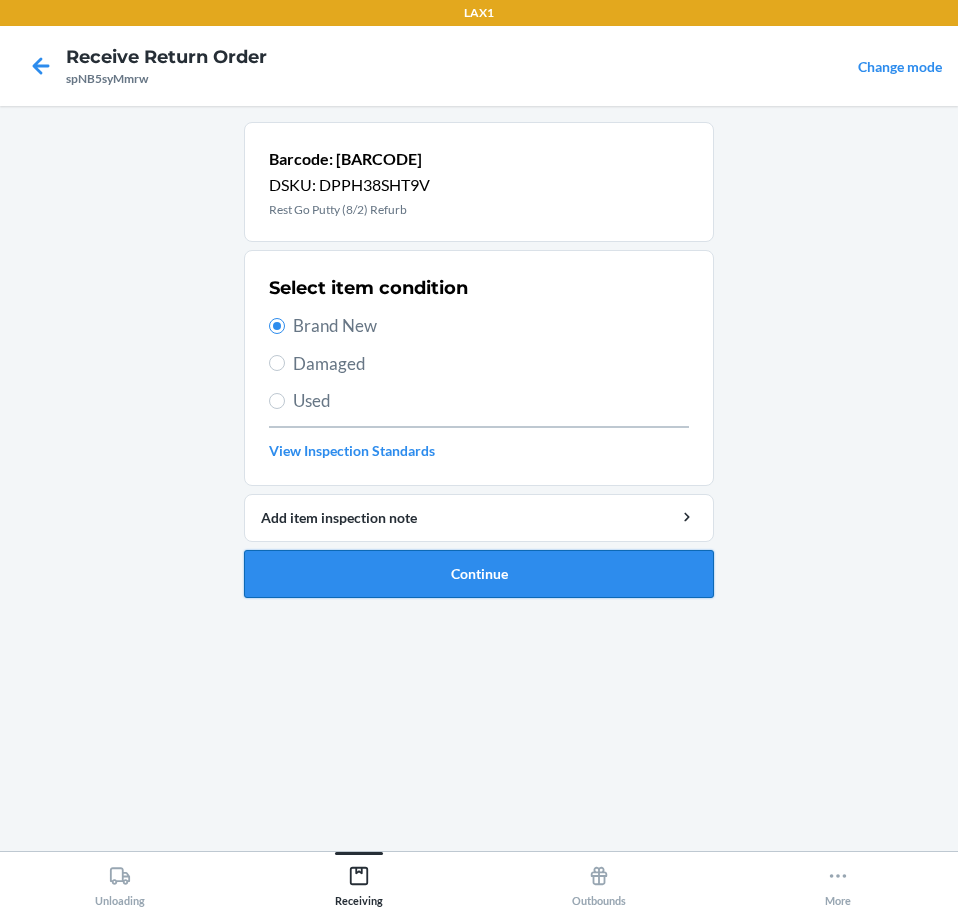 click on "Continue" at bounding box center [479, 574] 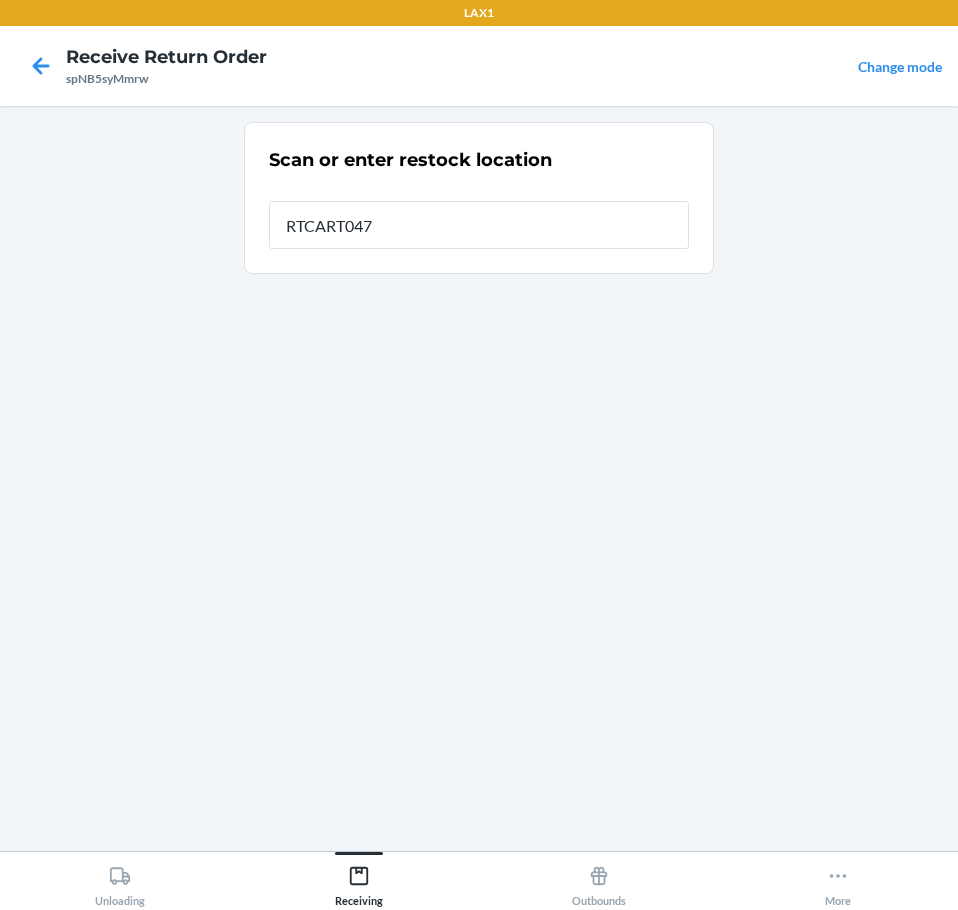 type on "RTCART047" 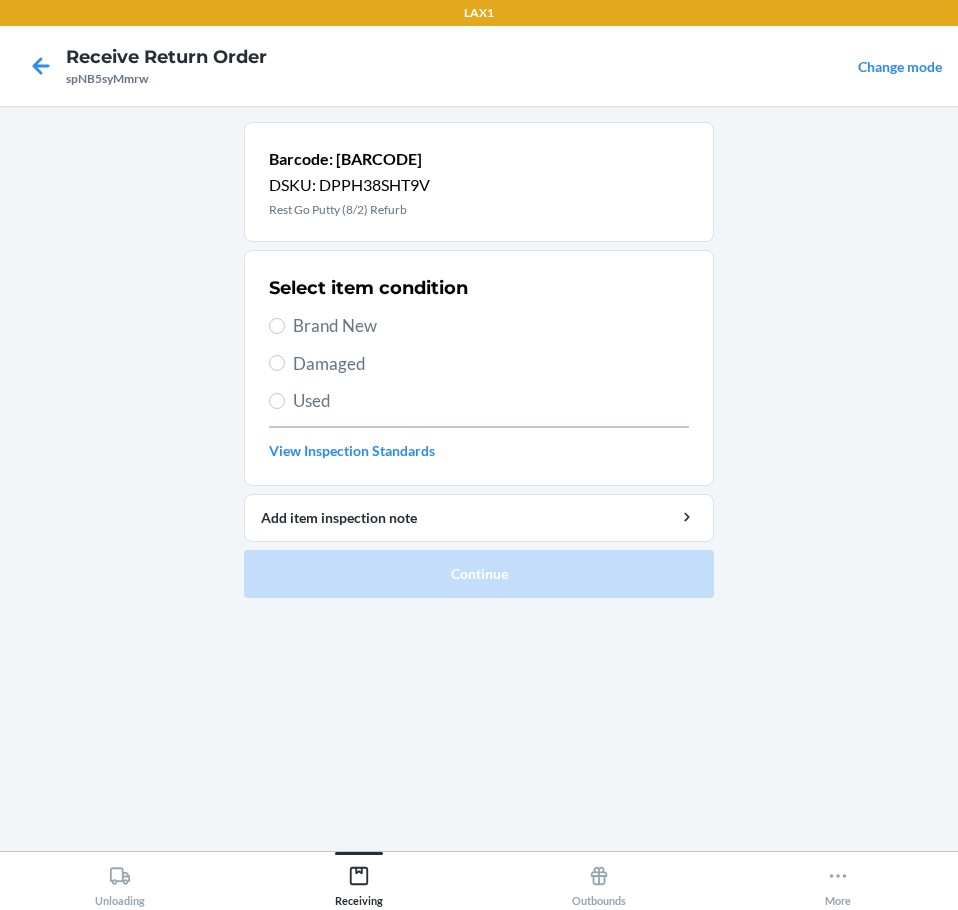 click on "Brand New" at bounding box center (491, 326) 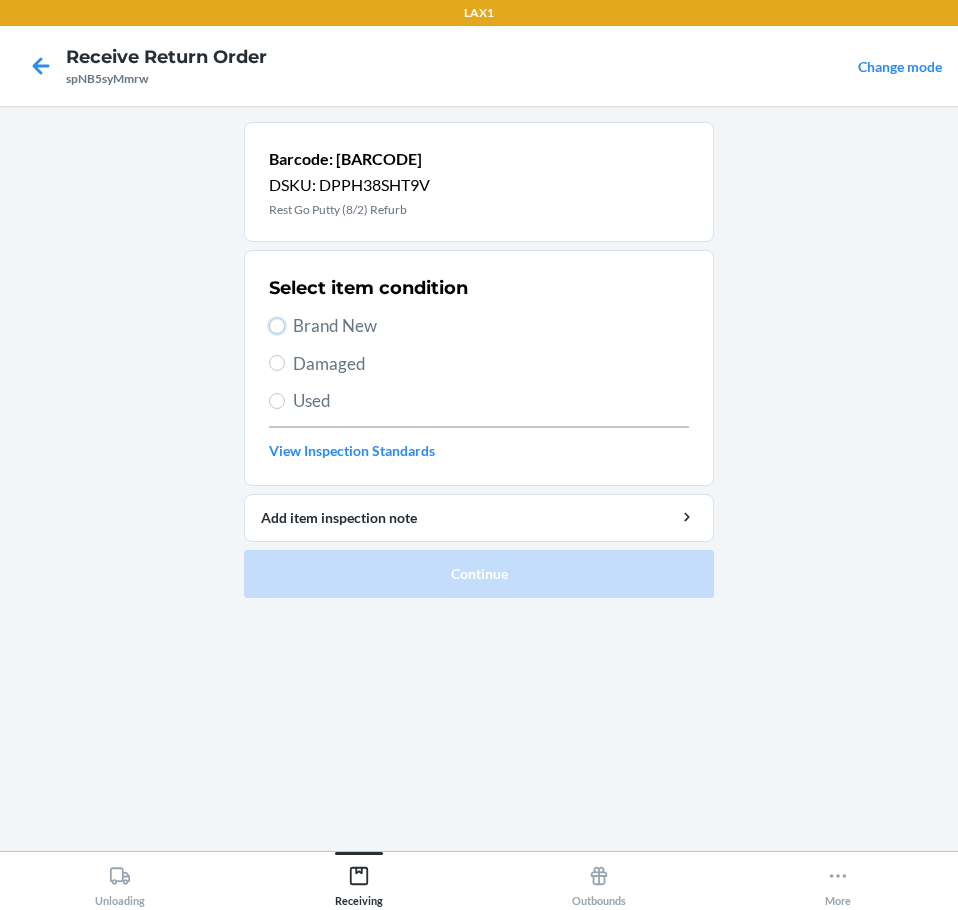 click on "Brand New" at bounding box center (277, 326) 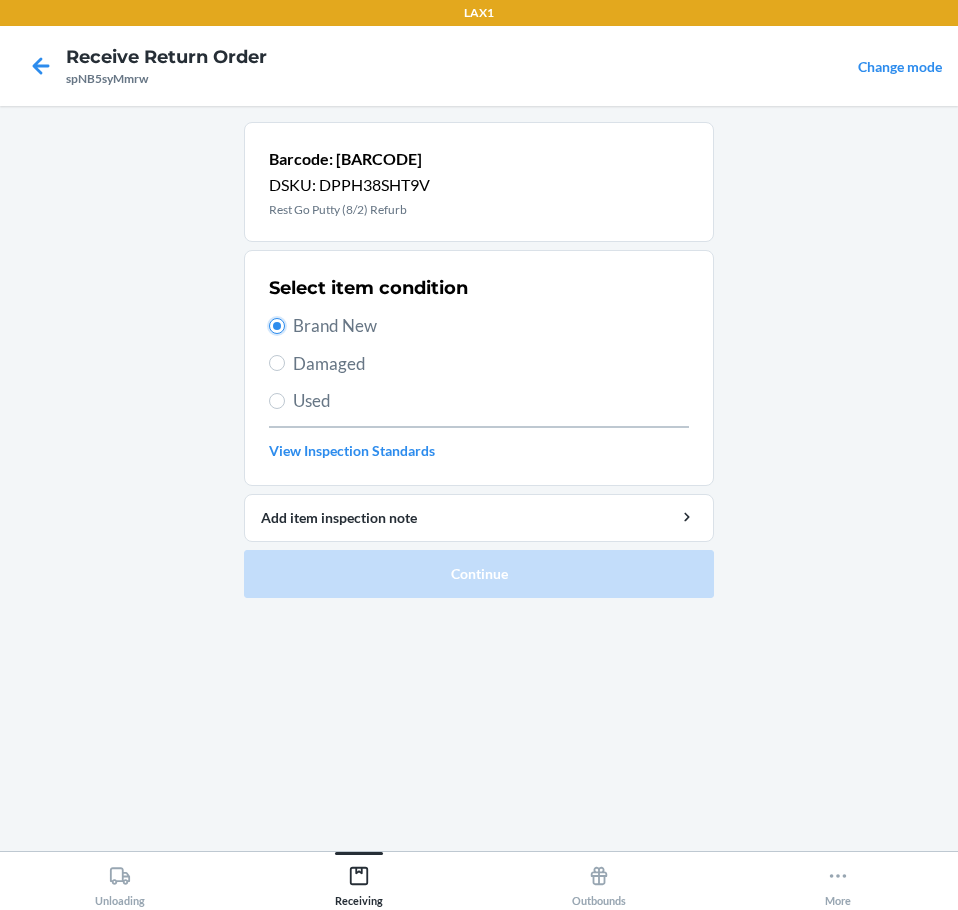 radio on "true" 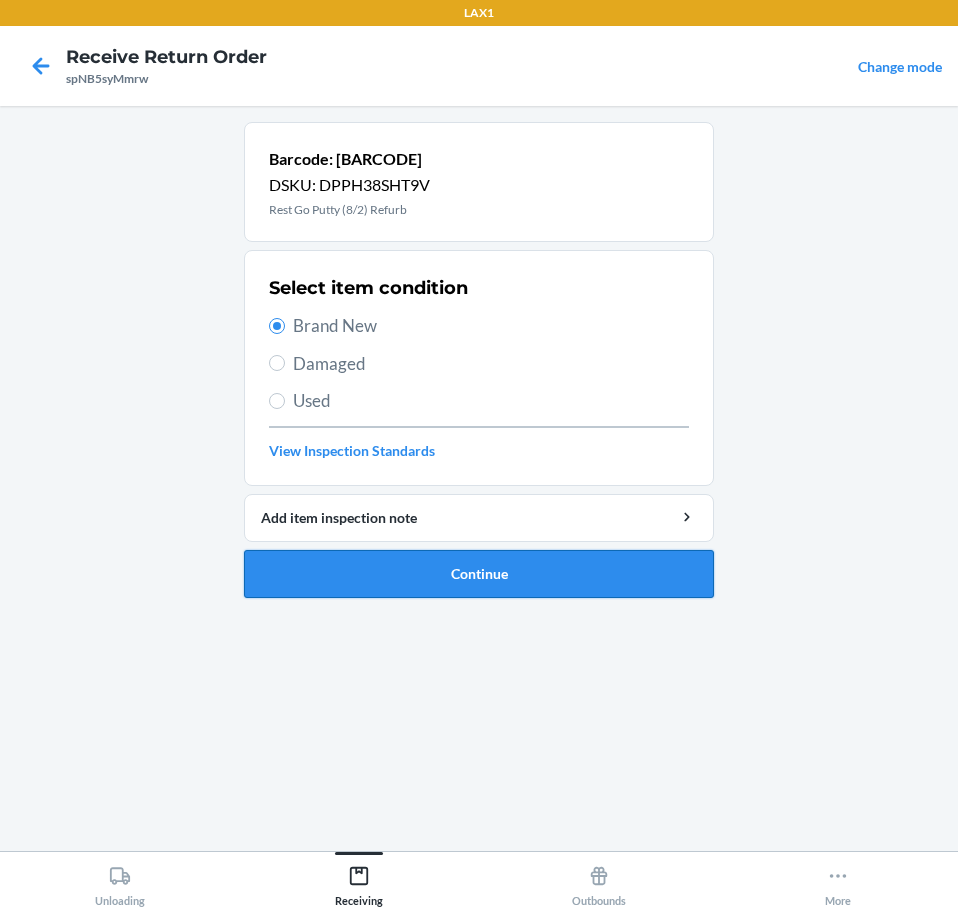 click on "Continue" at bounding box center (479, 574) 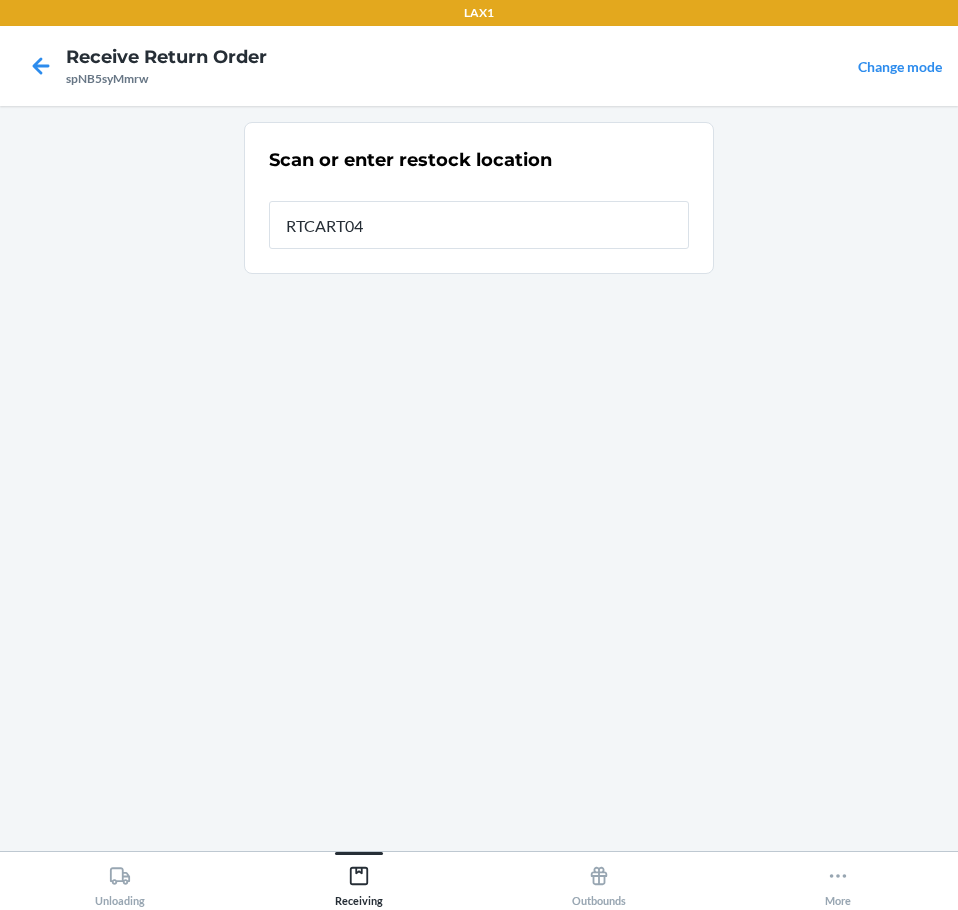 type on "RTCART047" 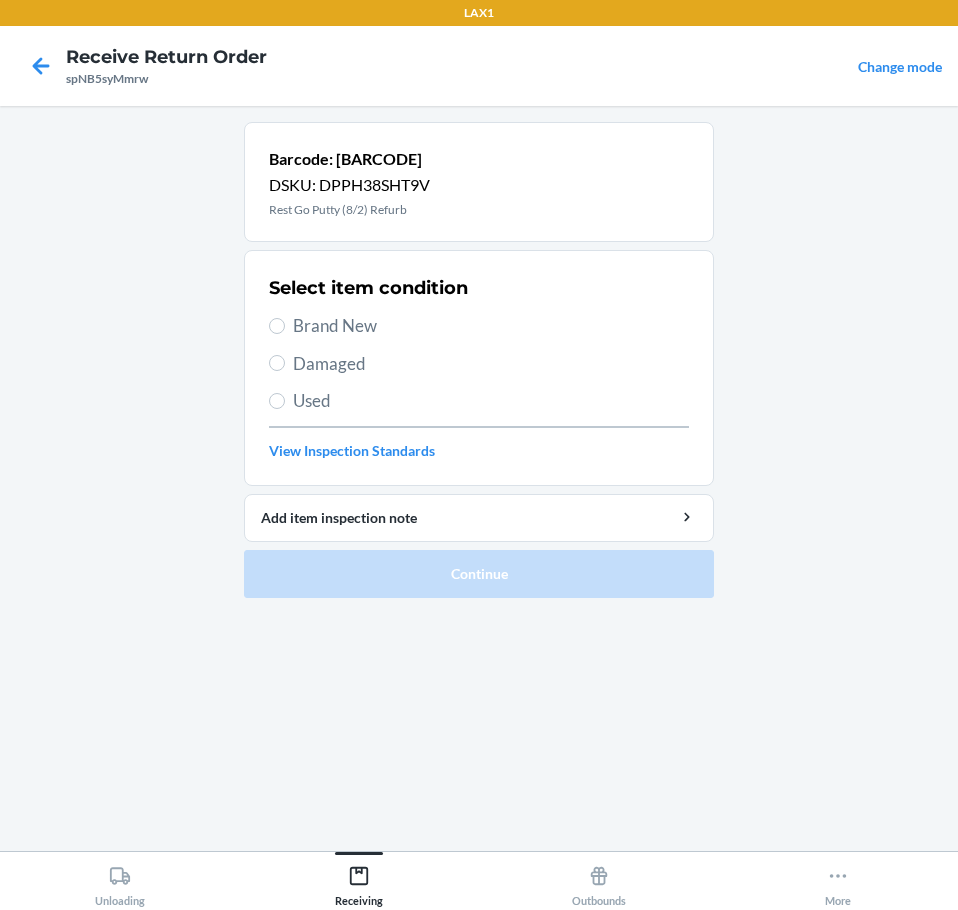 click on "Brand New" at bounding box center [491, 326] 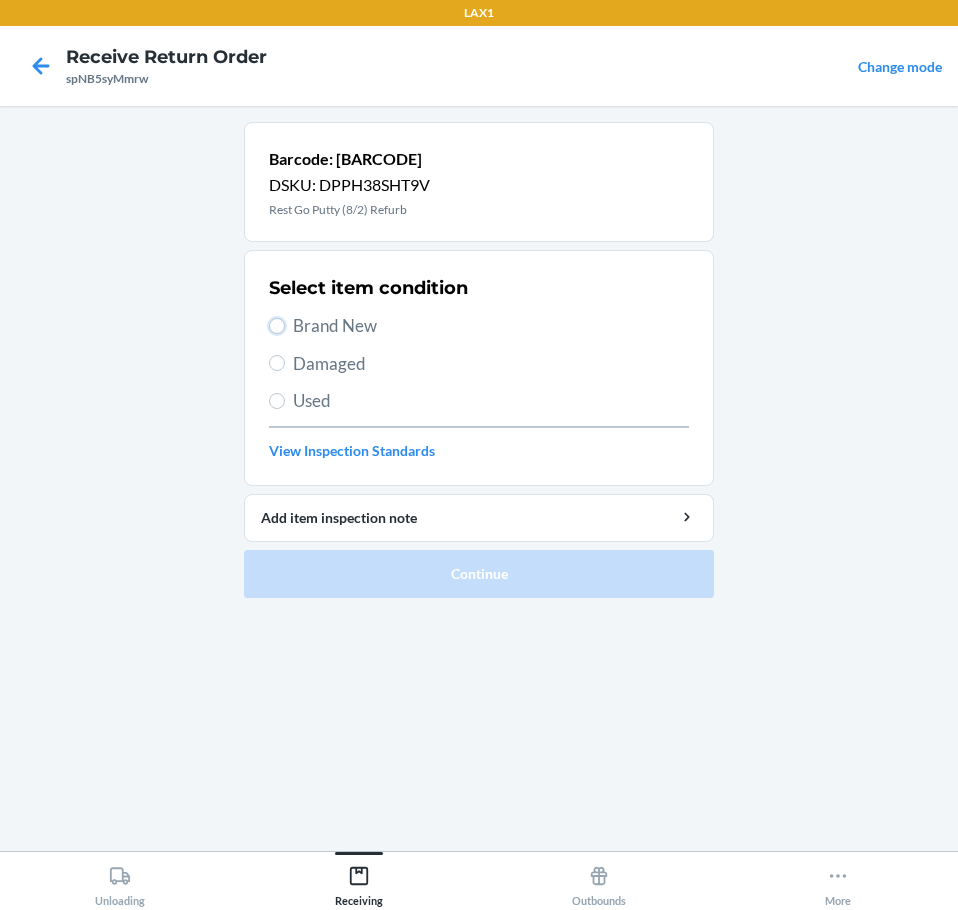 click on "Brand New" at bounding box center [277, 326] 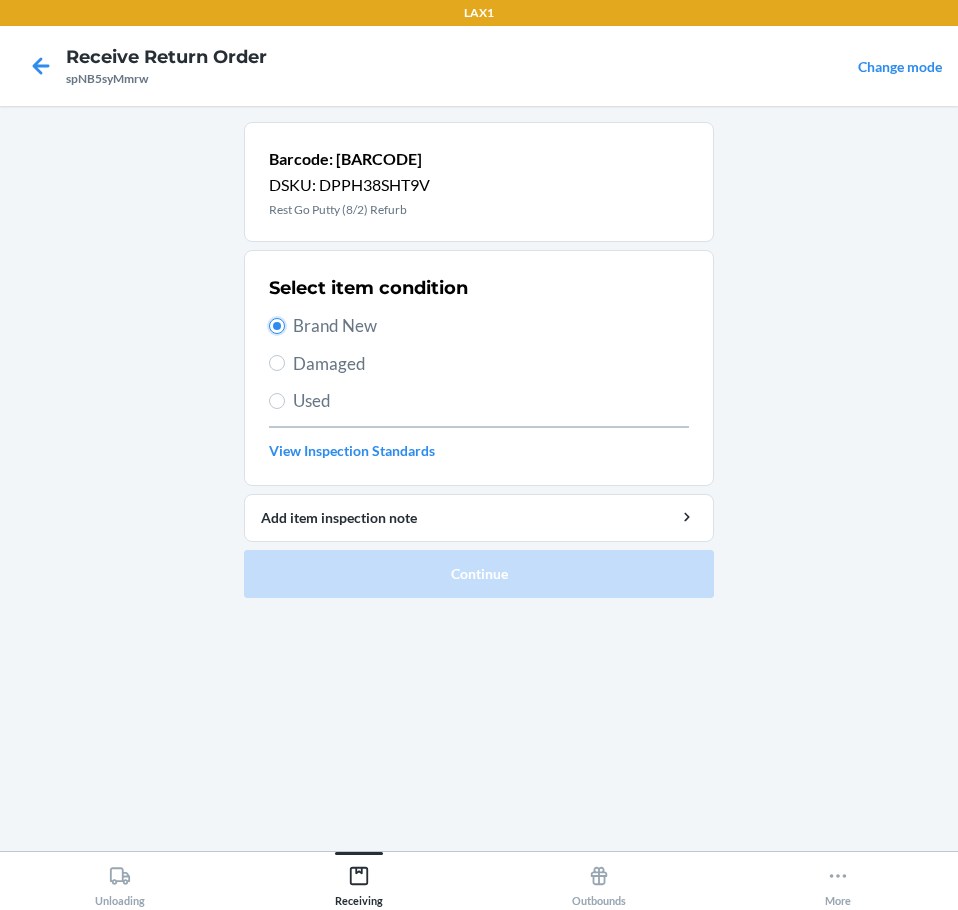 radio on "true" 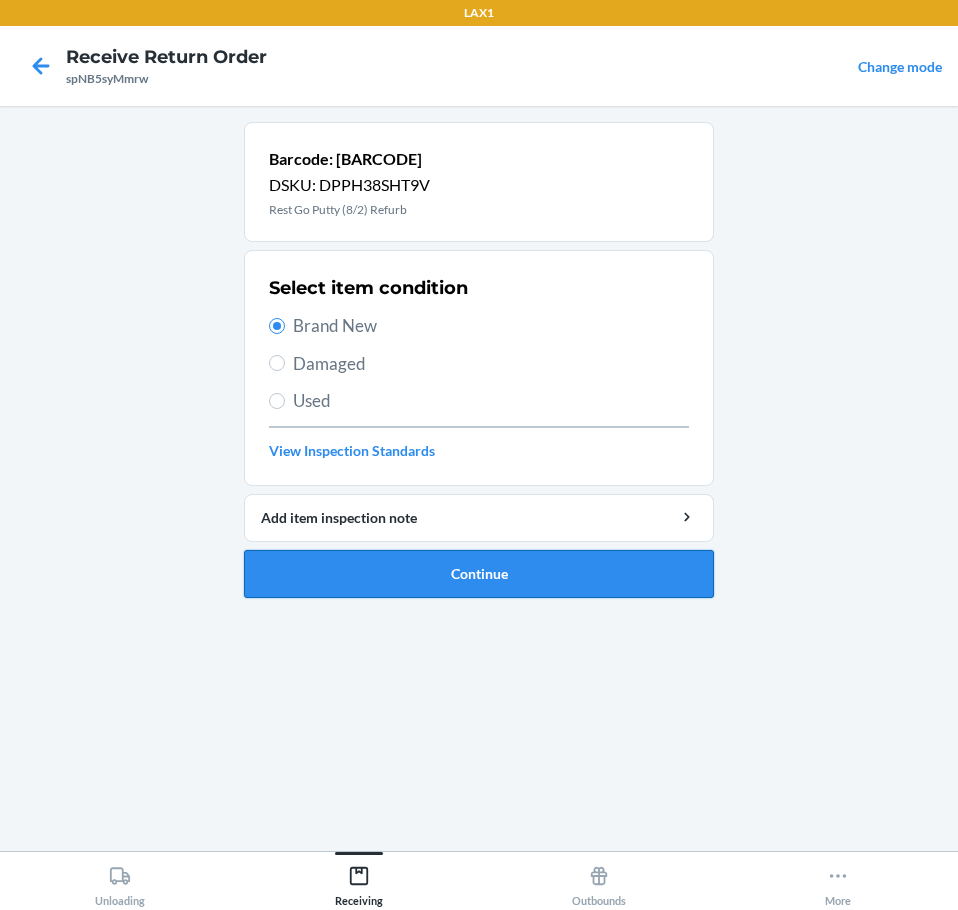 click on "Continue" at bounding box center (479, 574) 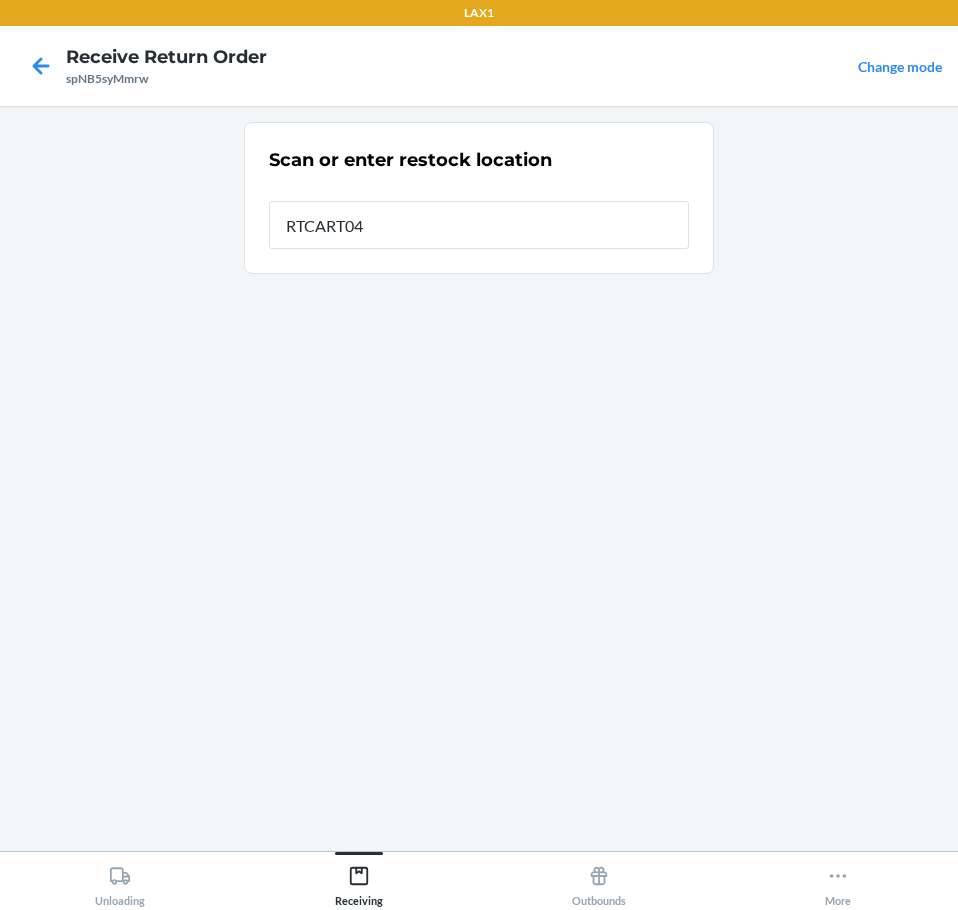 type on "RTCART047" 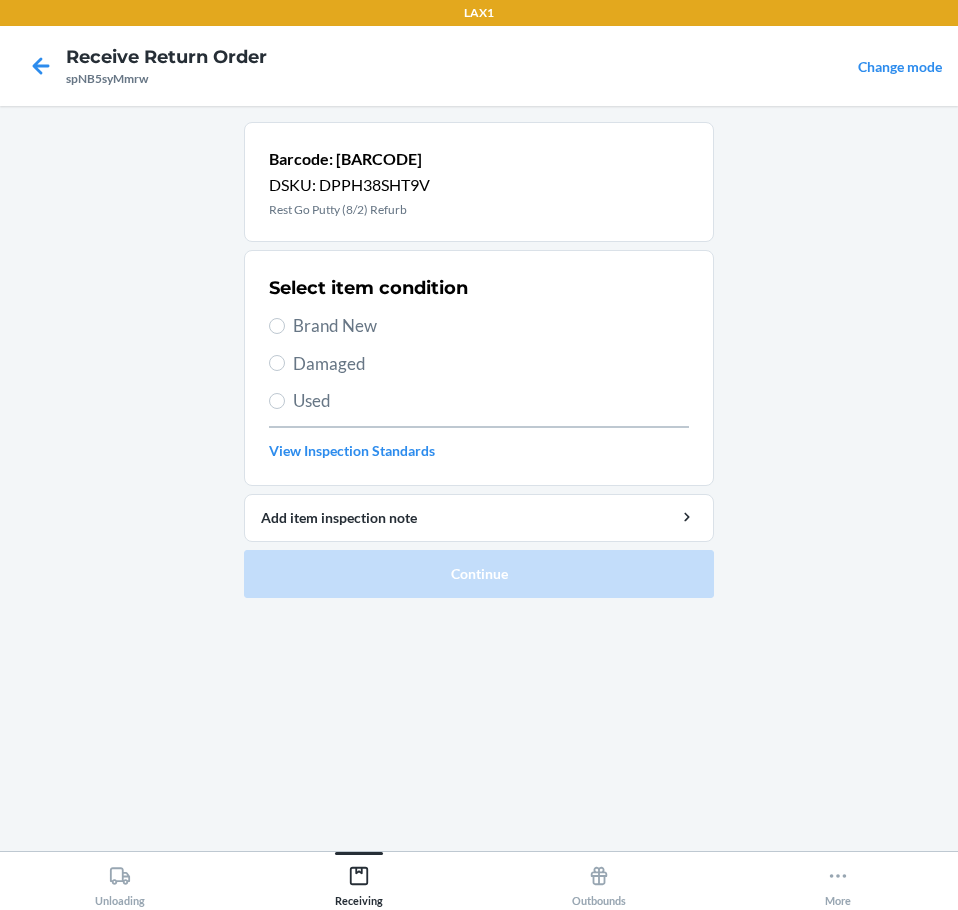 click on "Brand New" at bounding box center (491, 326) 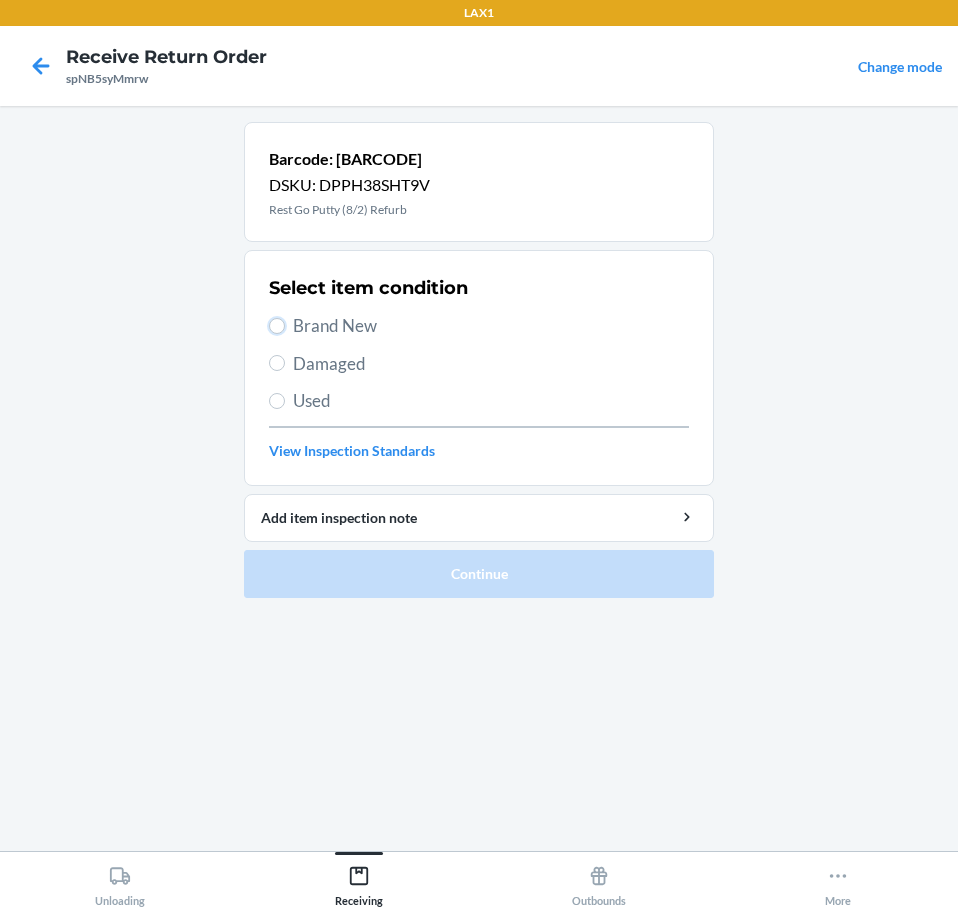click on "Brand New" at bounding box center (277, 326) 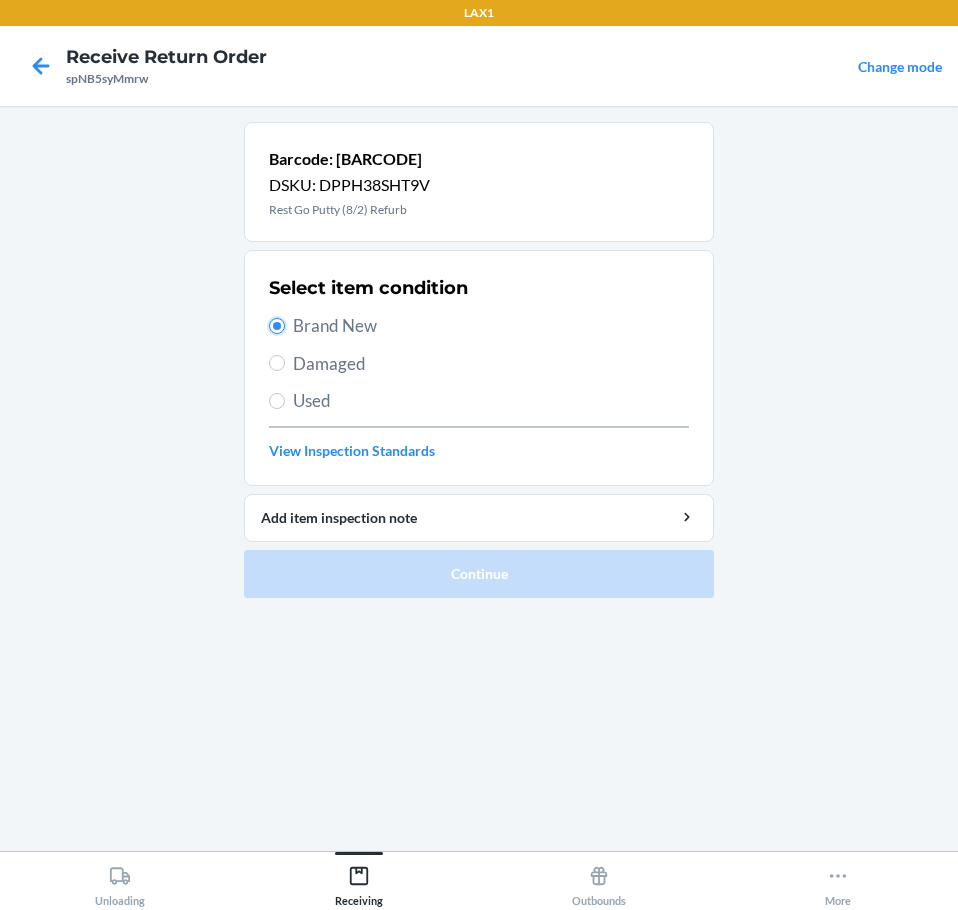 radio on "true" 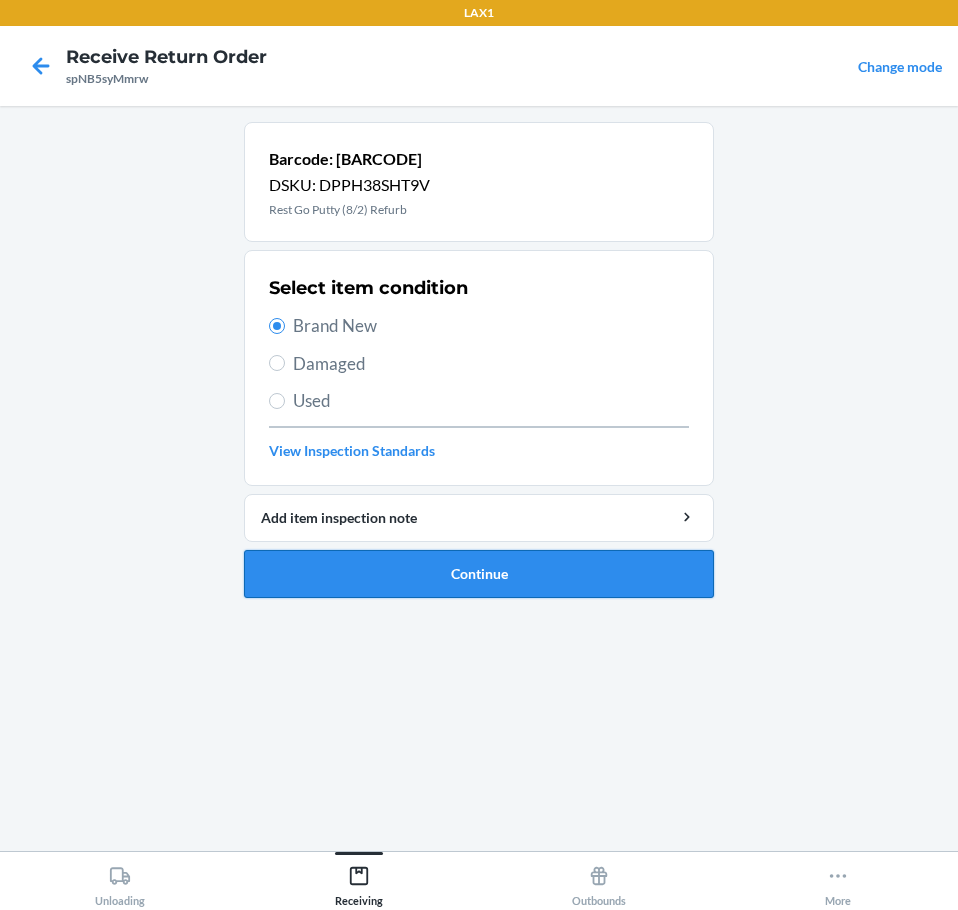 click on "Continue" at bounding box center (479, 574) 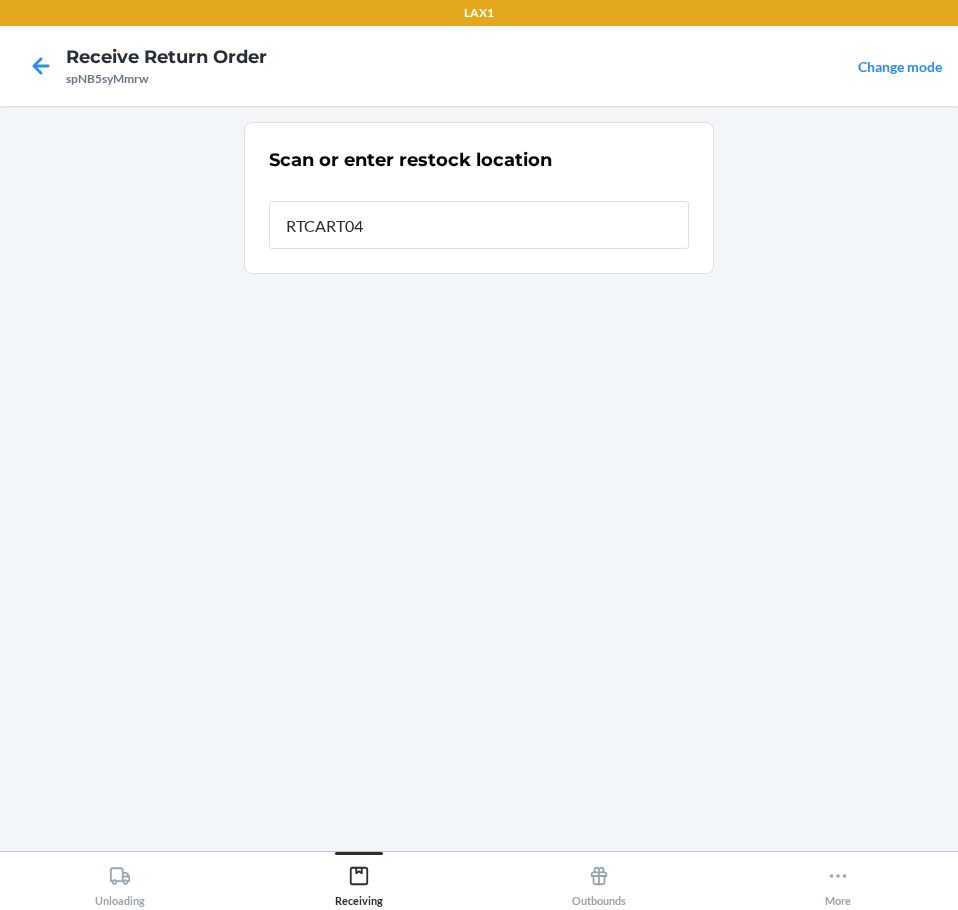 type on "RTCART047" 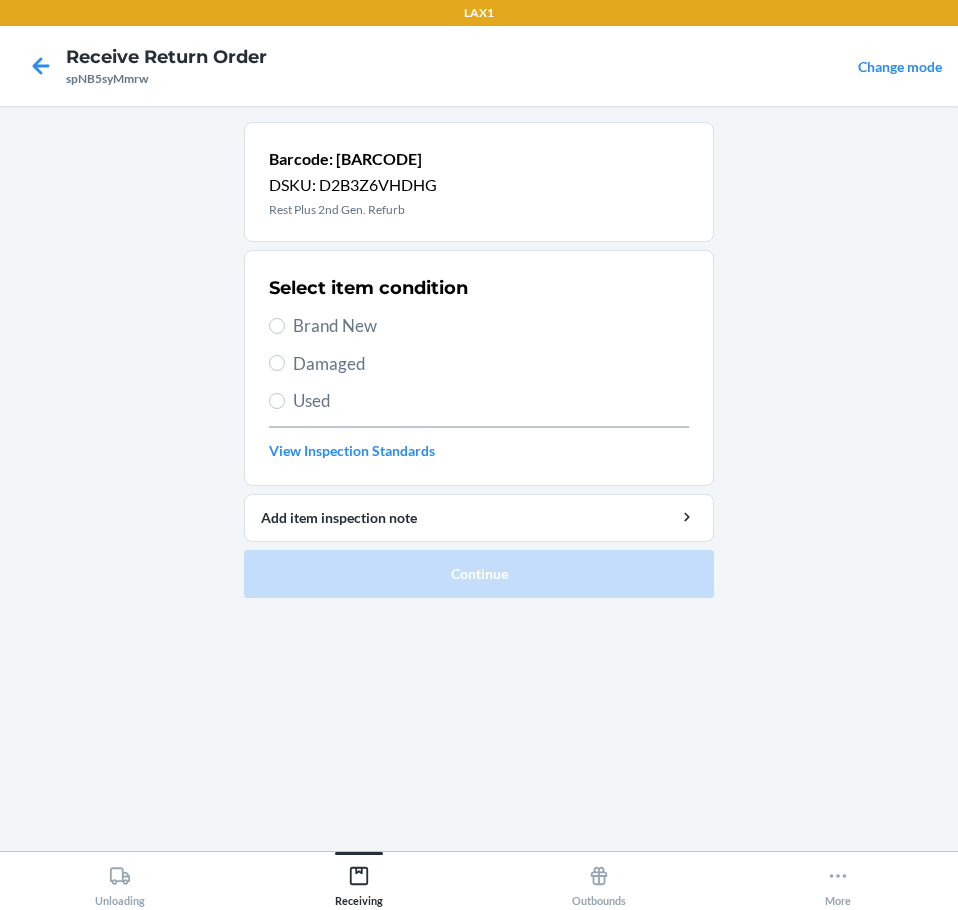 click on "Brand New" at bounding box center (491, 326) 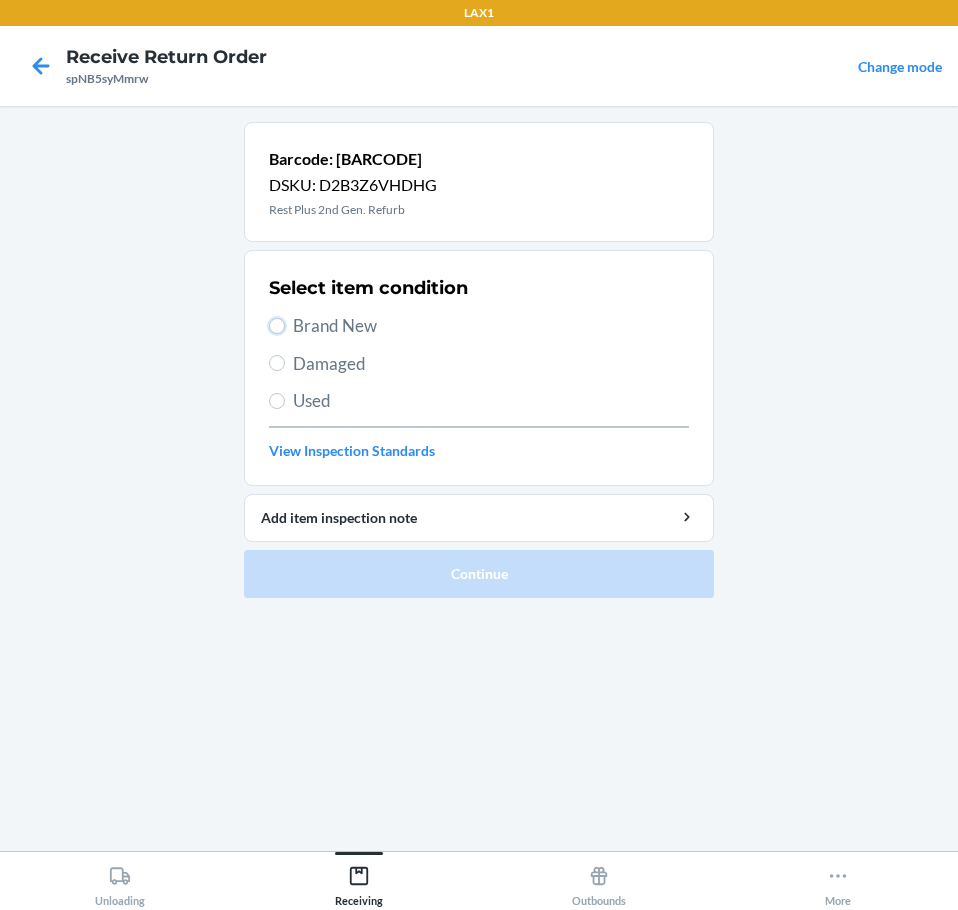 click on "Brand New" at bounding box center (277, 326) 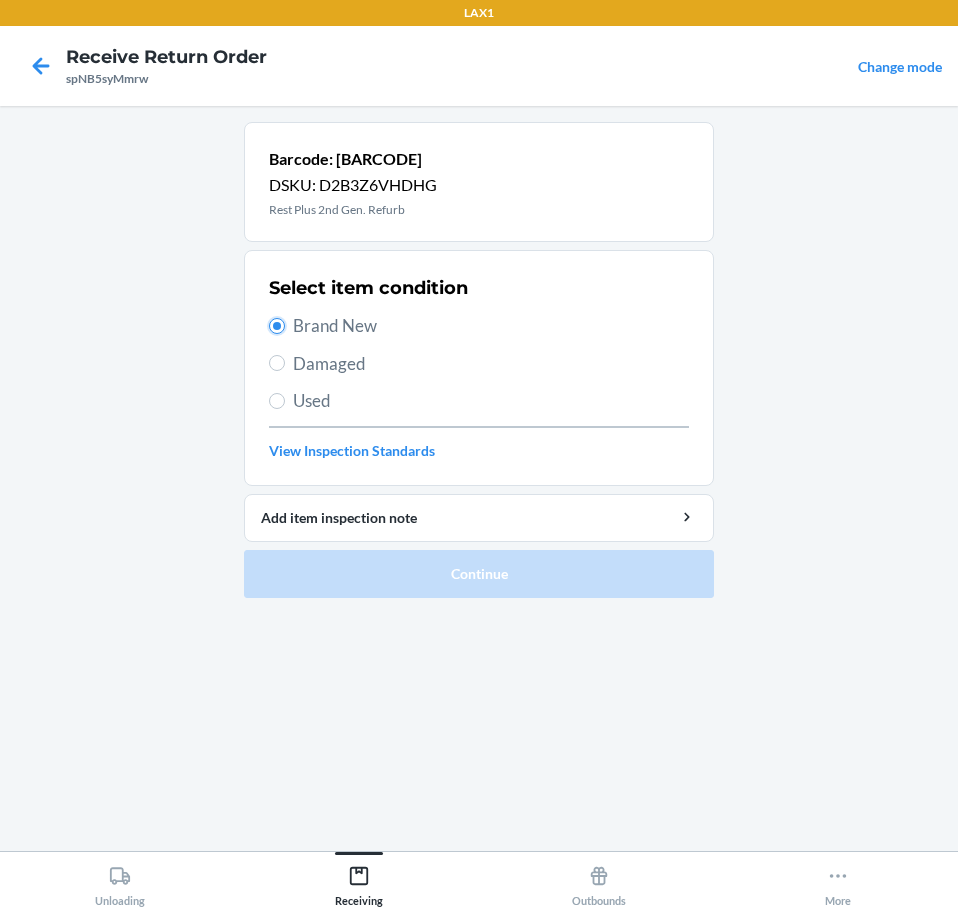 radio on "true" 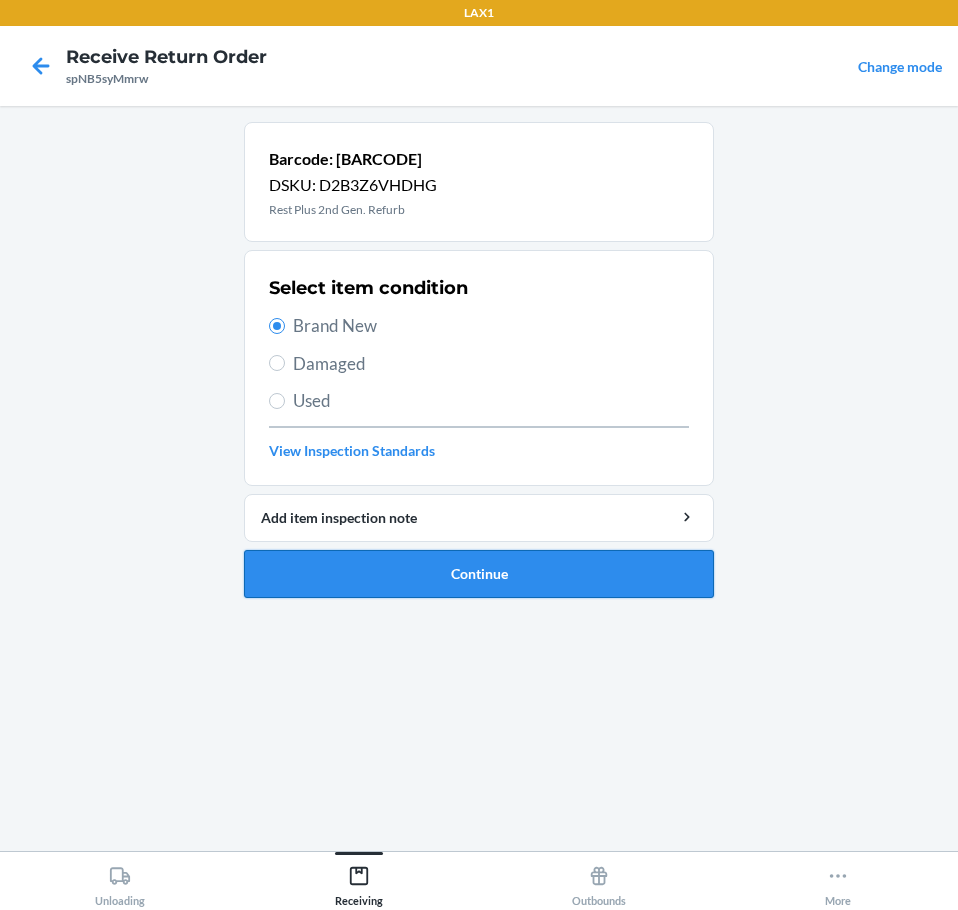 click on "Continue" at bounding box center [479, 574] 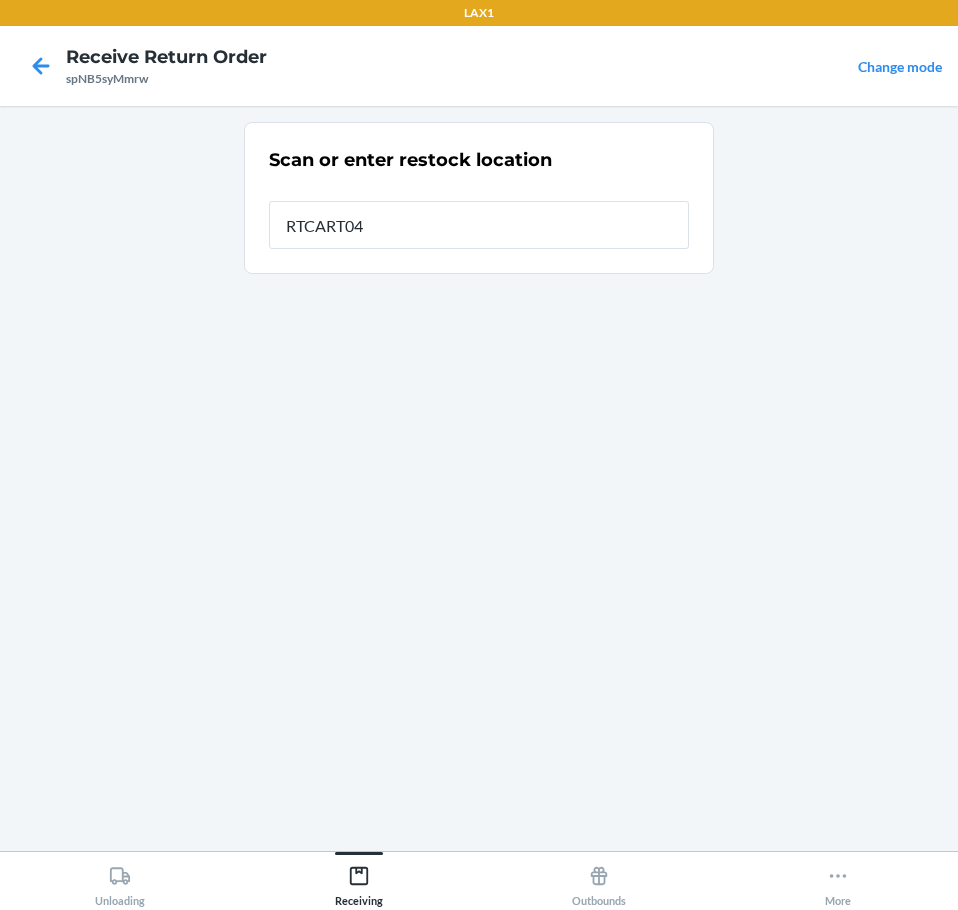 type on "RTCART047" 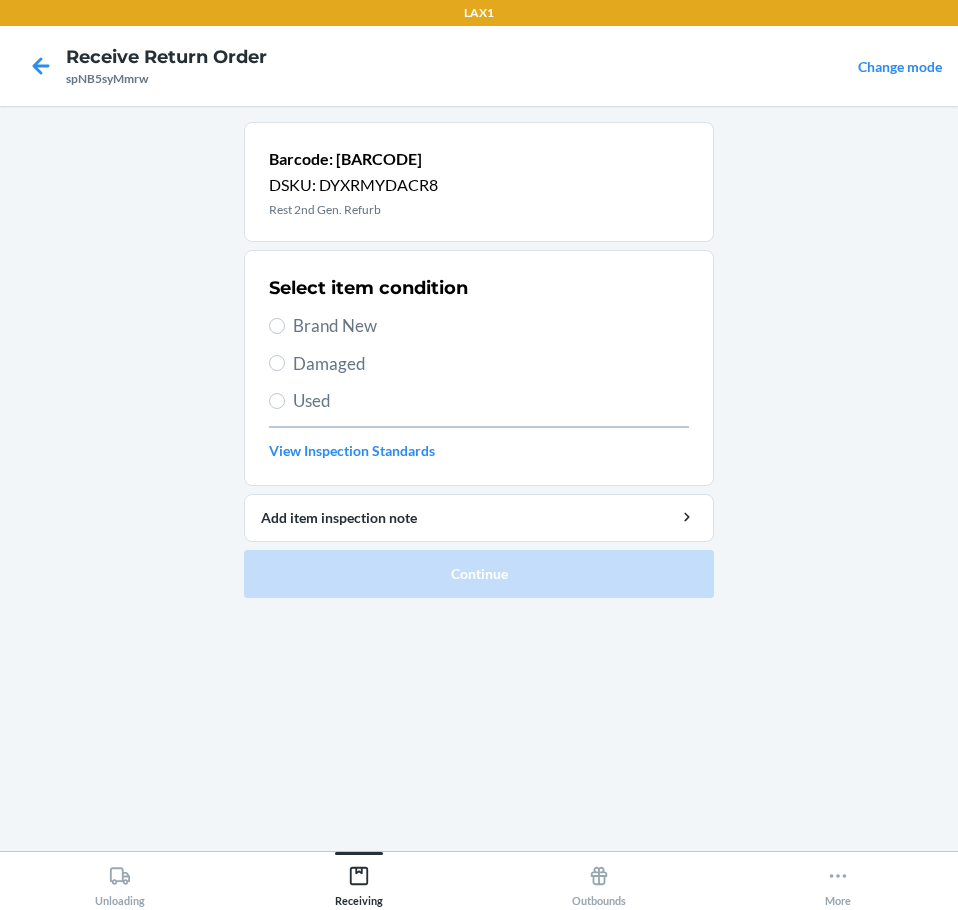 click on "Brand New" at bounding box center (491, 326) 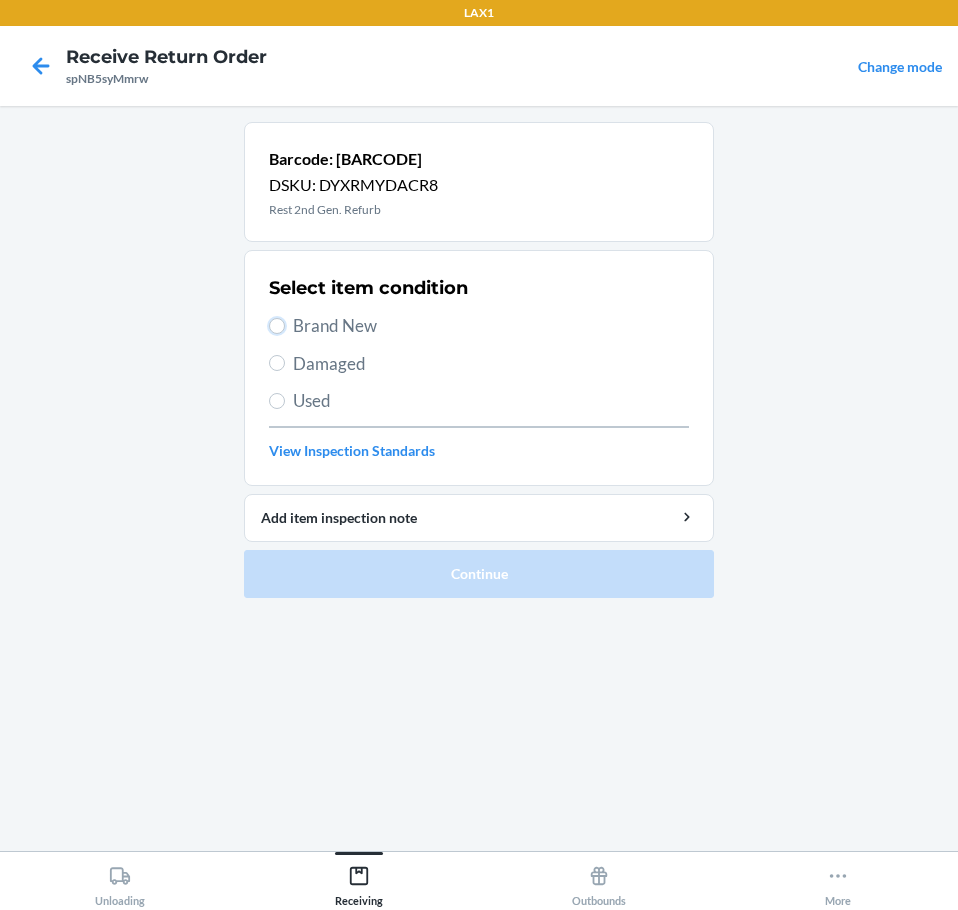 click on "Brand New" at bounding box center [277, 326] 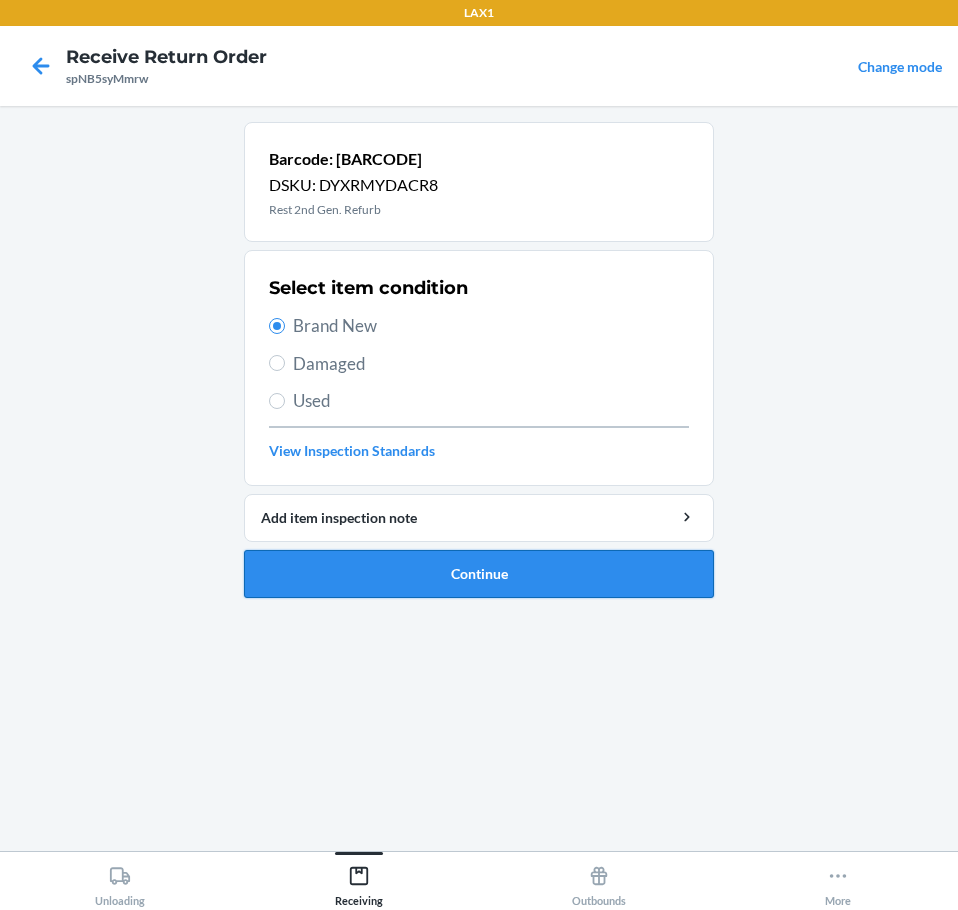 click on "Continue" at bounding box center (479, 574) 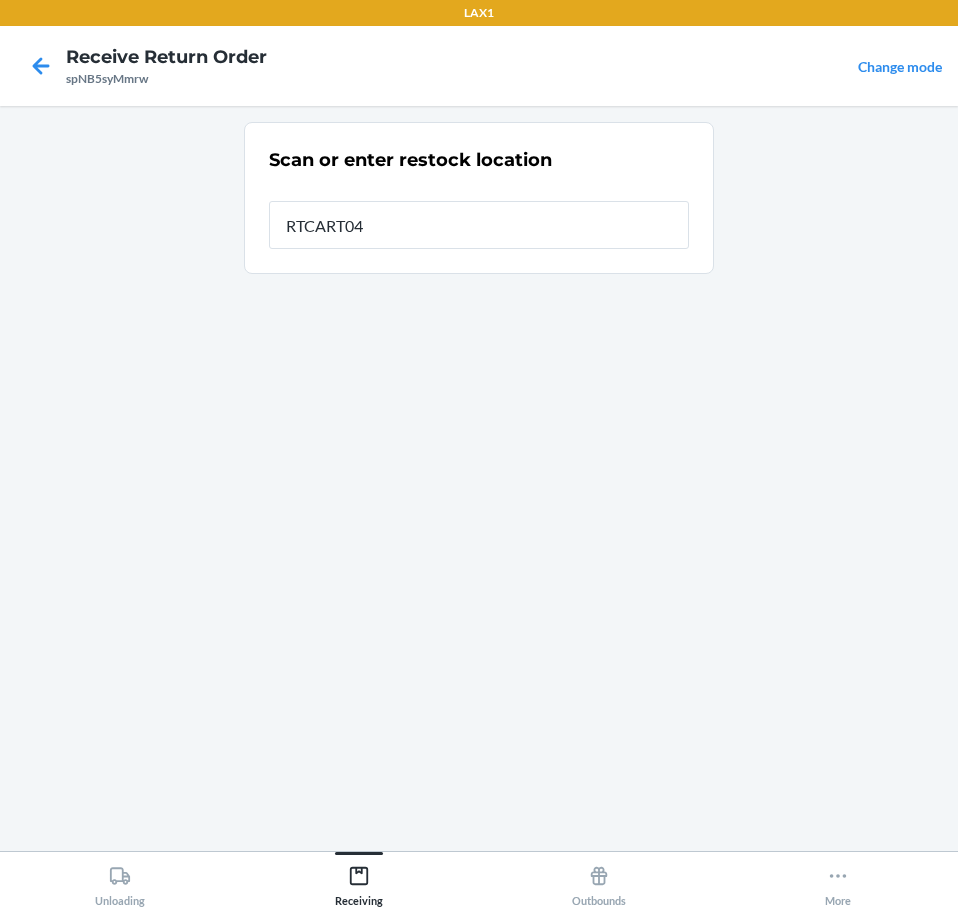 type on "RTCART047" 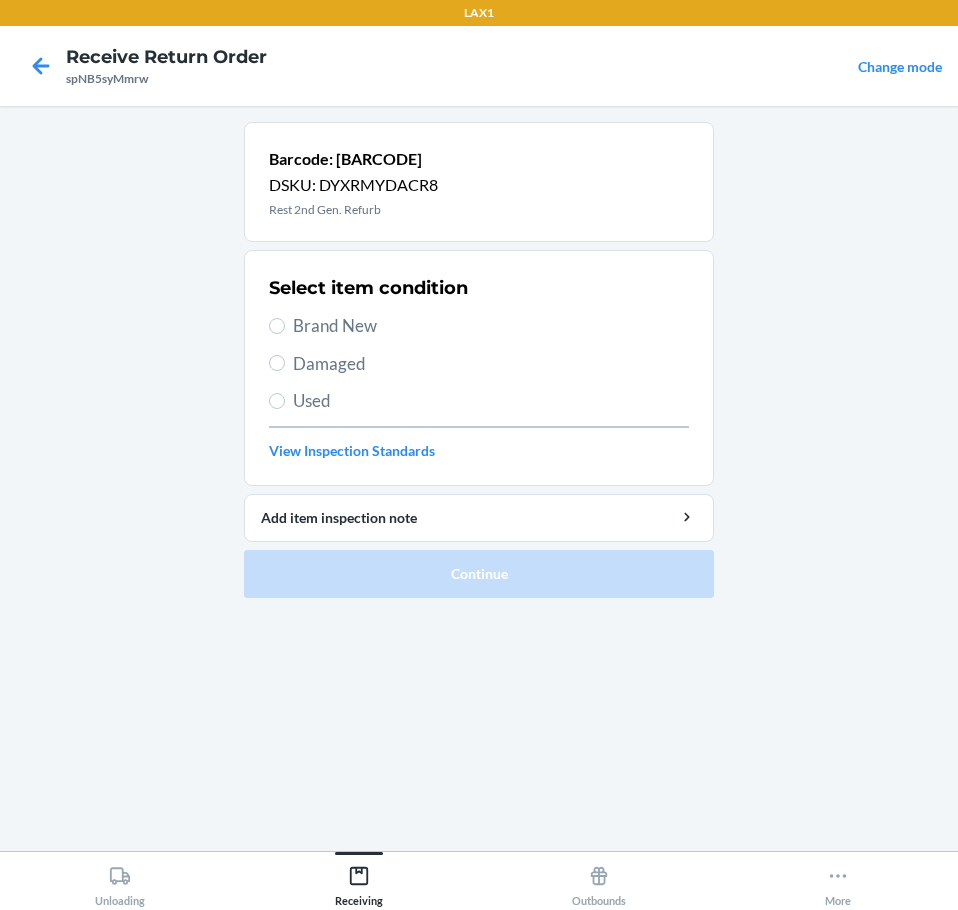 click on "Brand New" at bounding box center [491, 326] 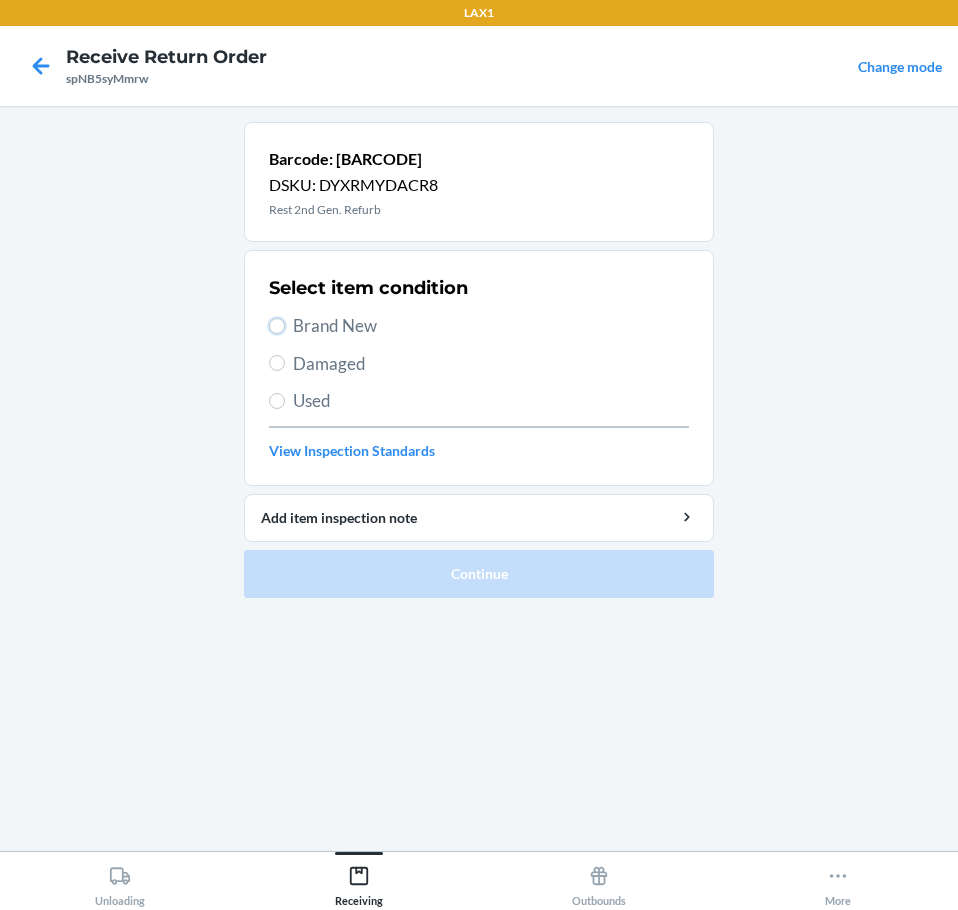 click on "Brand New" at bounding box center (277, 326) 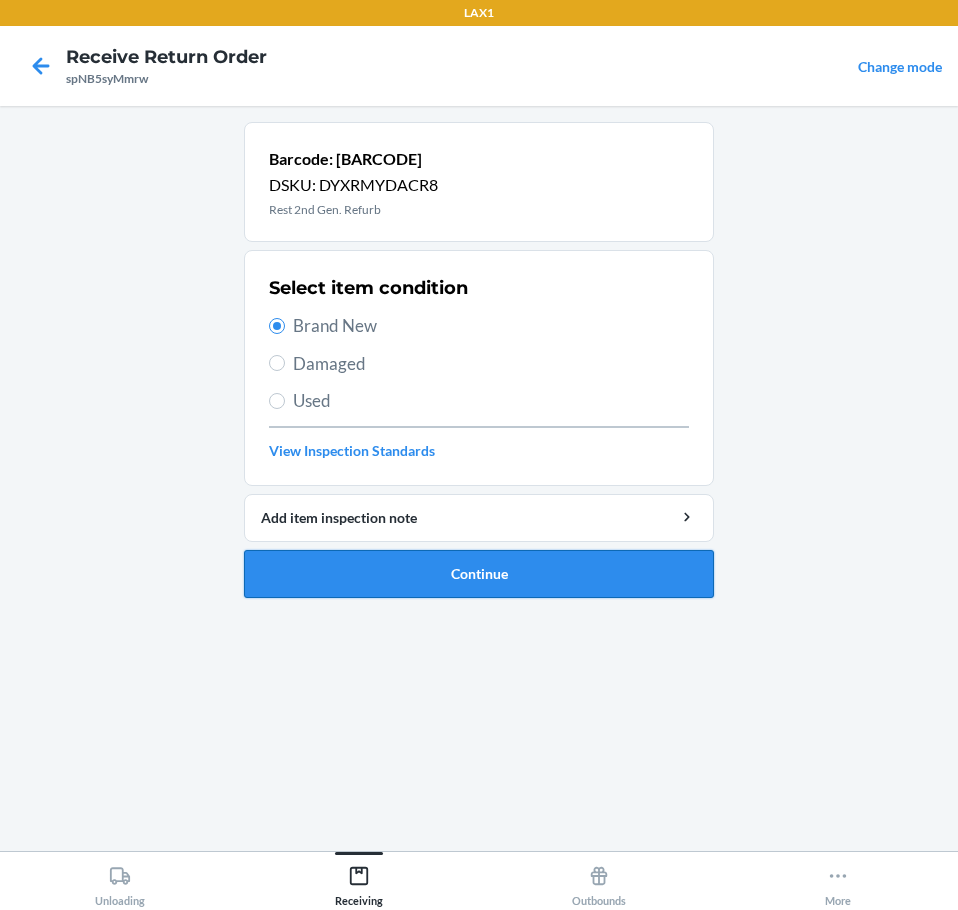 click on "Continue" at bounding box center (479, 574) 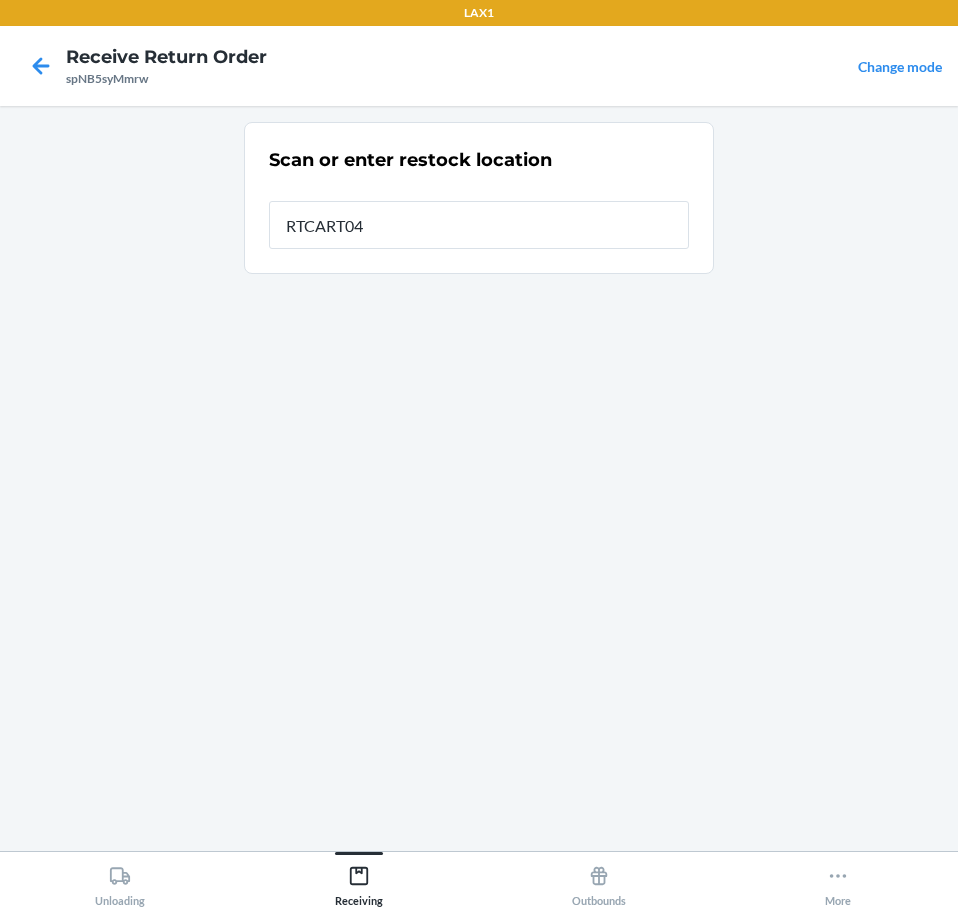 type on "RTCART047" 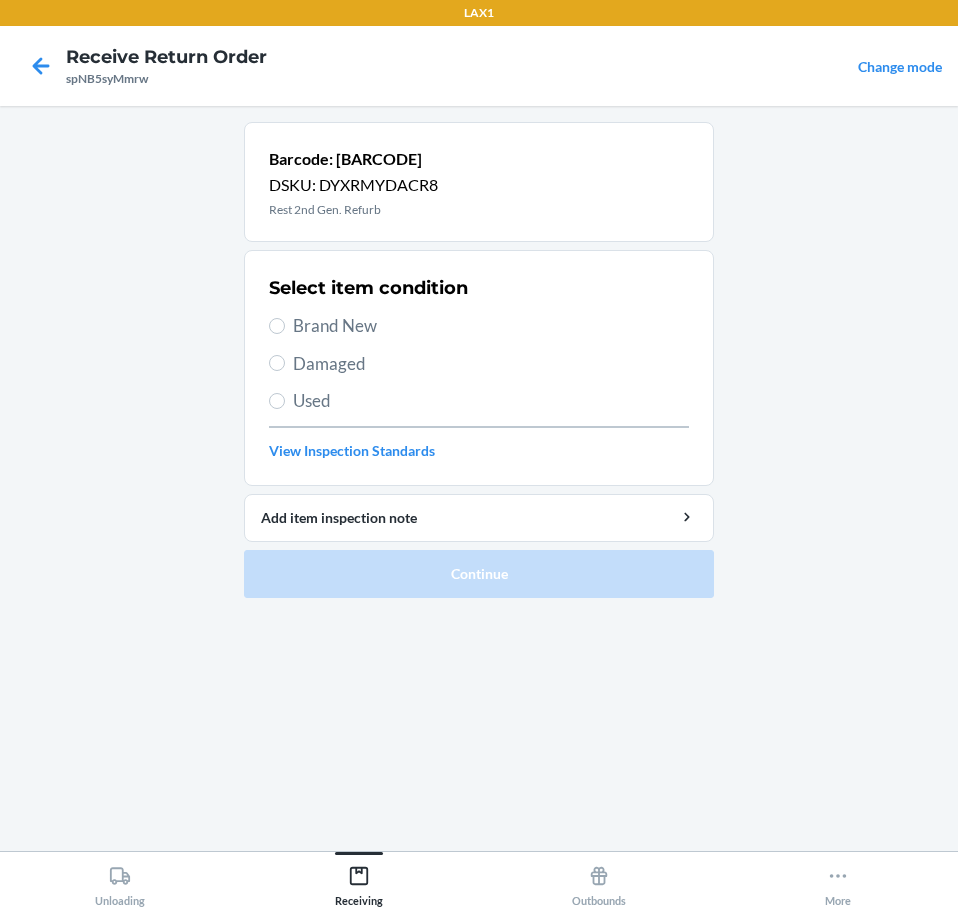 click on "Brand New" at bounding box center (491, 326) 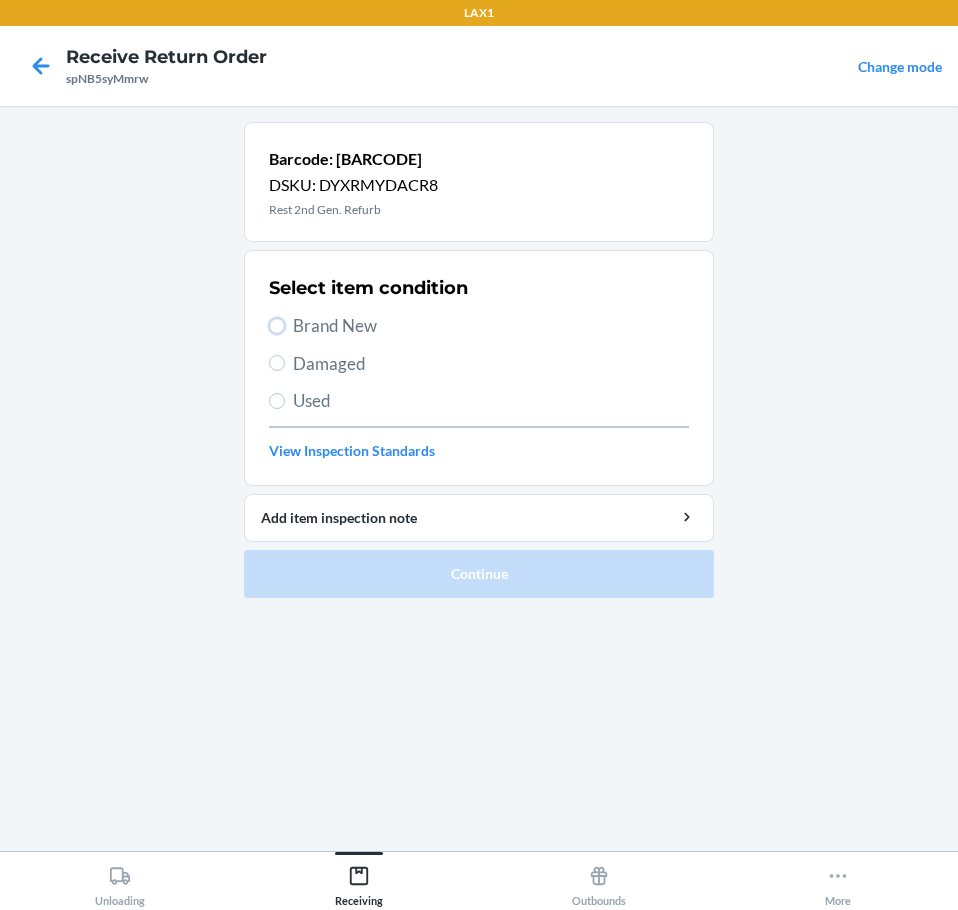 click on "Brand New" at bounding box center (277, 326) 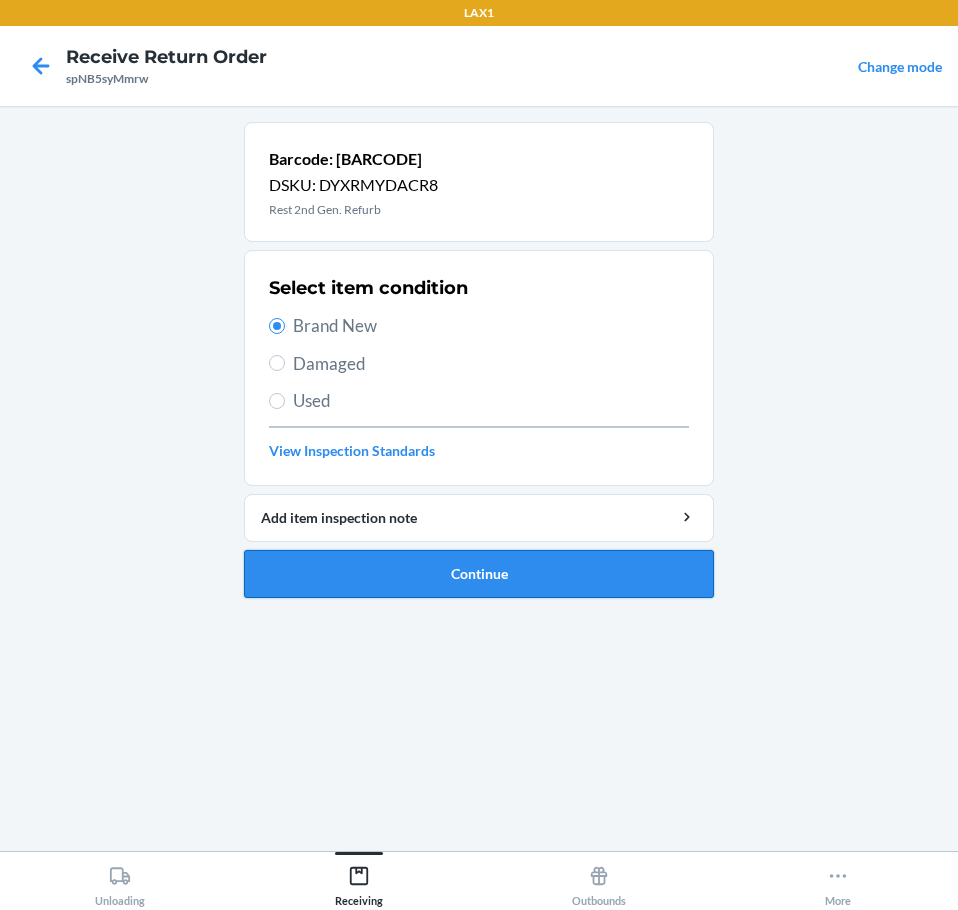 click on "Continue" at bounding box center [479, 574] 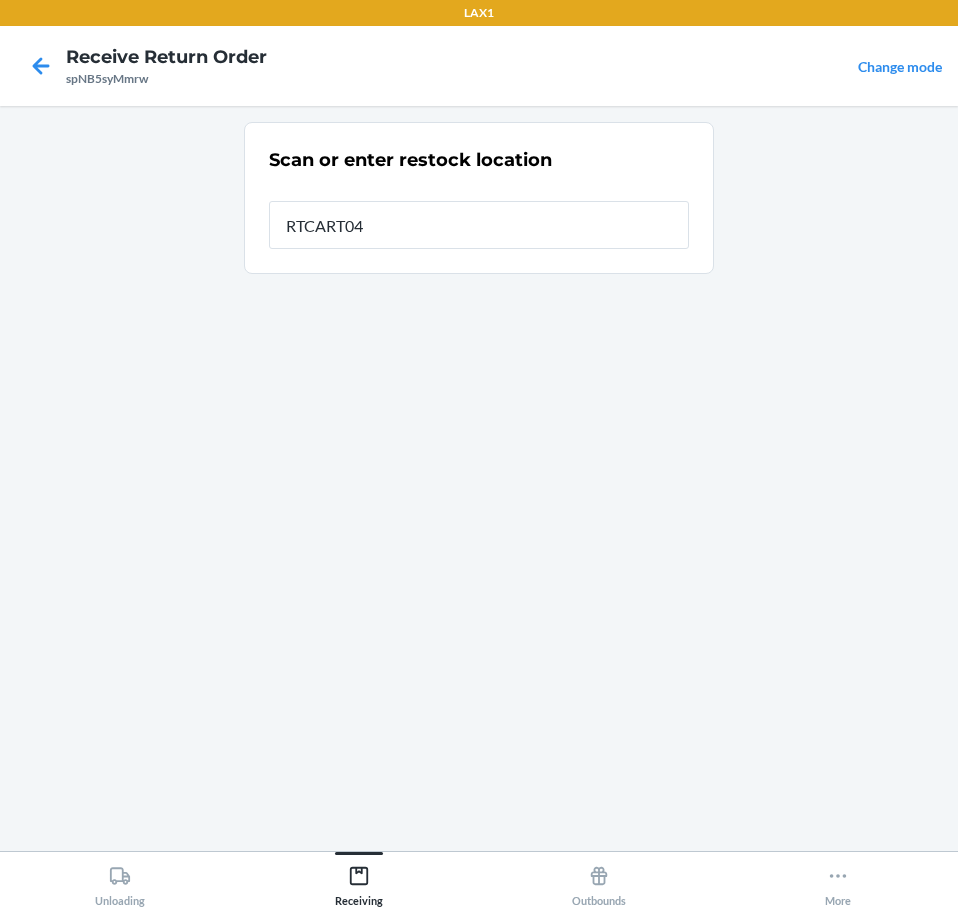 type on "RTCART047" 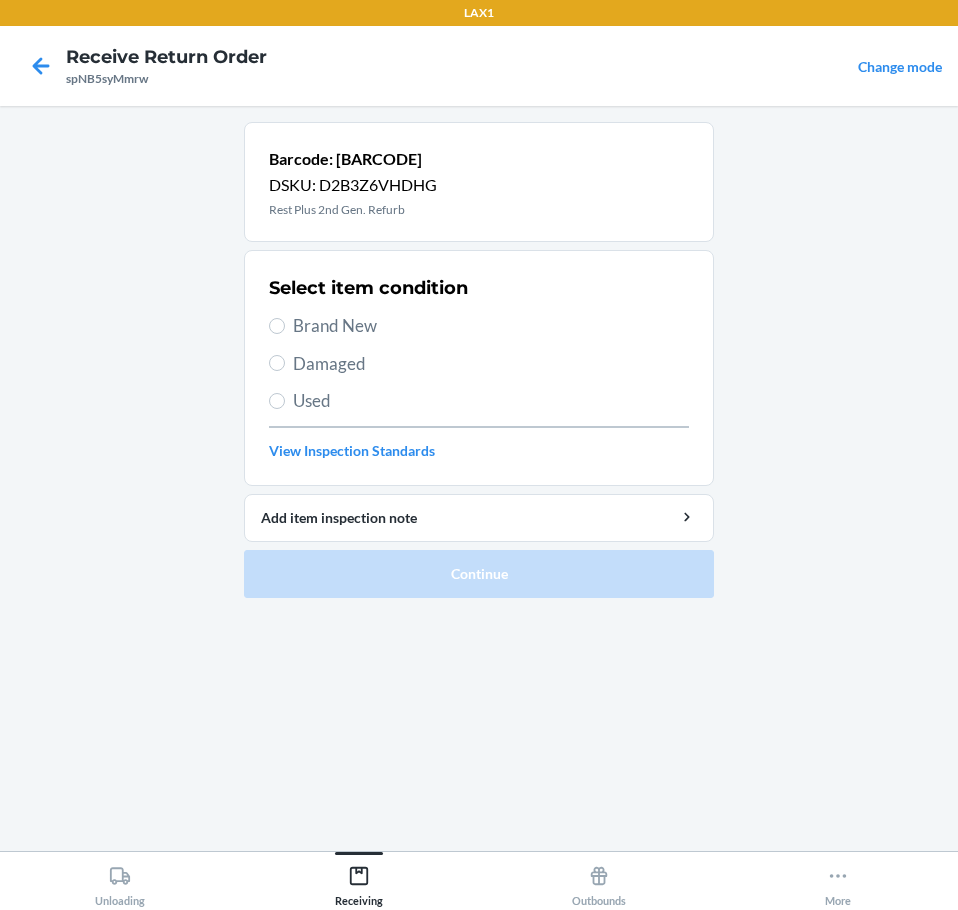 click on "Damaged" at bounding box center [491, 364] 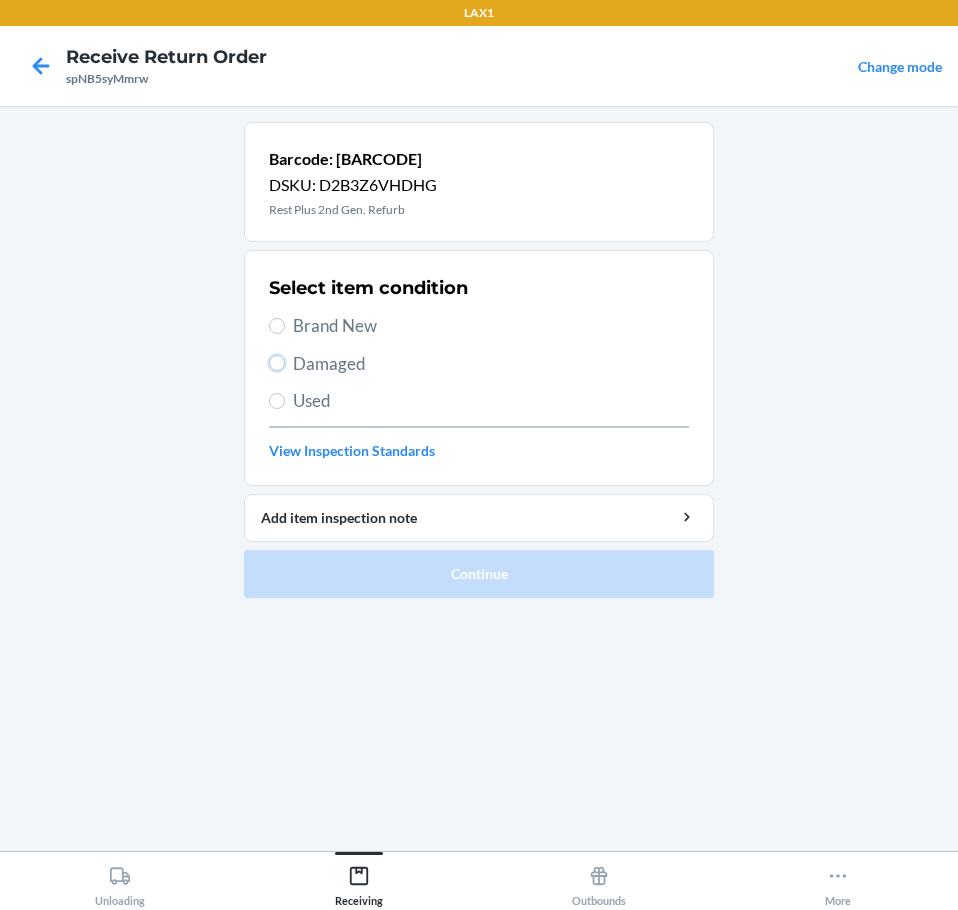 click on "Damaged" at bounding box center (277, 363) 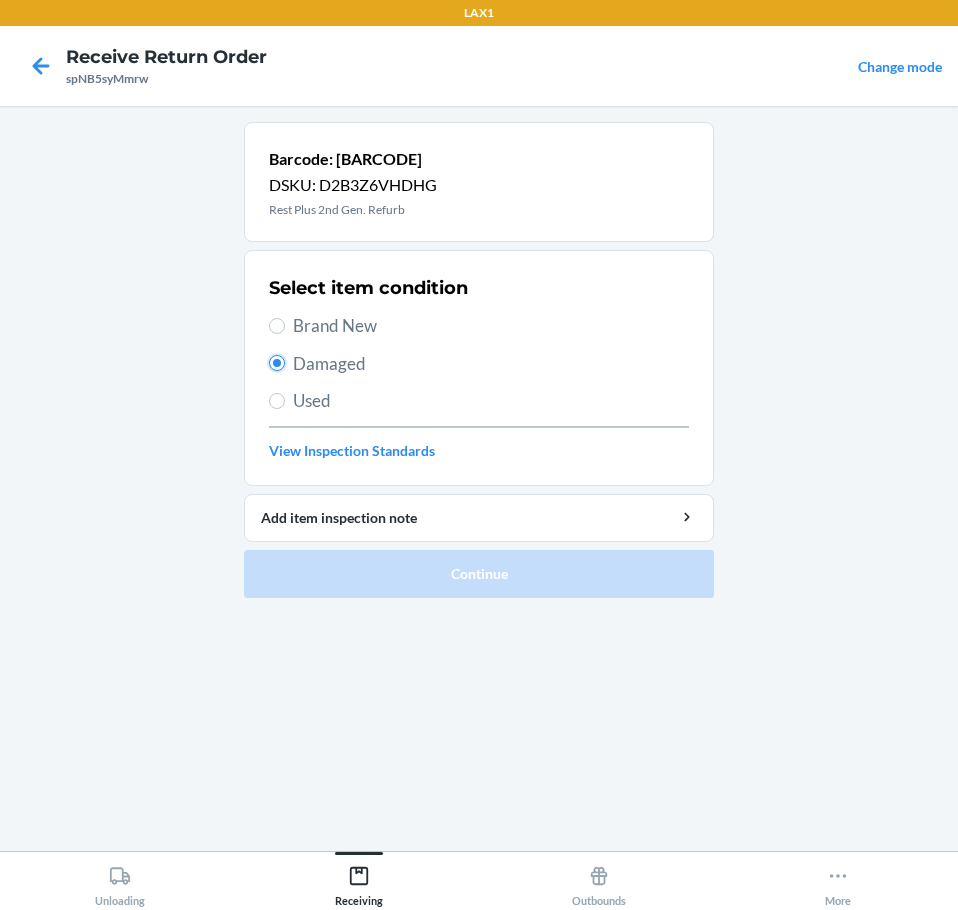 radio on "true" 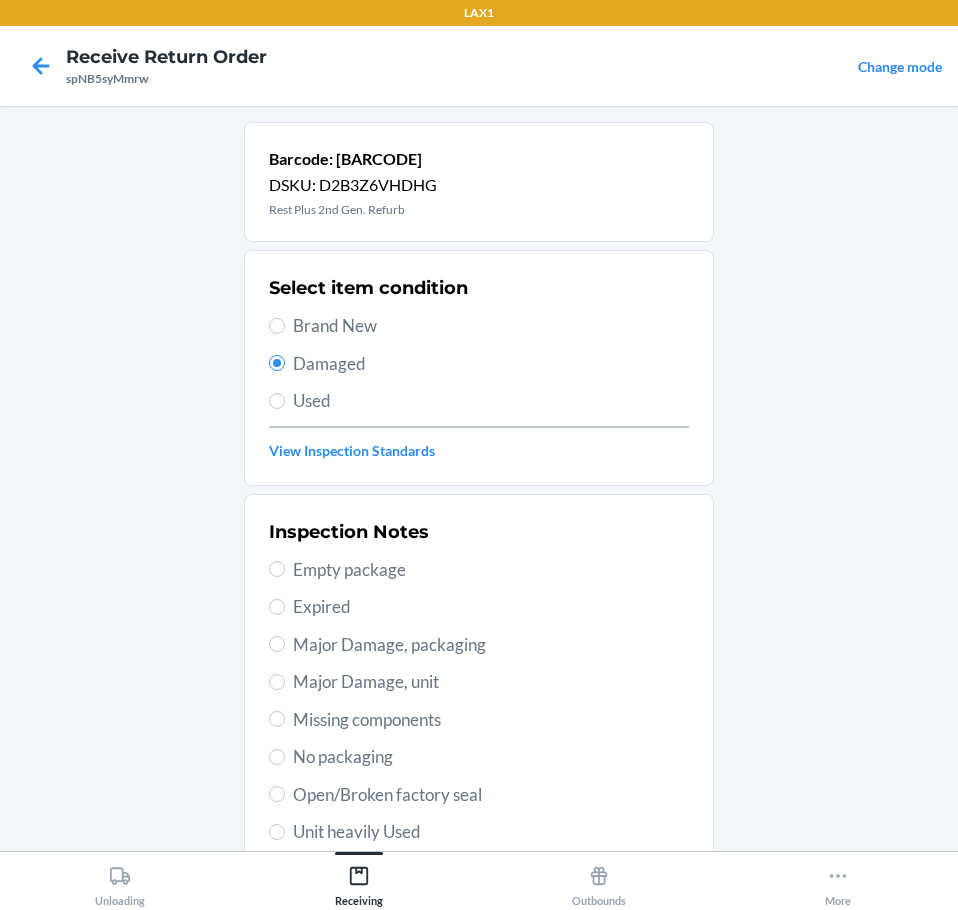 click on "Major Damage, unit" at bounding box center (491, 682) 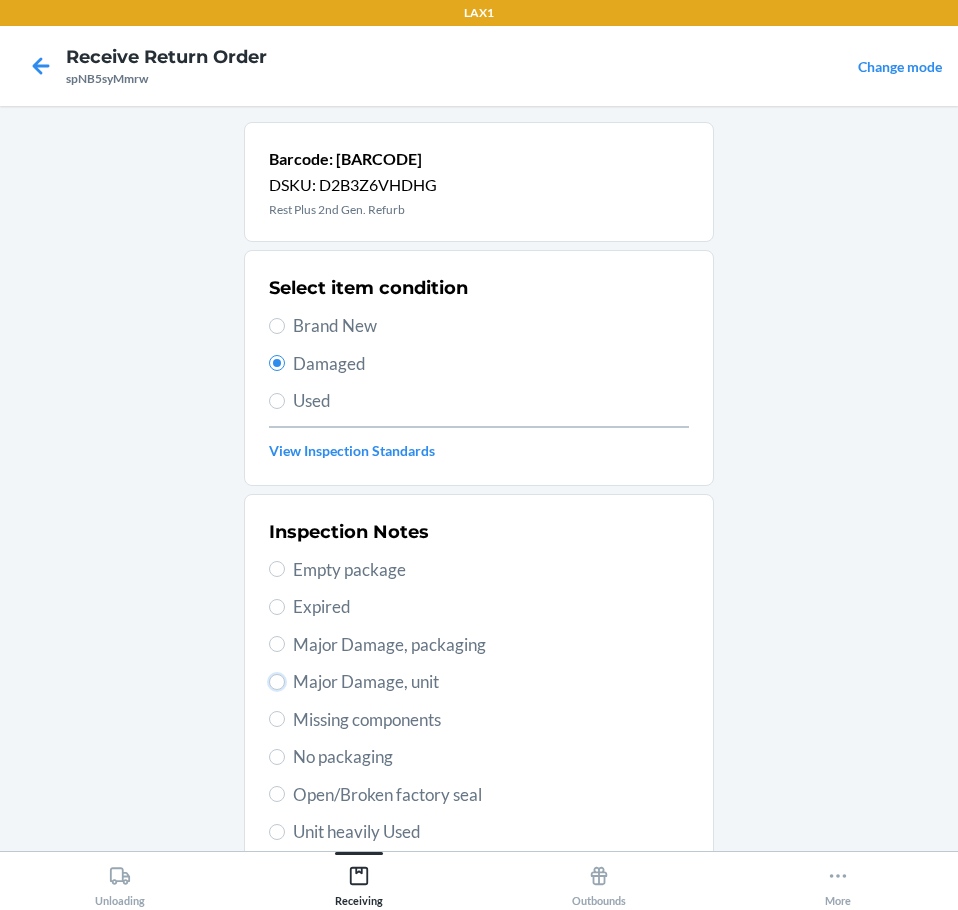 click on "Major Damage, unit" at bounding box center (277, 682) 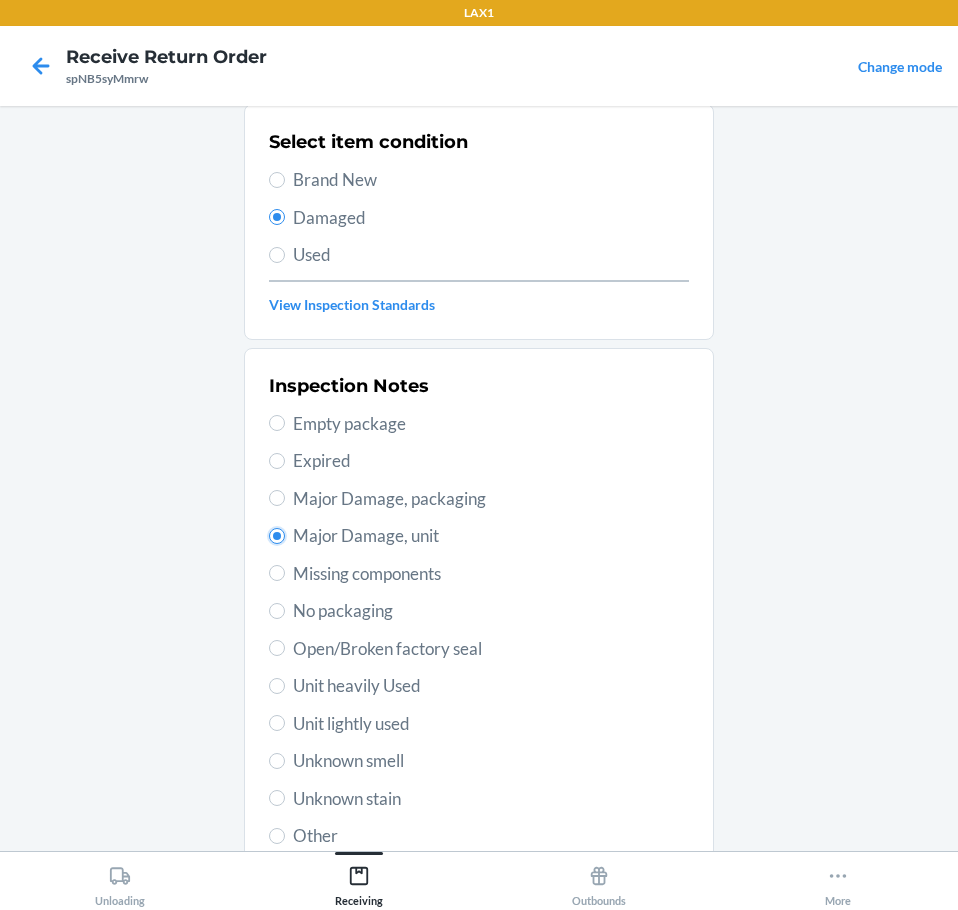scroll, scrollTop: 297, scrollLeft: 0, axis: vertical 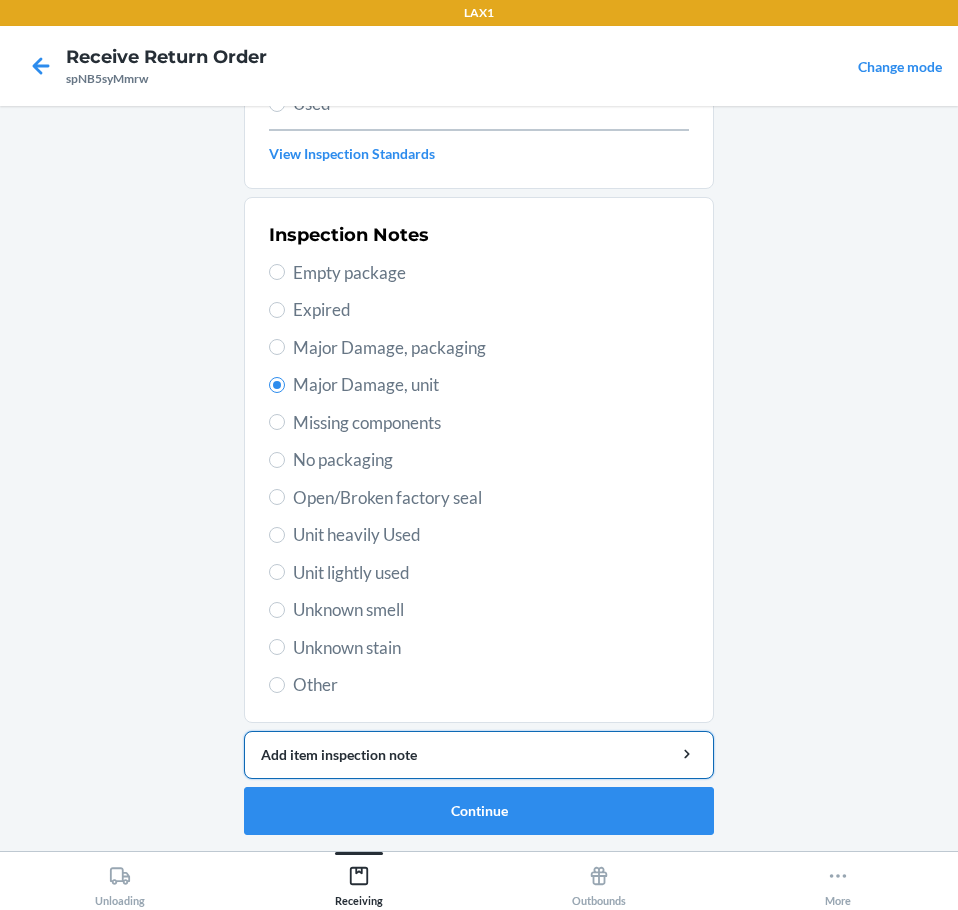 click on "Add item inspection note" at bounding box center (479, 754) 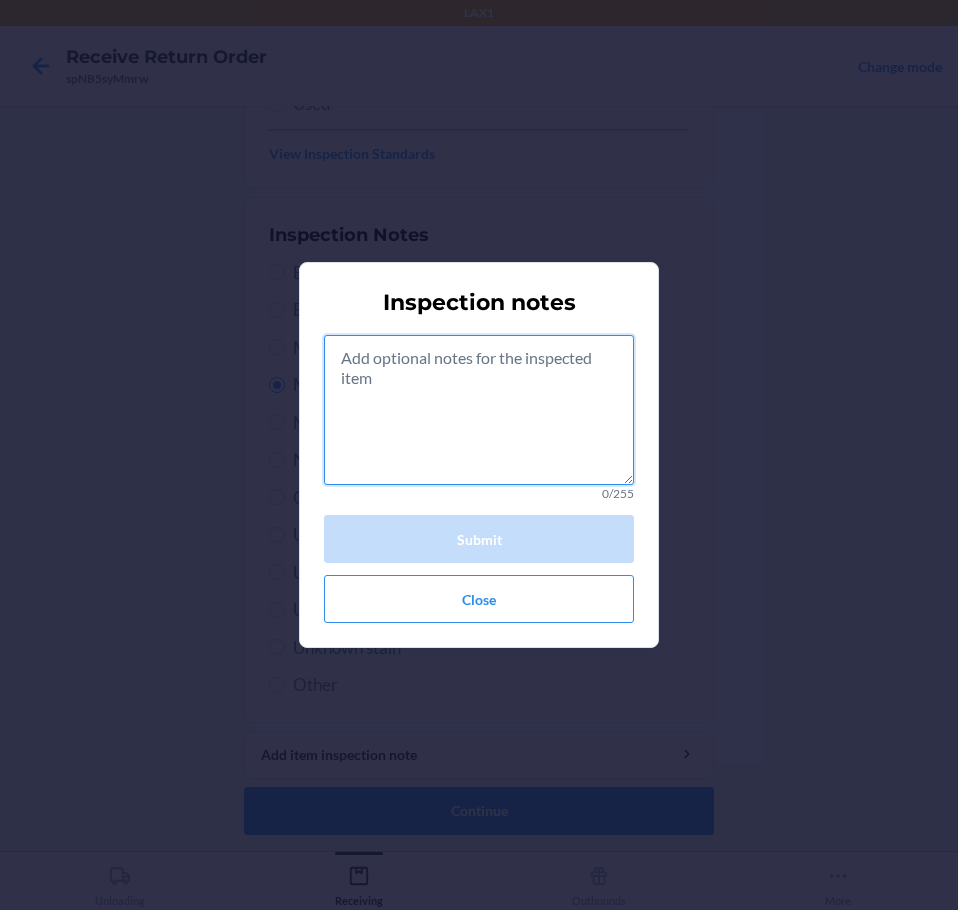click at bounding box center (479, 410) 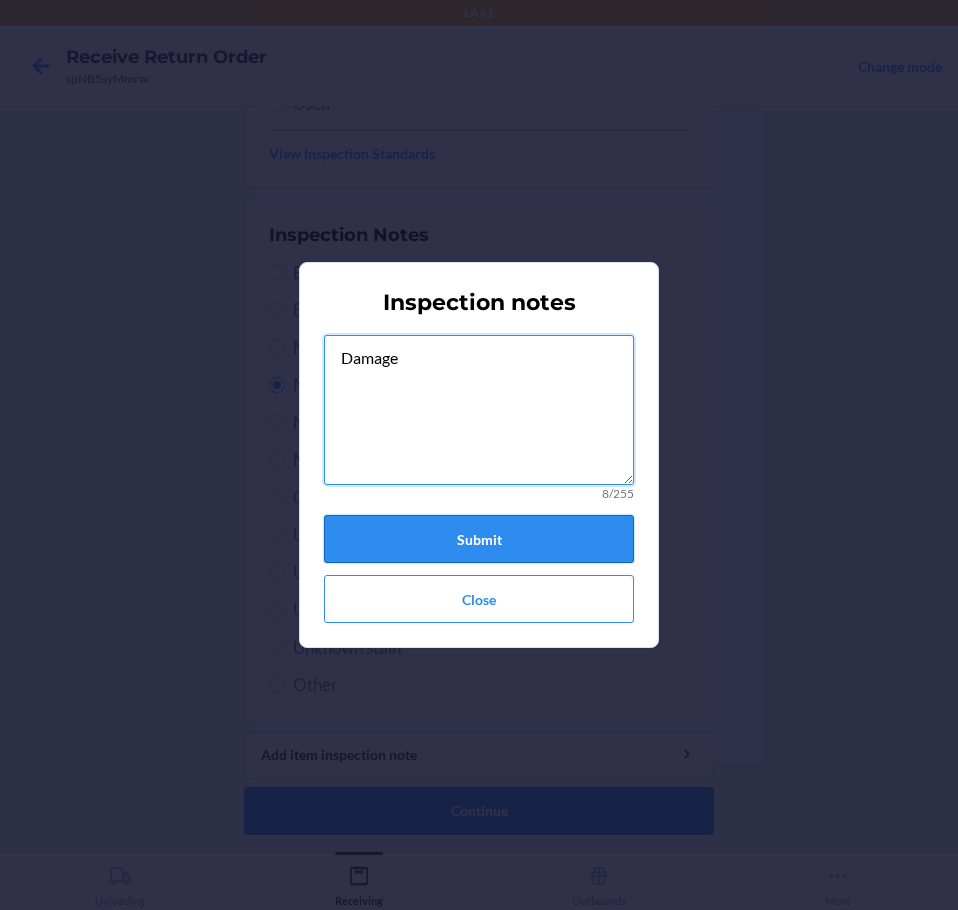 type on "Damage" 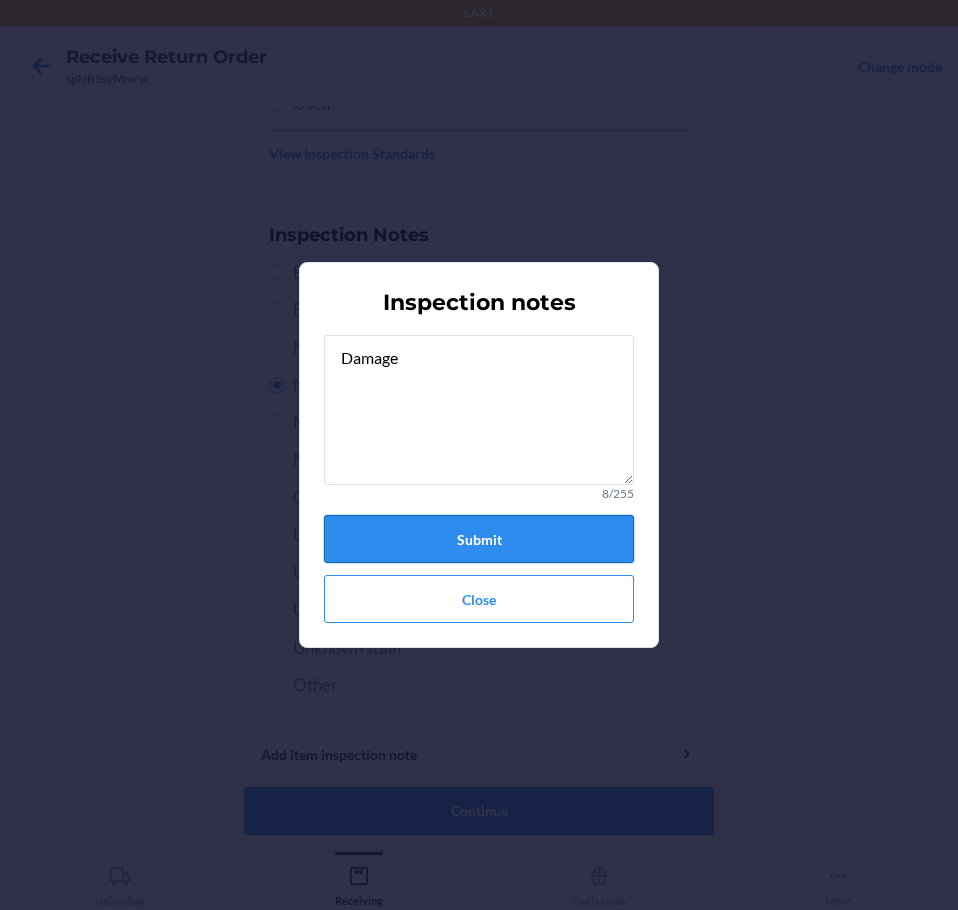 click on "Submit" at bounding box center [479, 539] 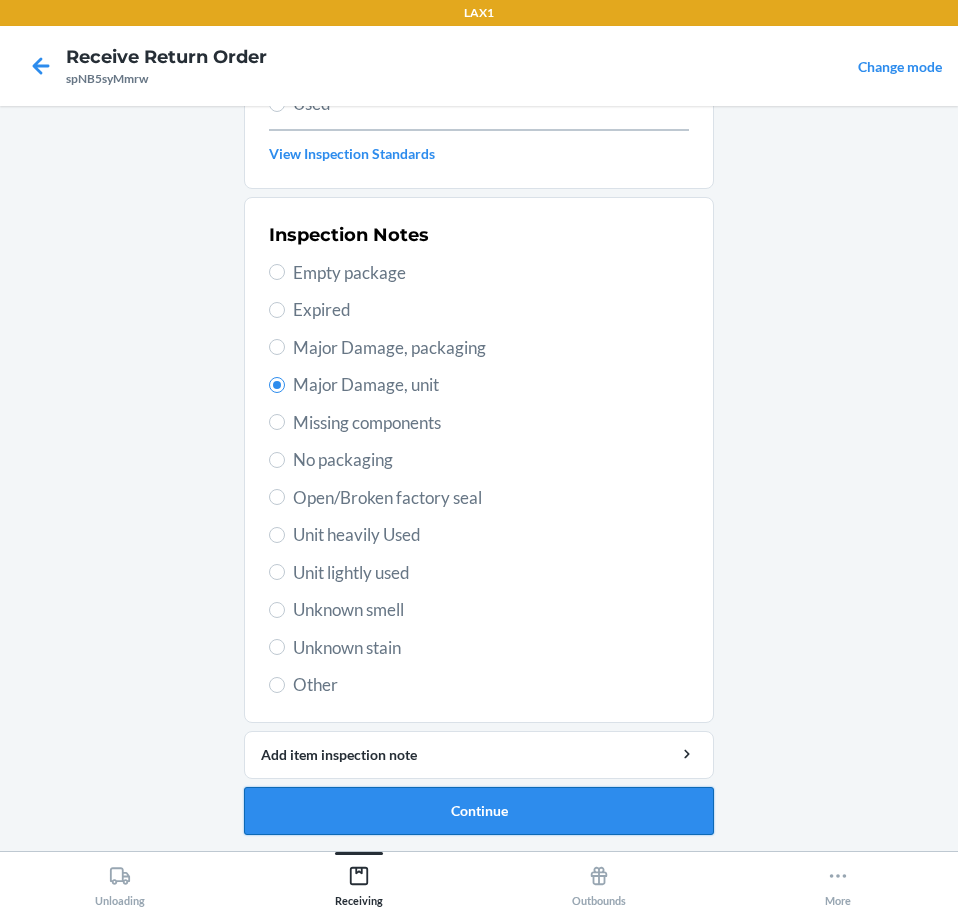 click on "Continue" at bounding box center (479, 811) 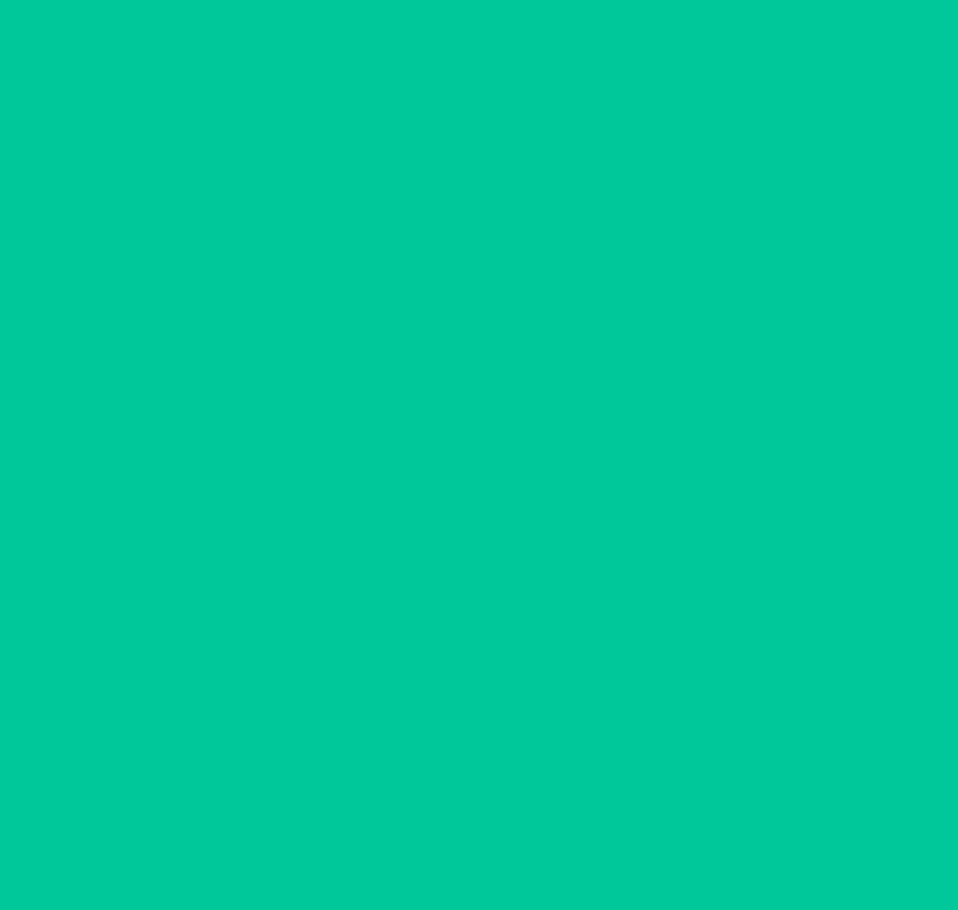 scroll, scrollTop: 132, scrollLeft: 0, axis: vertical 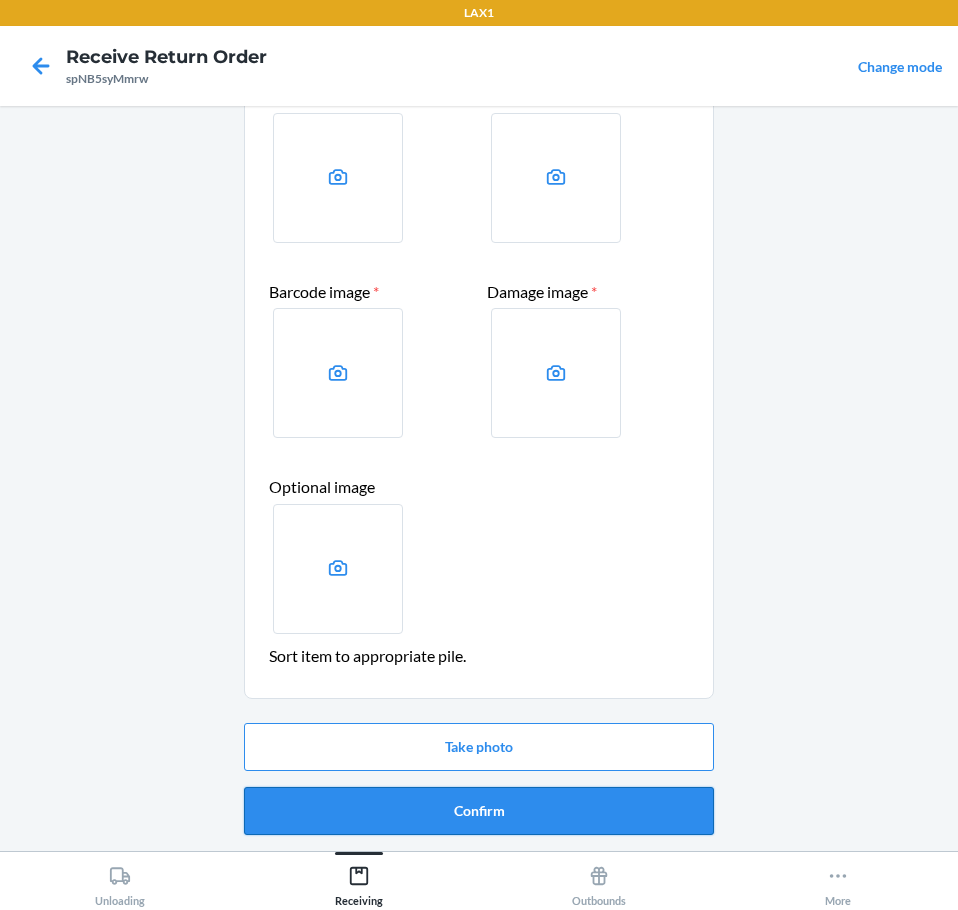 click on "Confirm" at bounding box center [479, 811] 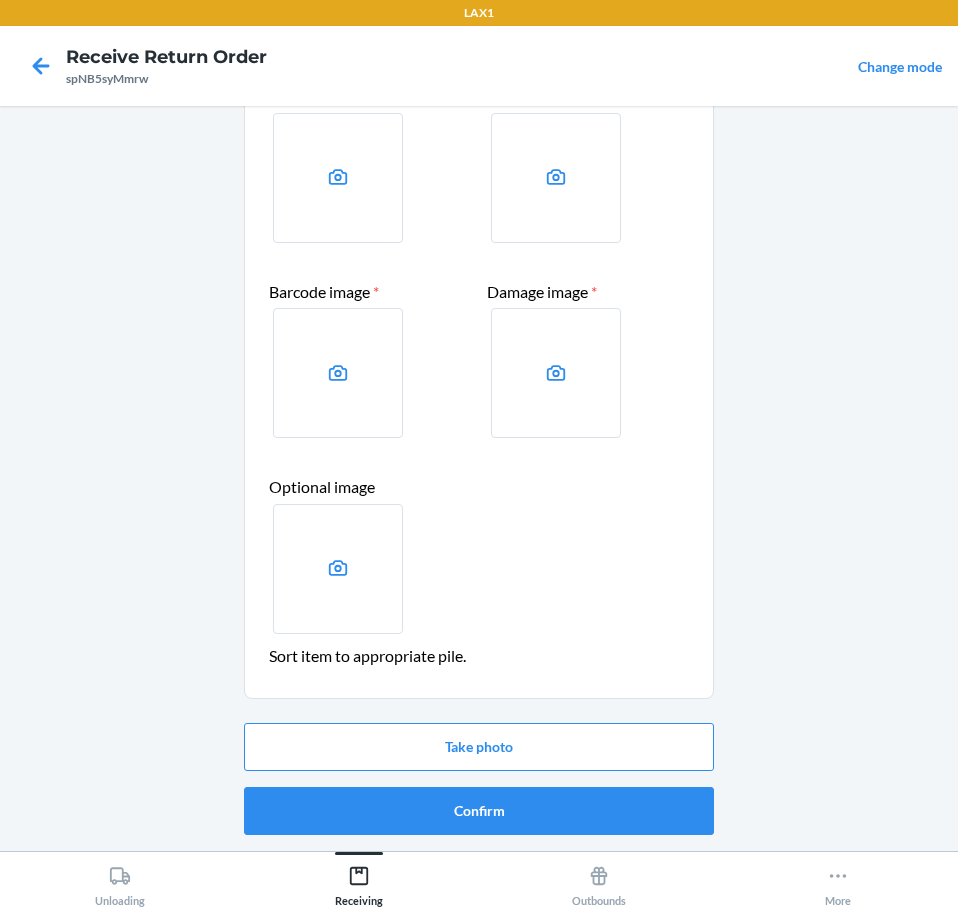 scroll, scrollTop: 0, scrollLeft: 0, axis: both 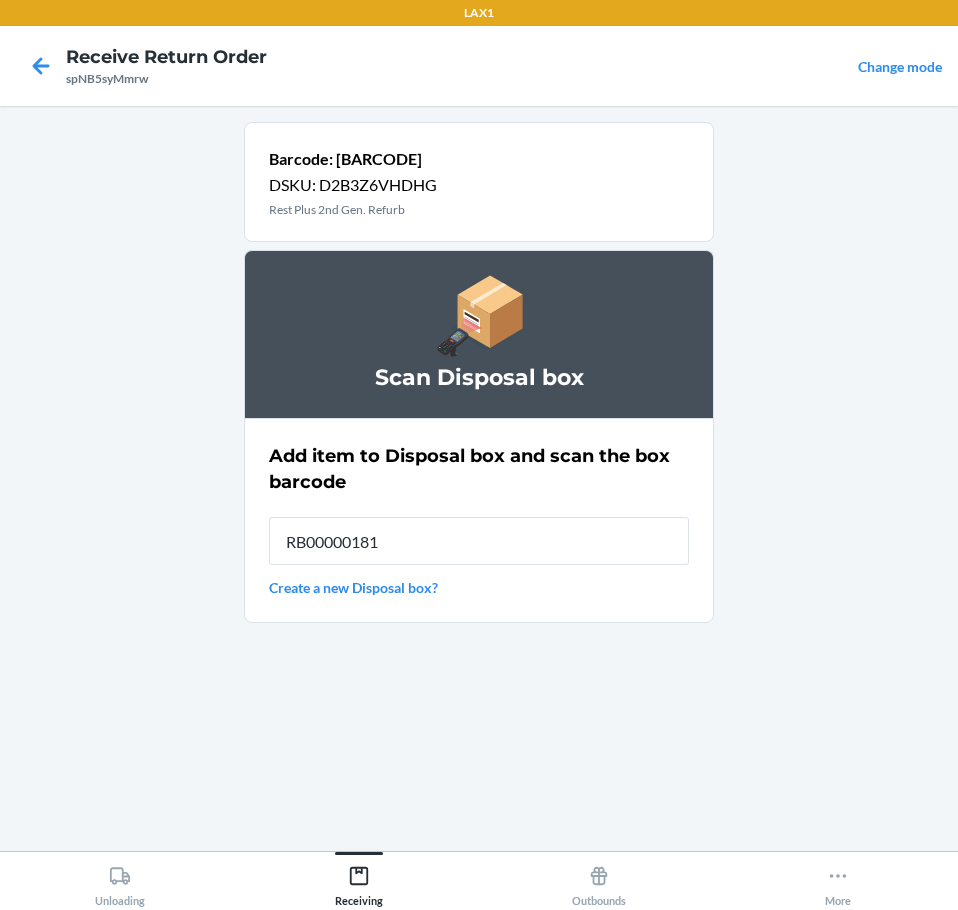 type on "RB000001819" 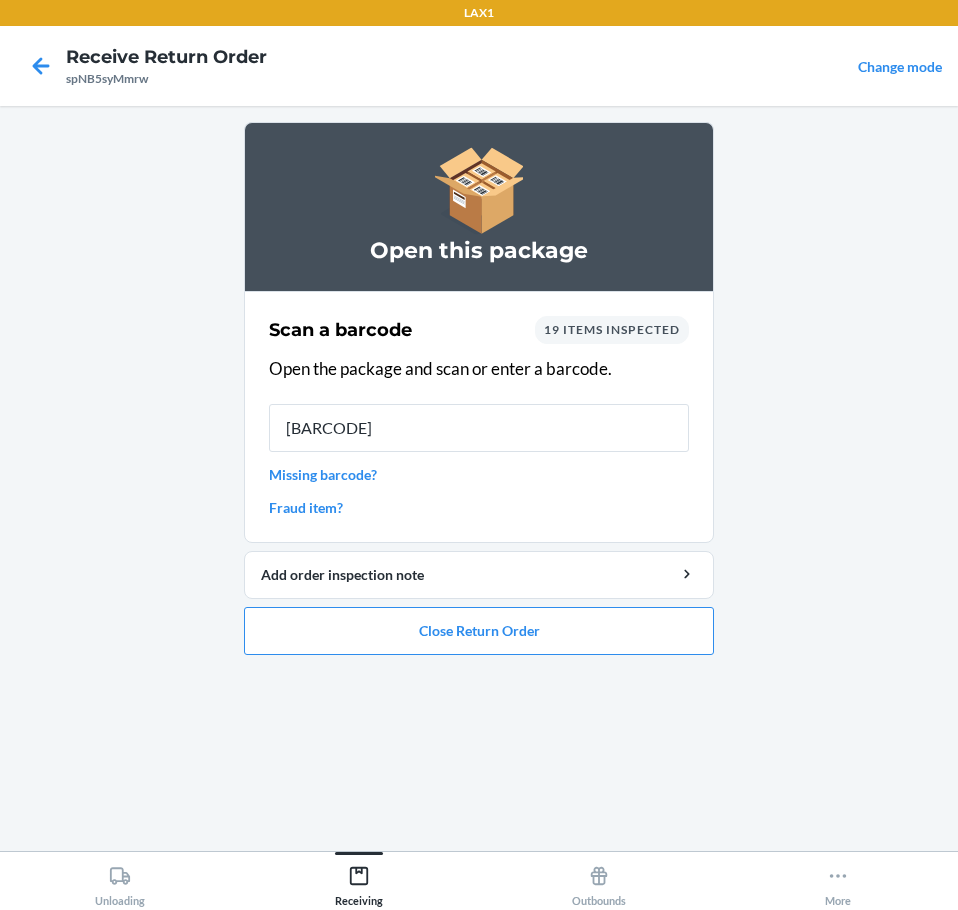 type on "[BARCODE]" 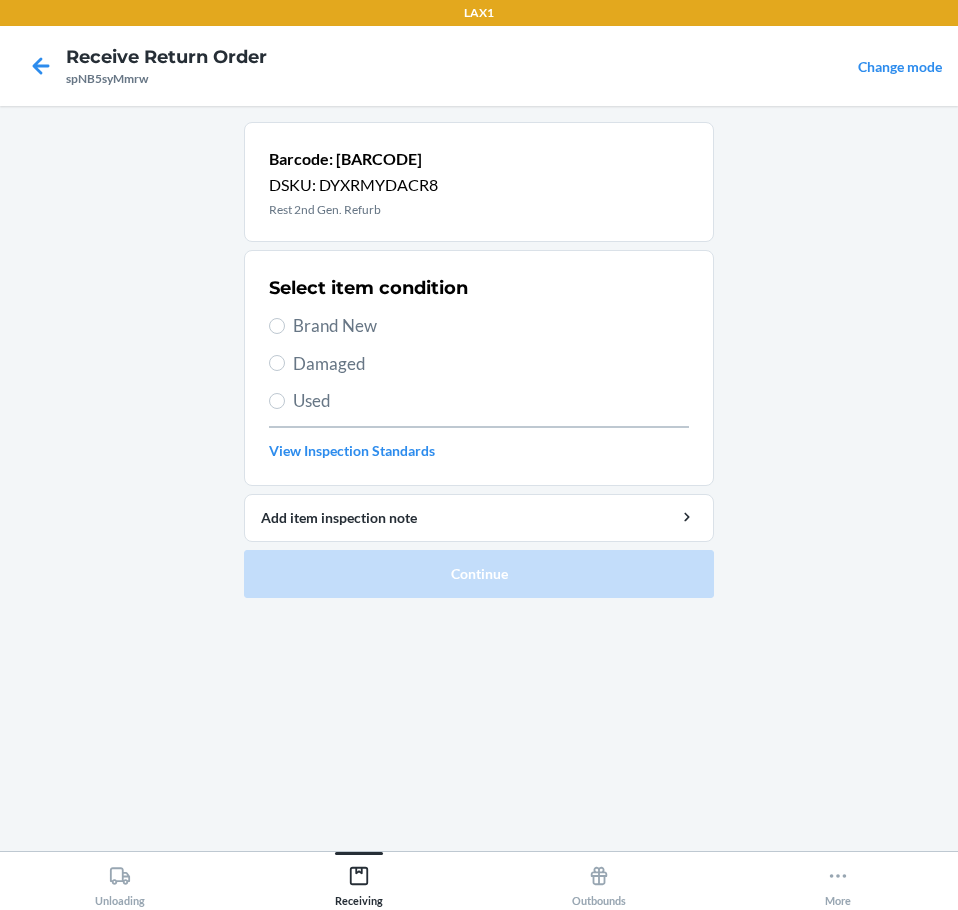 click on "Damaged" at bounding box center (491, 364) 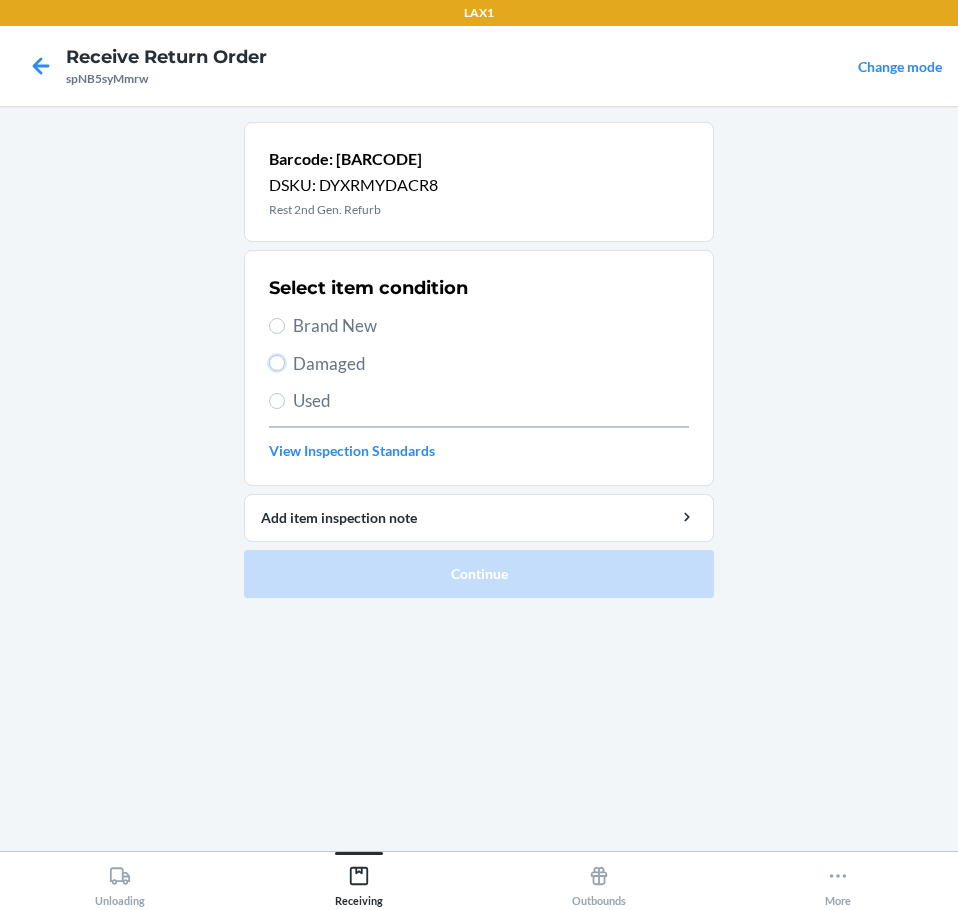 click on "Damaged" at bounding box center (277, 363) 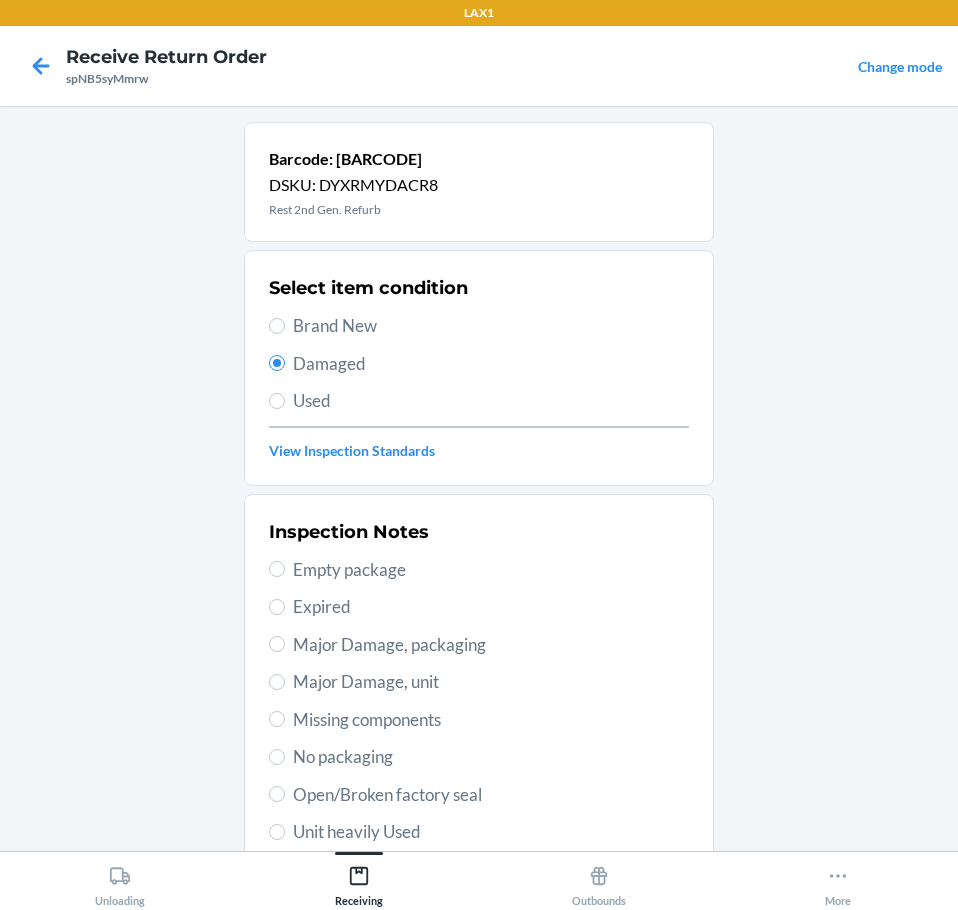 click on "Major Damage, unit" at bounding box center [491, 682] 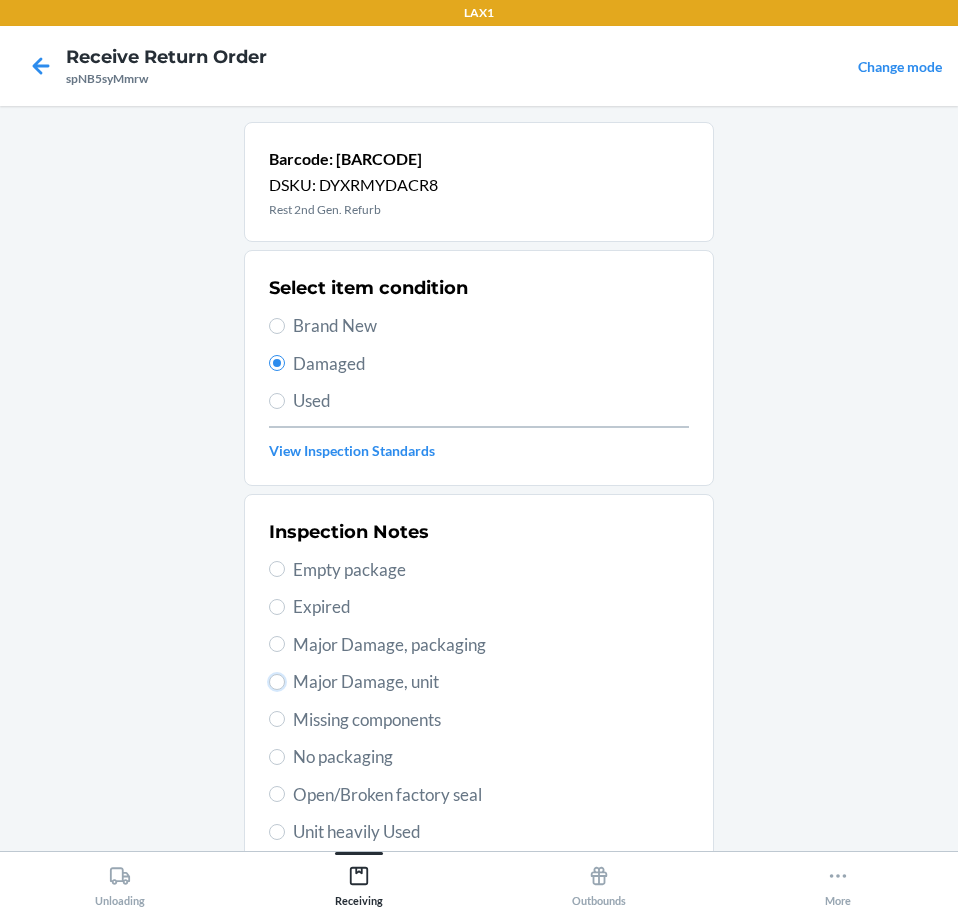 click on "Major Damage, unit" at bounding box center [277, 682] 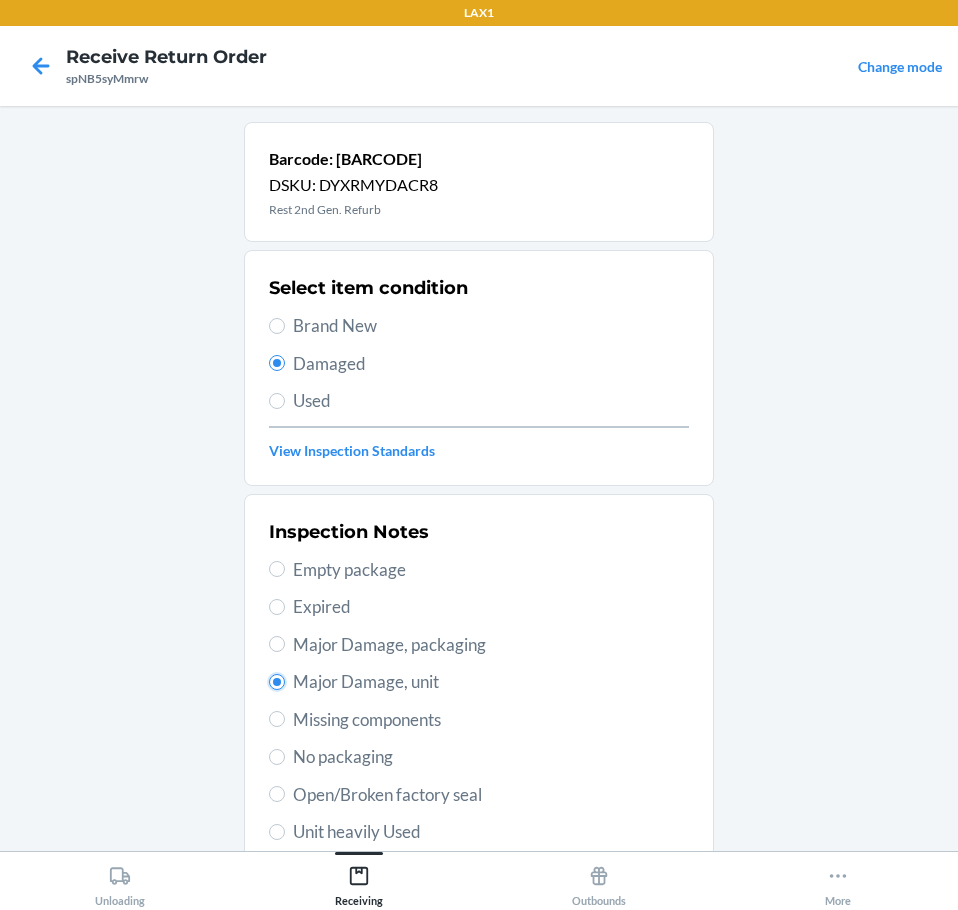 radio on "true" 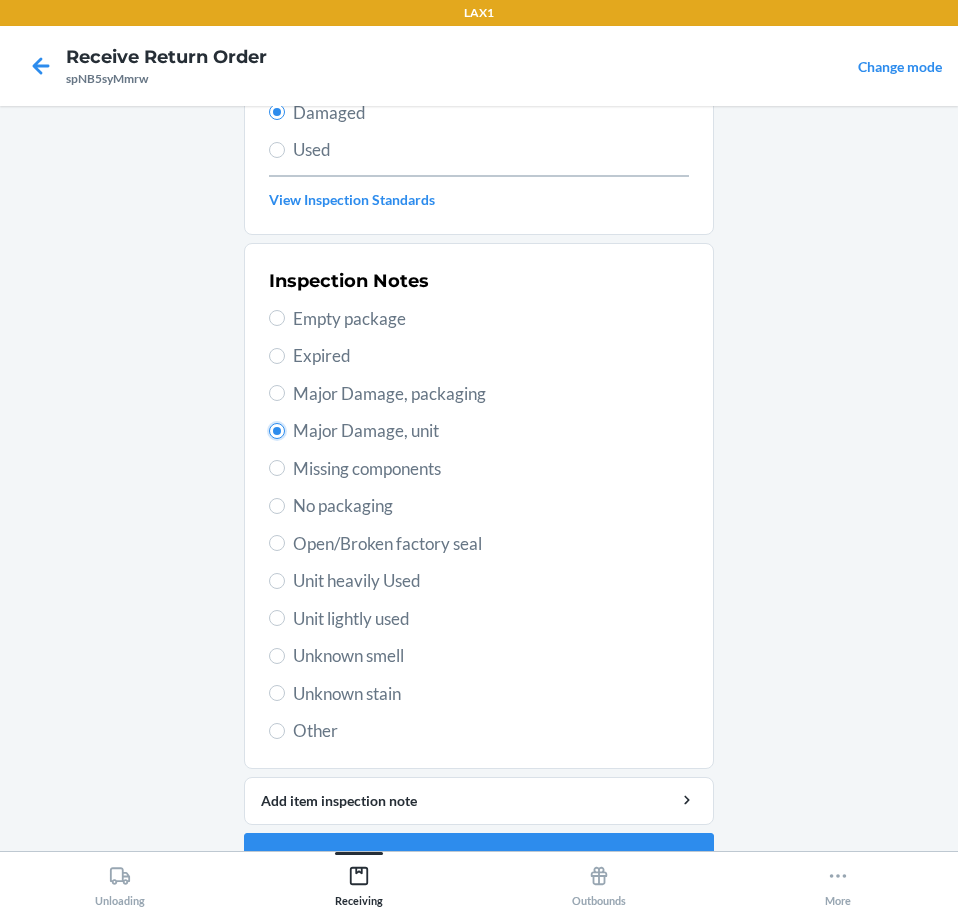 scroll, scrollTop: 297, scrollLeft: 0, axis: vertical 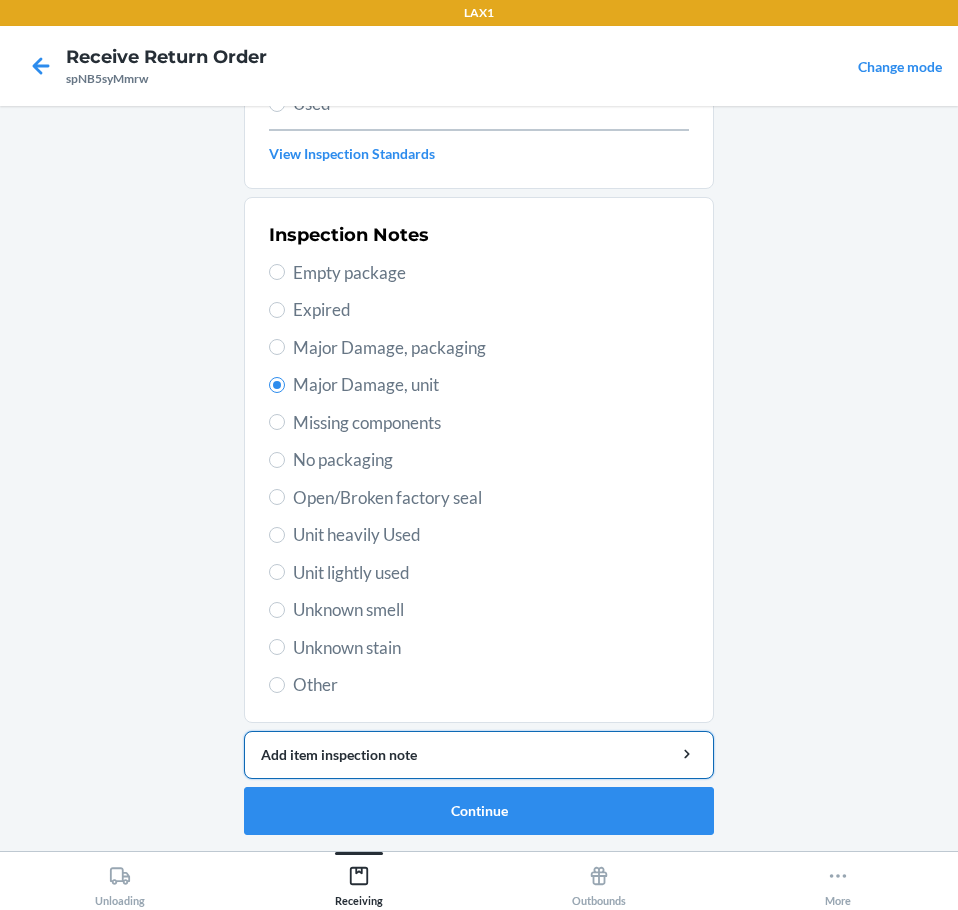 click on "Add item inspection note" at bounding box center (479, 754) 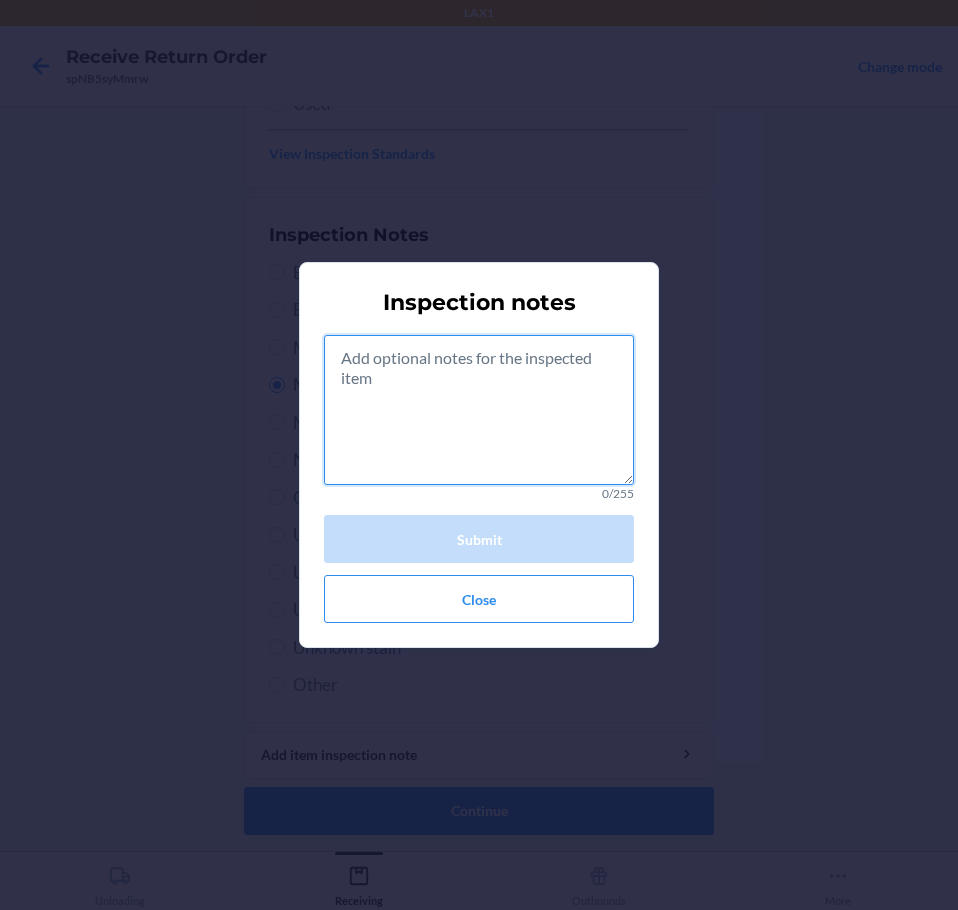 click at bounding box center (479, 410) 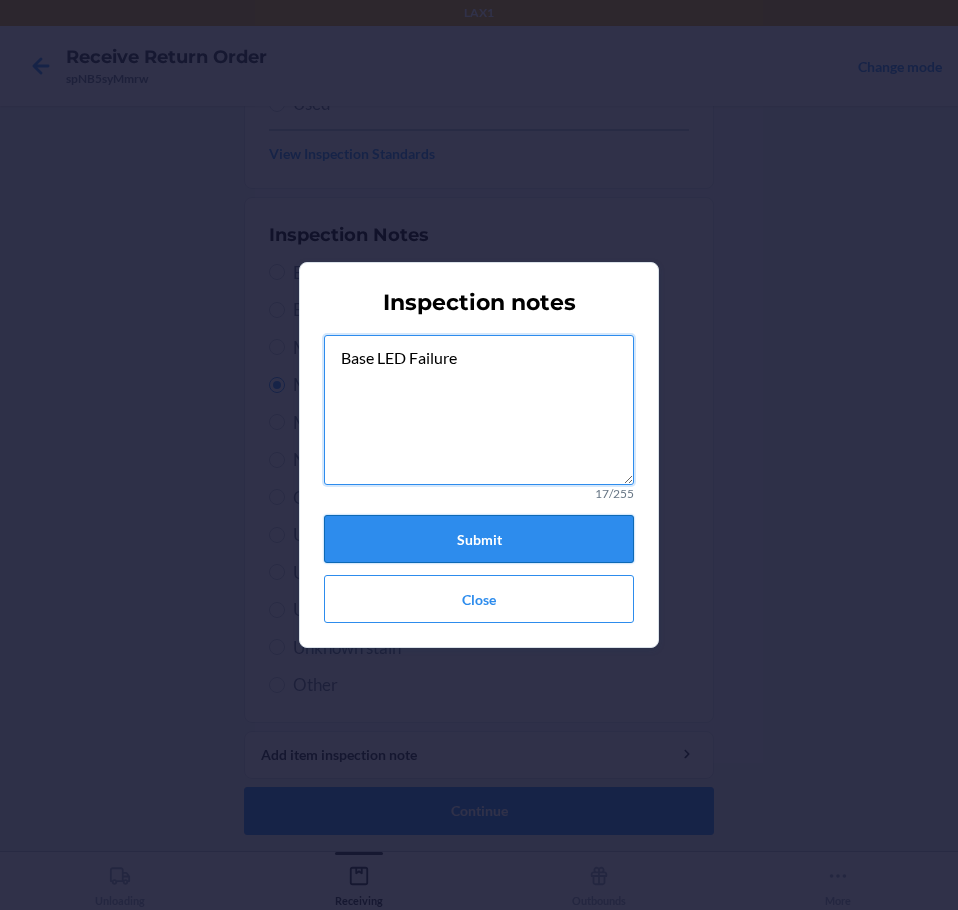 type on "Base LED Failure" 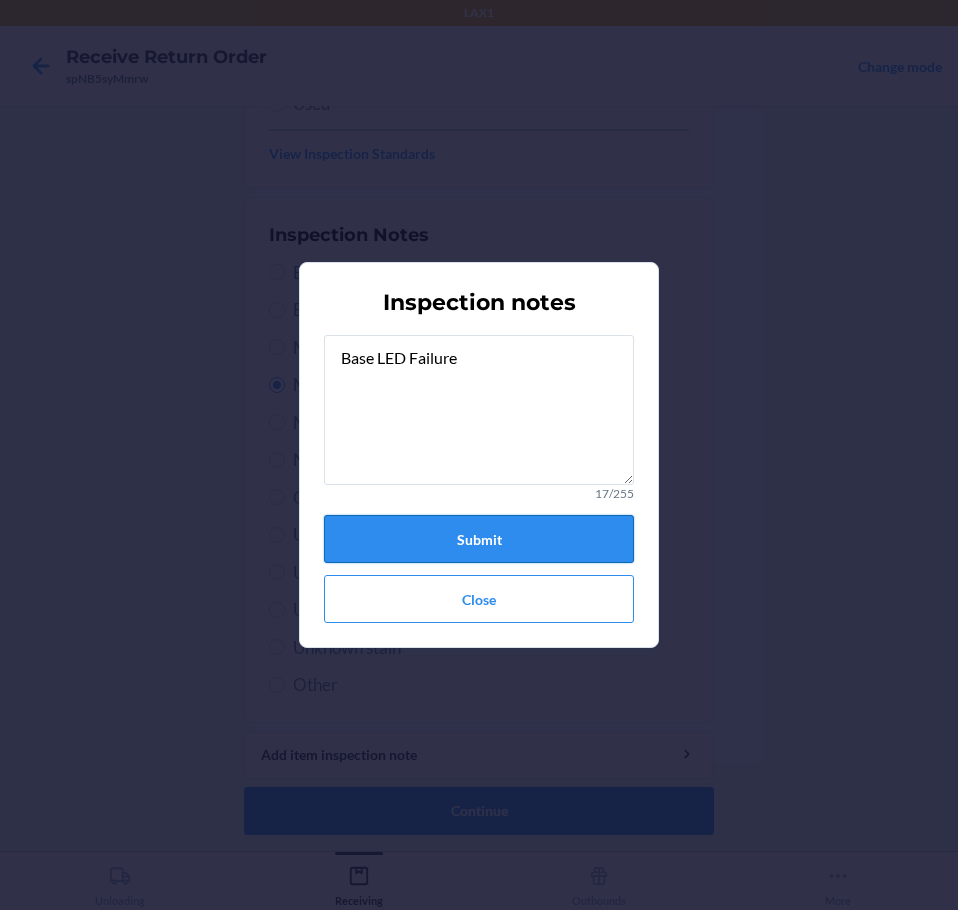 click on "Submit" at bounding box center [479, 539] 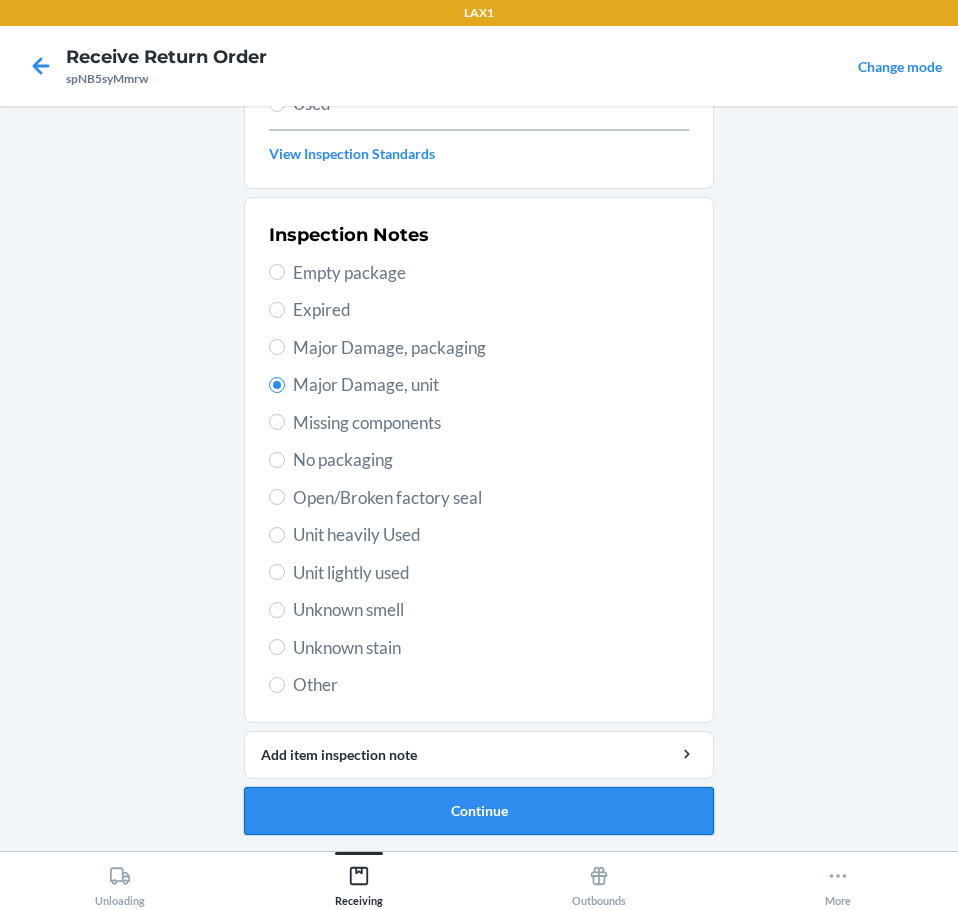 click on "Continue" at bounding box center (479, 811) 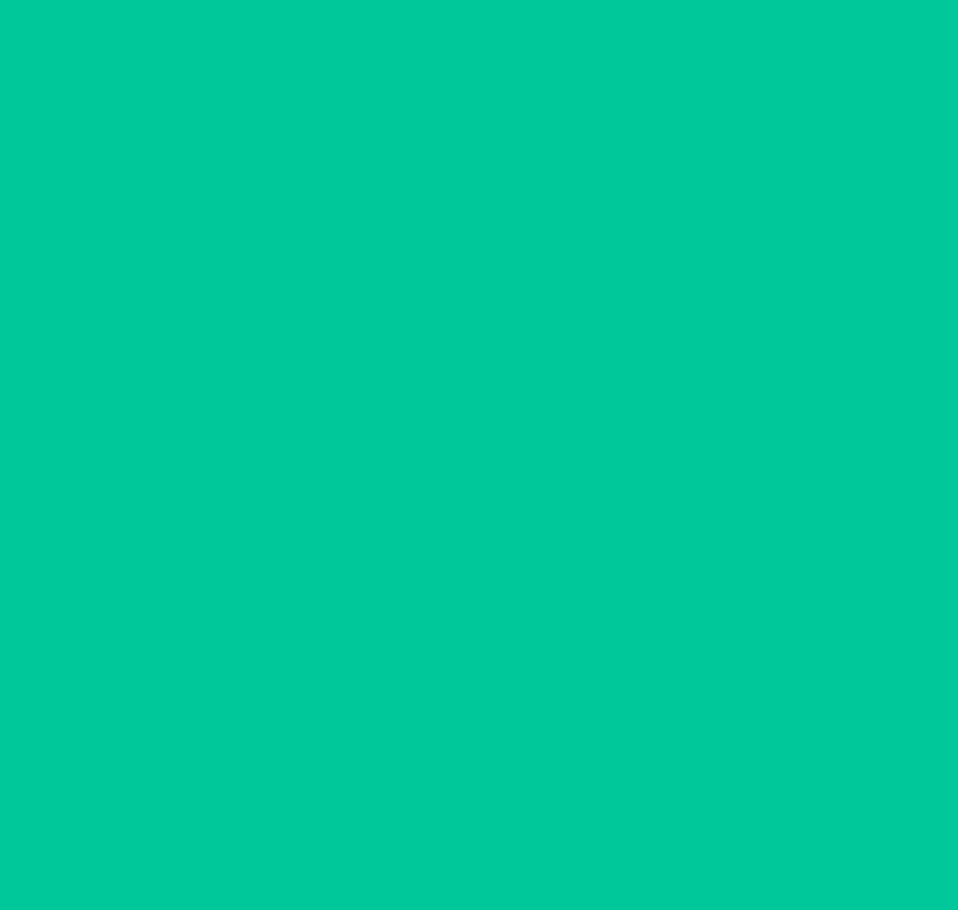 scroll, scrollTop: 132, scrollLeft: 0, axis: vertical 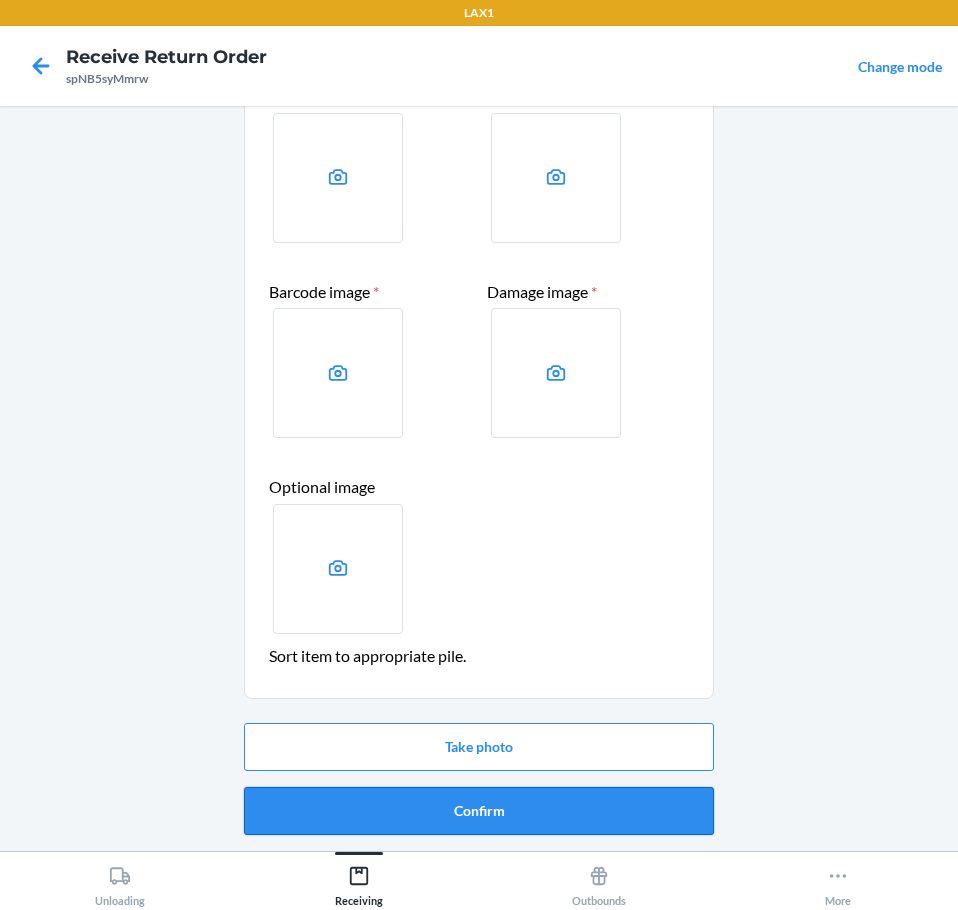 click on "Confirm" at bounding box center [479, 811] 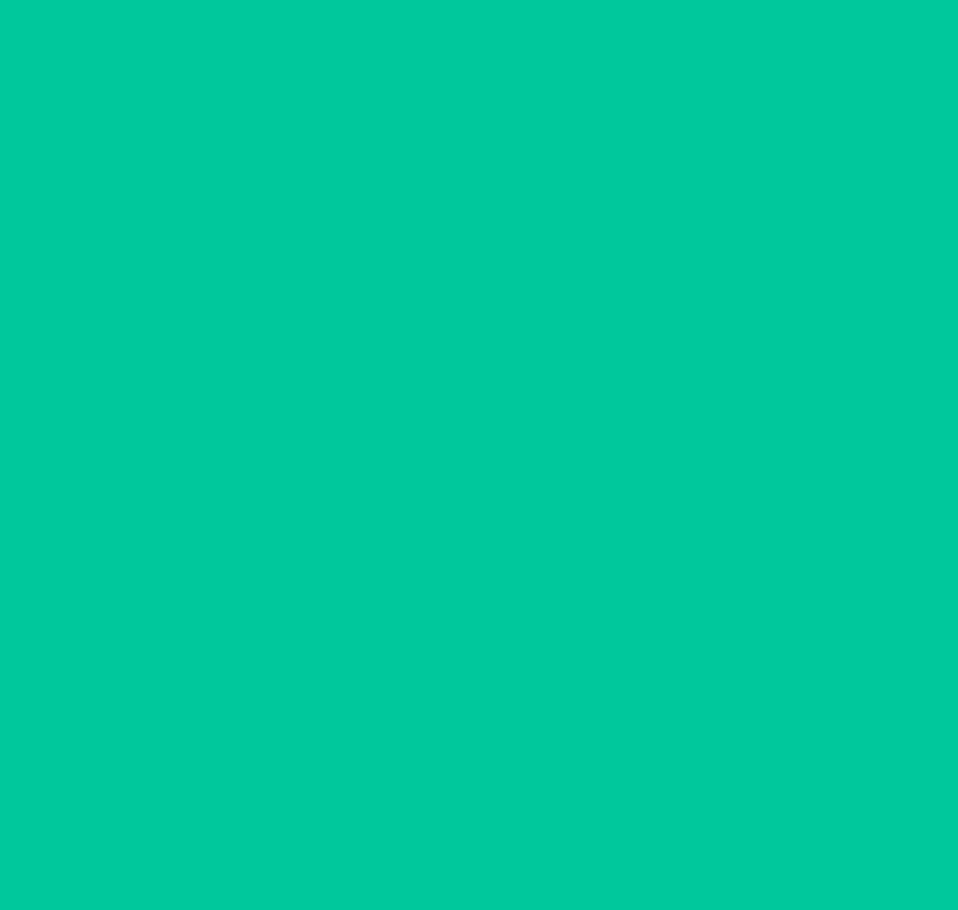 scroll, scrollTop: 0, scrollLeft: 0, axis: both 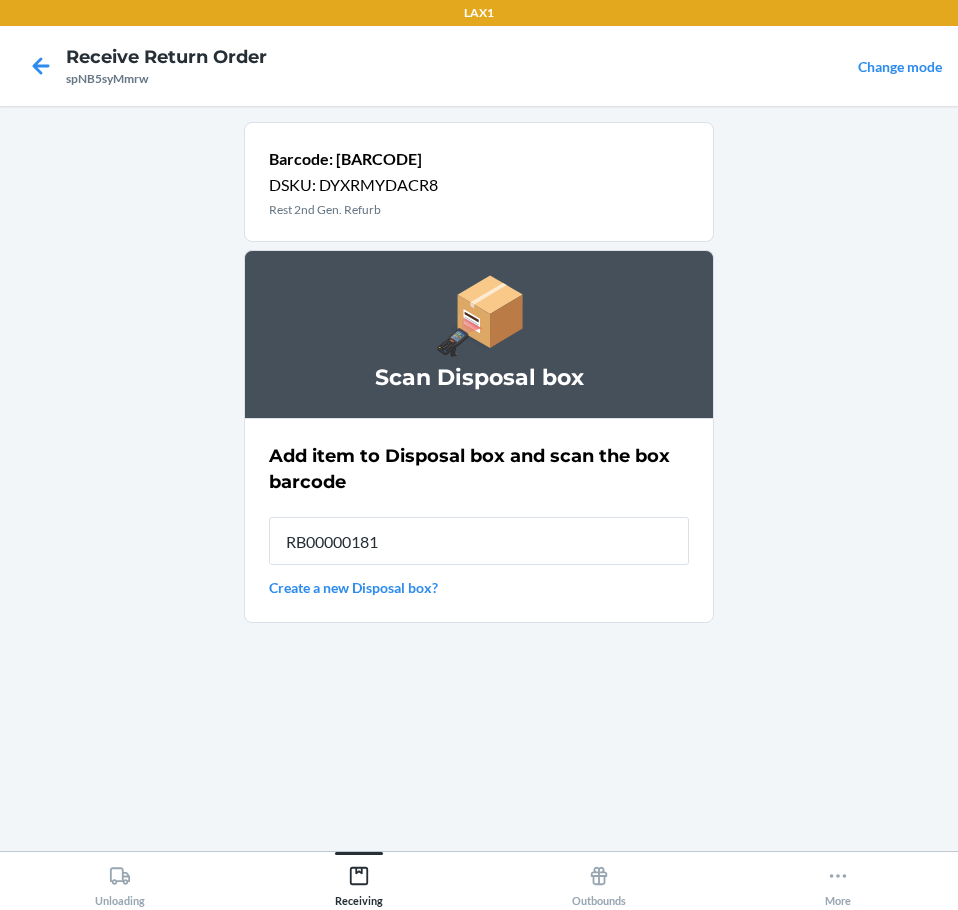 type on "RB000001819" 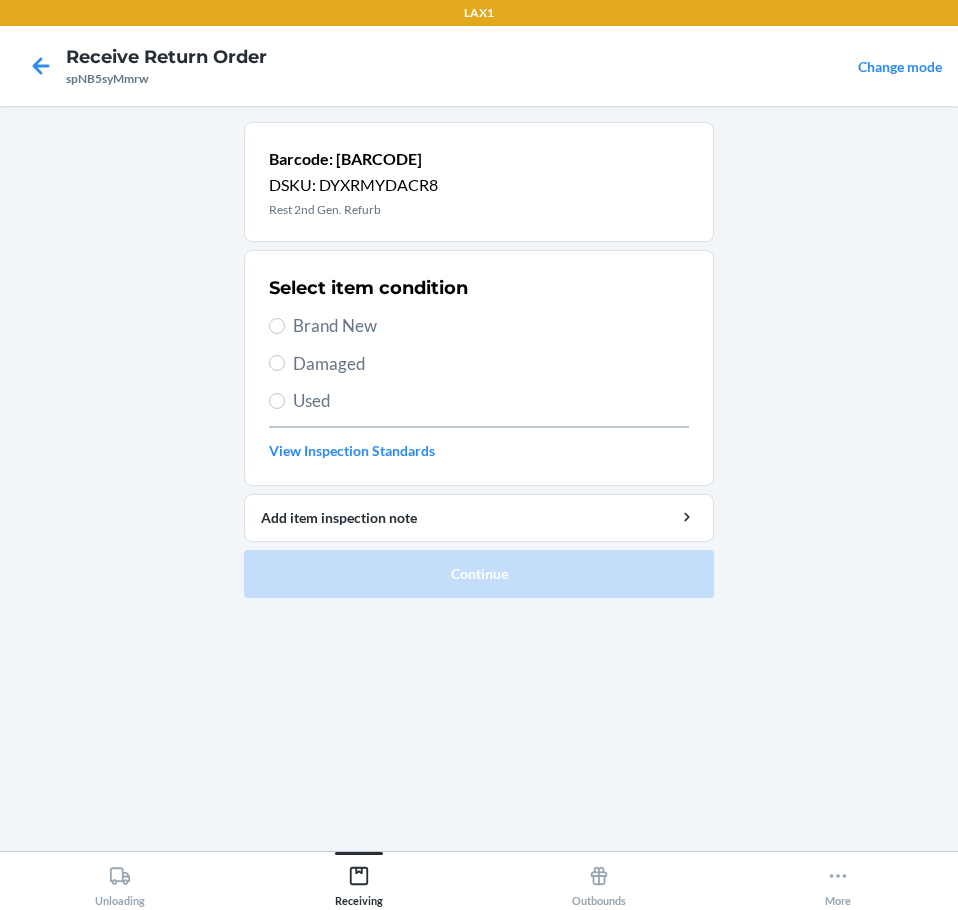 click on "Select item condition Brand New Damaged Used View Inspection Standards" at bounding box center (479, 368) 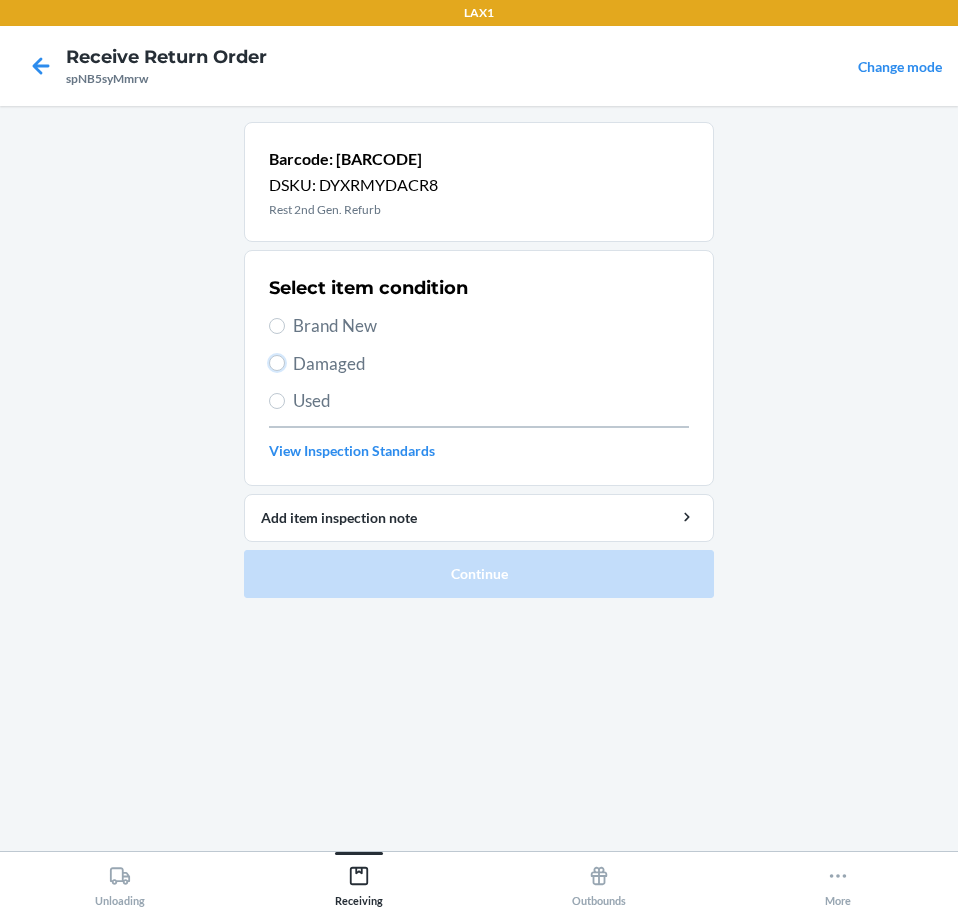 click on "Damaged" at bounding box center [277, 363] 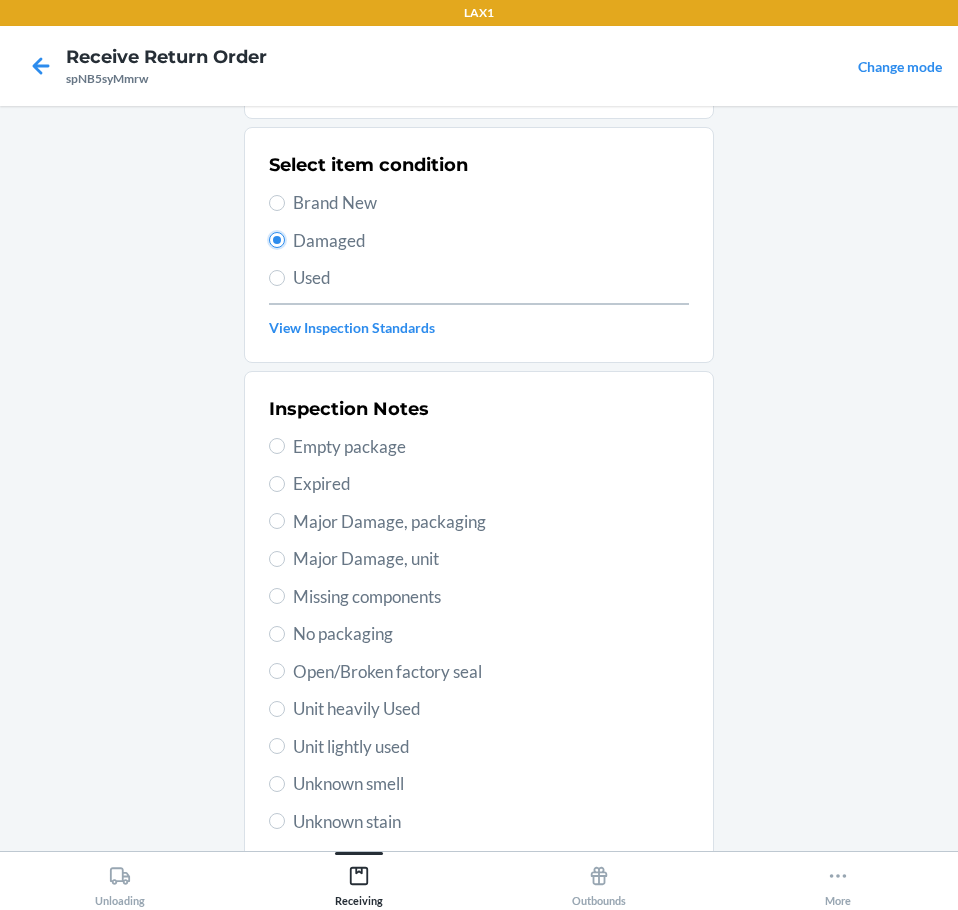 scroll, scrollTop: 297, scrollLeft: 0, axis: vertical 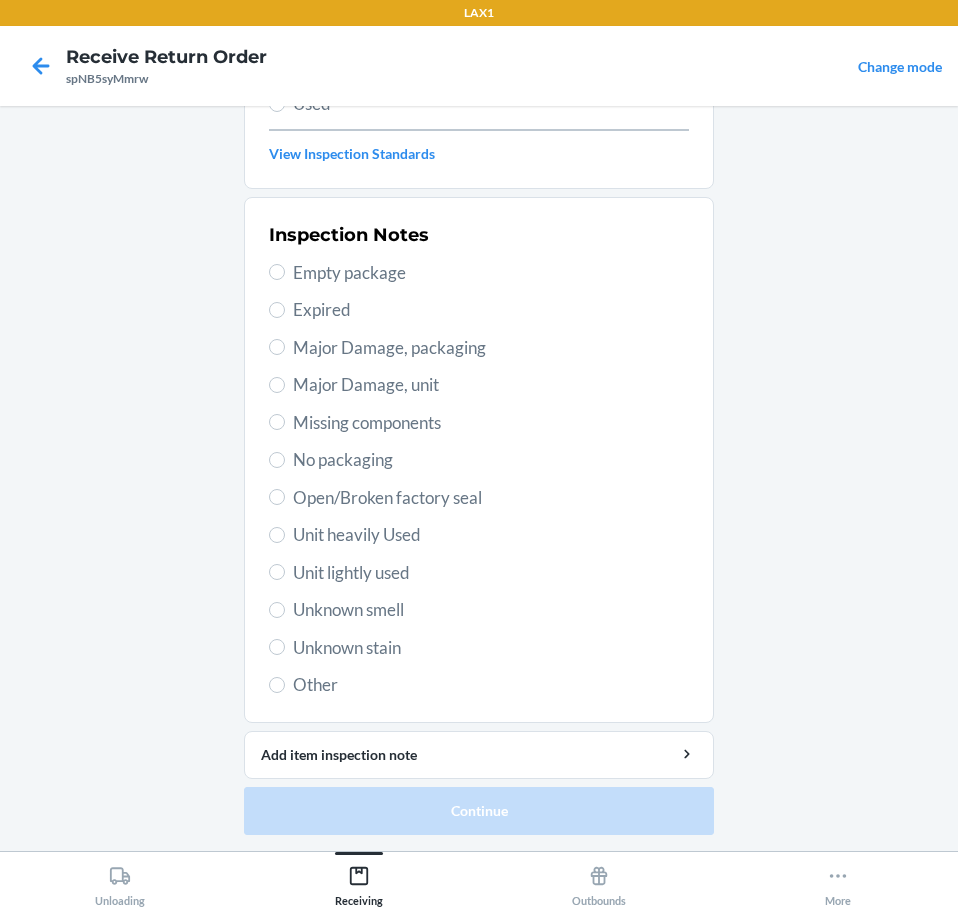 click on "Inspection Notes Empty package Expired Major Damage, packaging Major Damage, unit Missing components No packaging Open/Broken factory seal Unit heavily Used Unit lightly used Unknown smell Unknown stain Other" at bounding box center [479, 460] 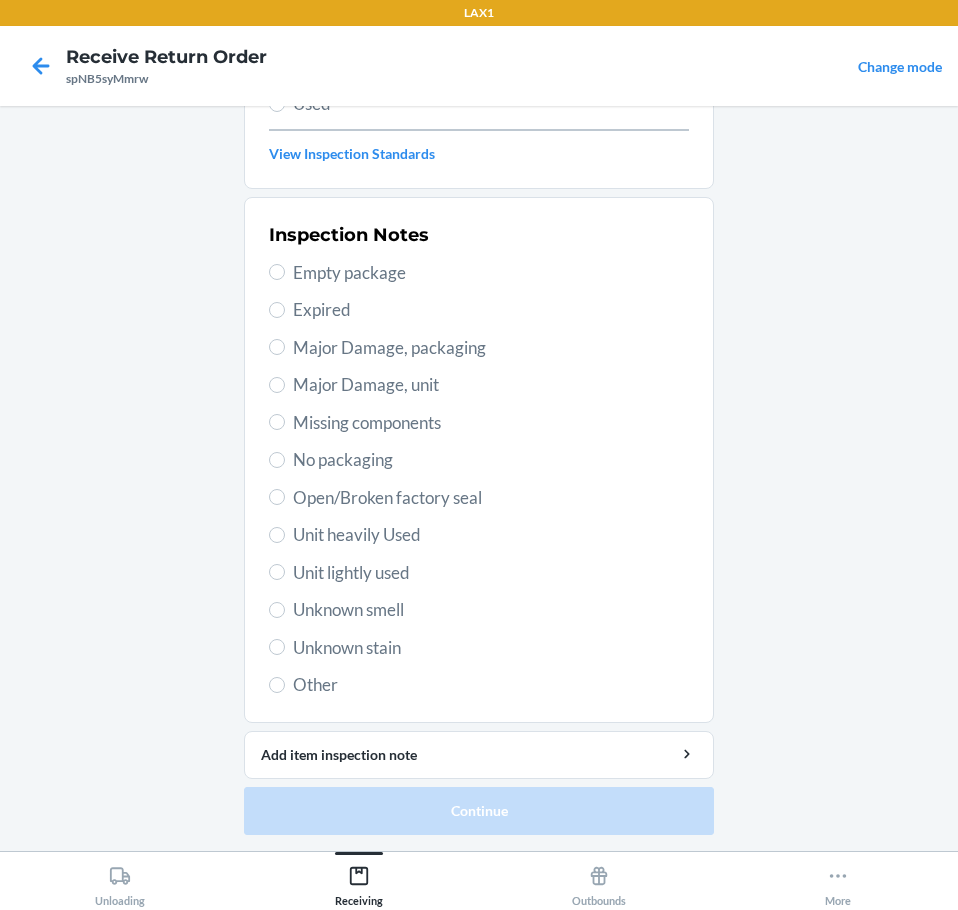 click on "Major Damage, unit" at bounding box center [491, 385] 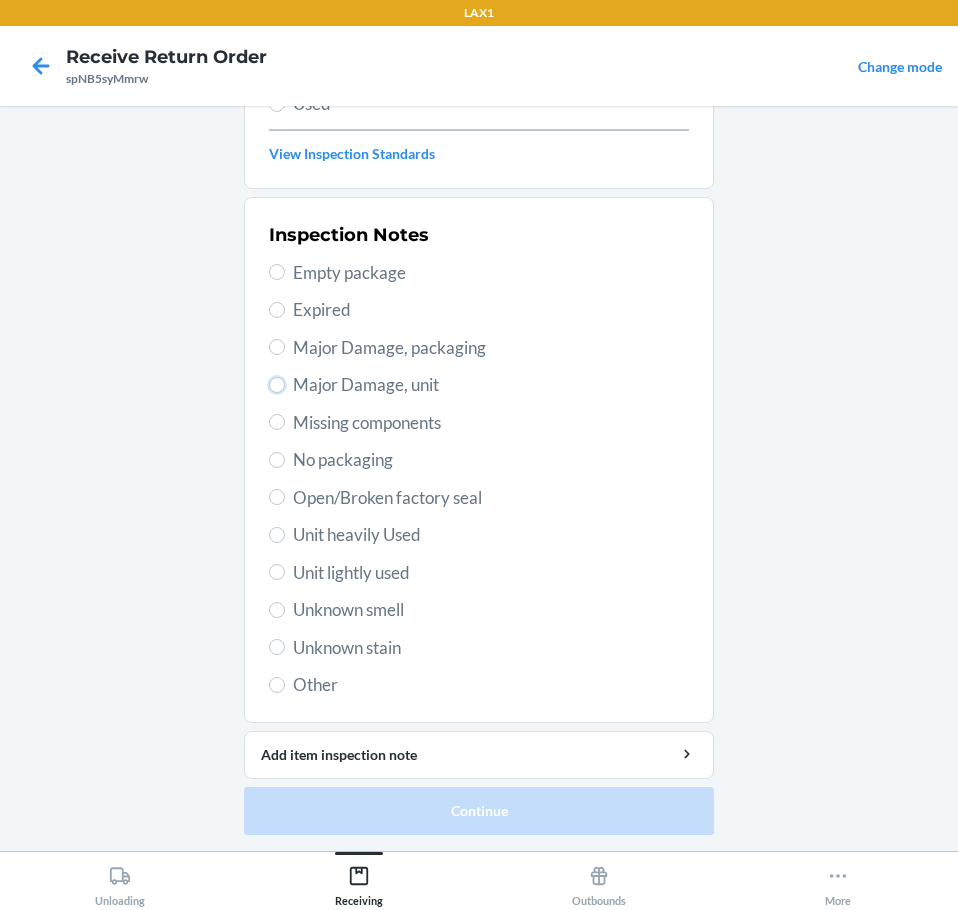 click on "Major Damage, unit" at bounding box center (277, 385) 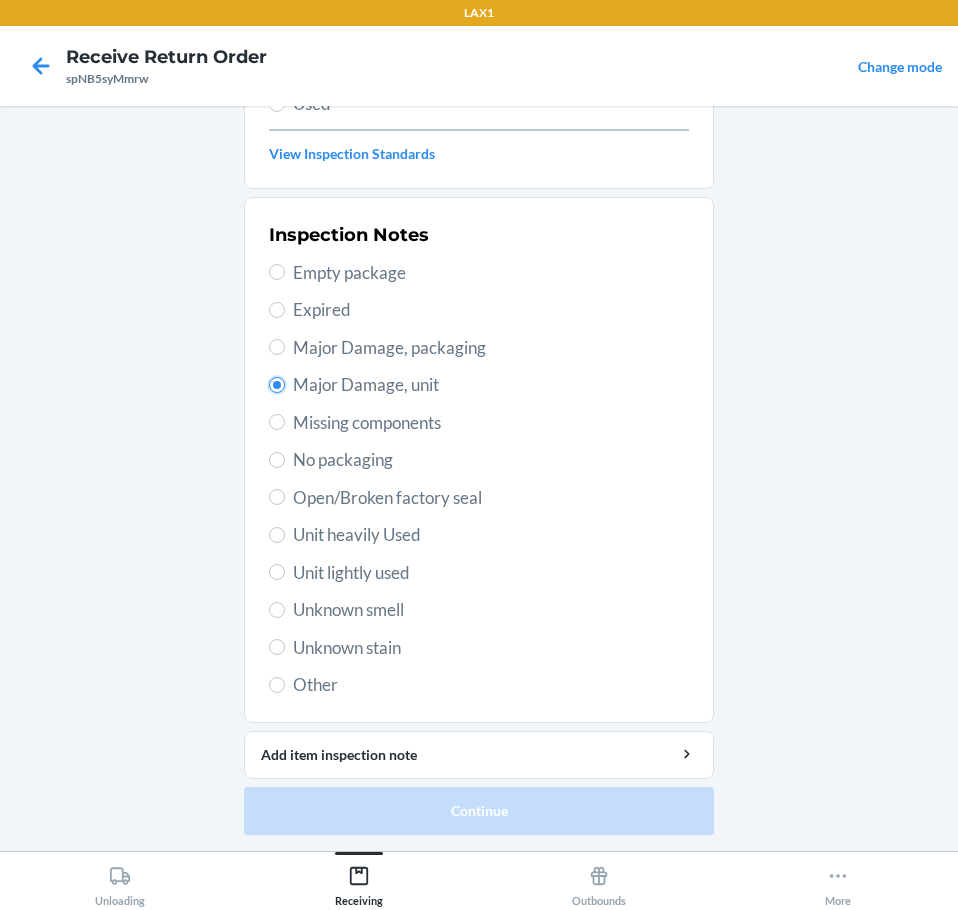 radio on "true" 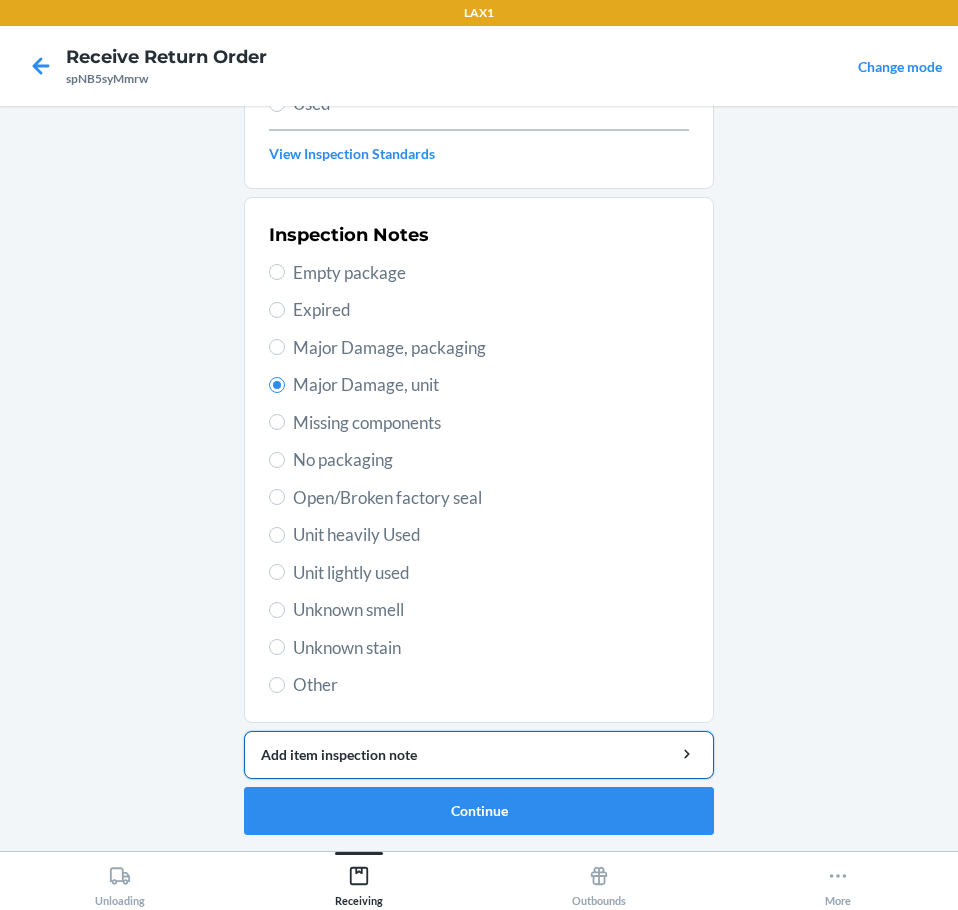 click on "Add item inspection note" at bounding box center (479, 754) 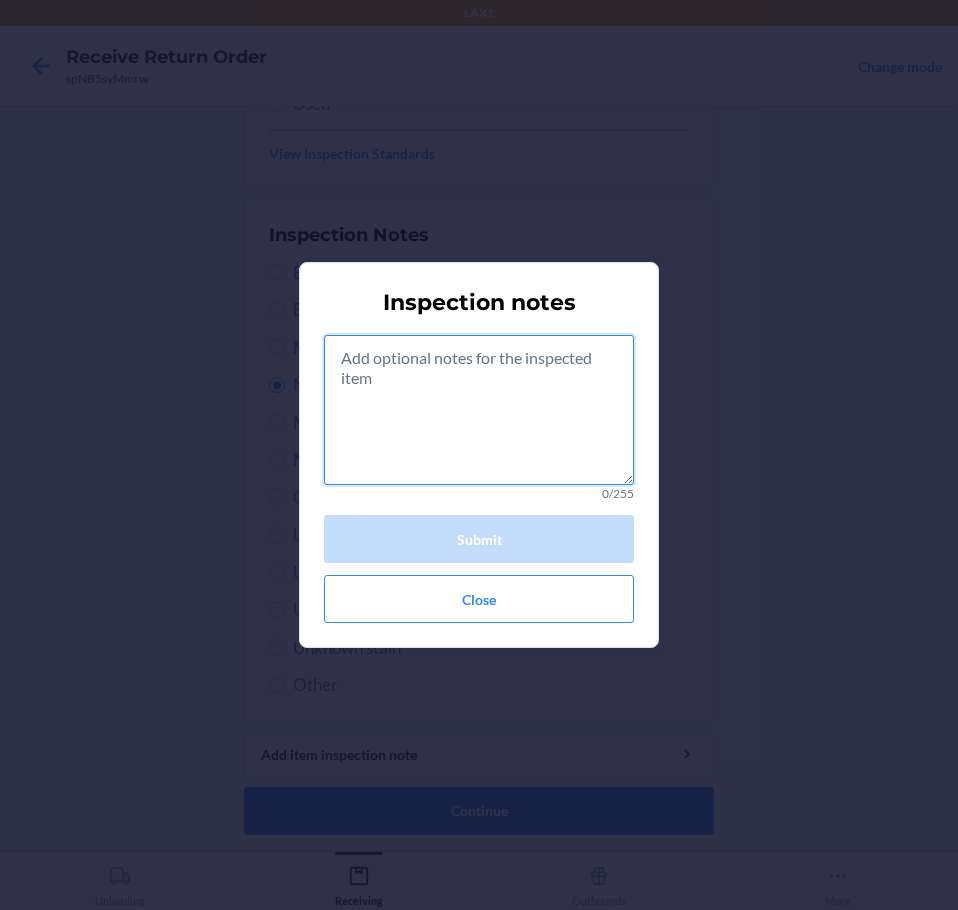 click at bounding box center [479, 410] 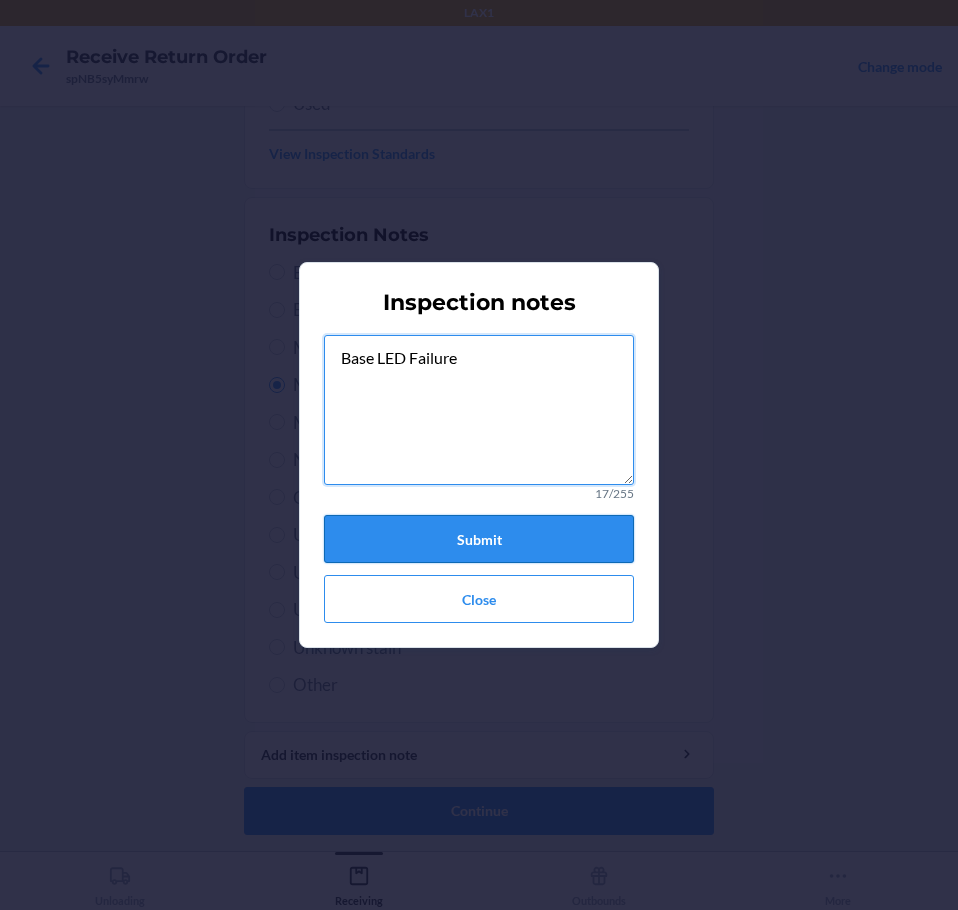 type on "Base LED Failure" 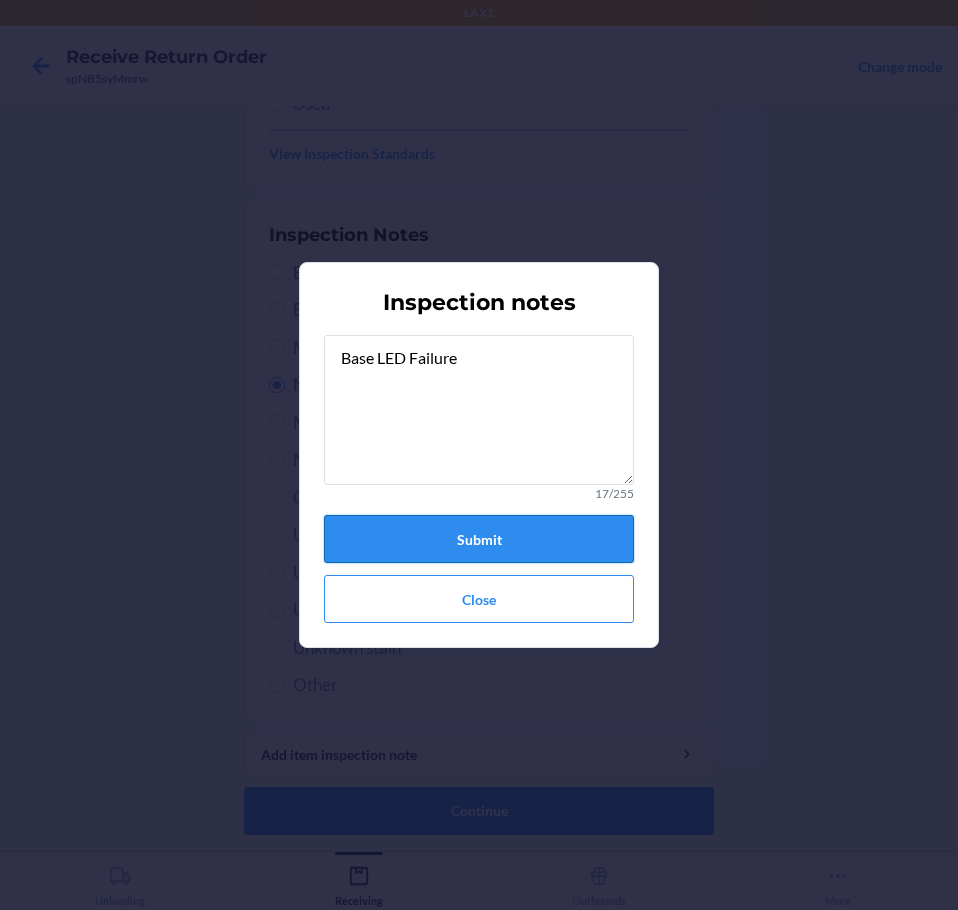 click on "Submit" at bounding box center (479, 539) 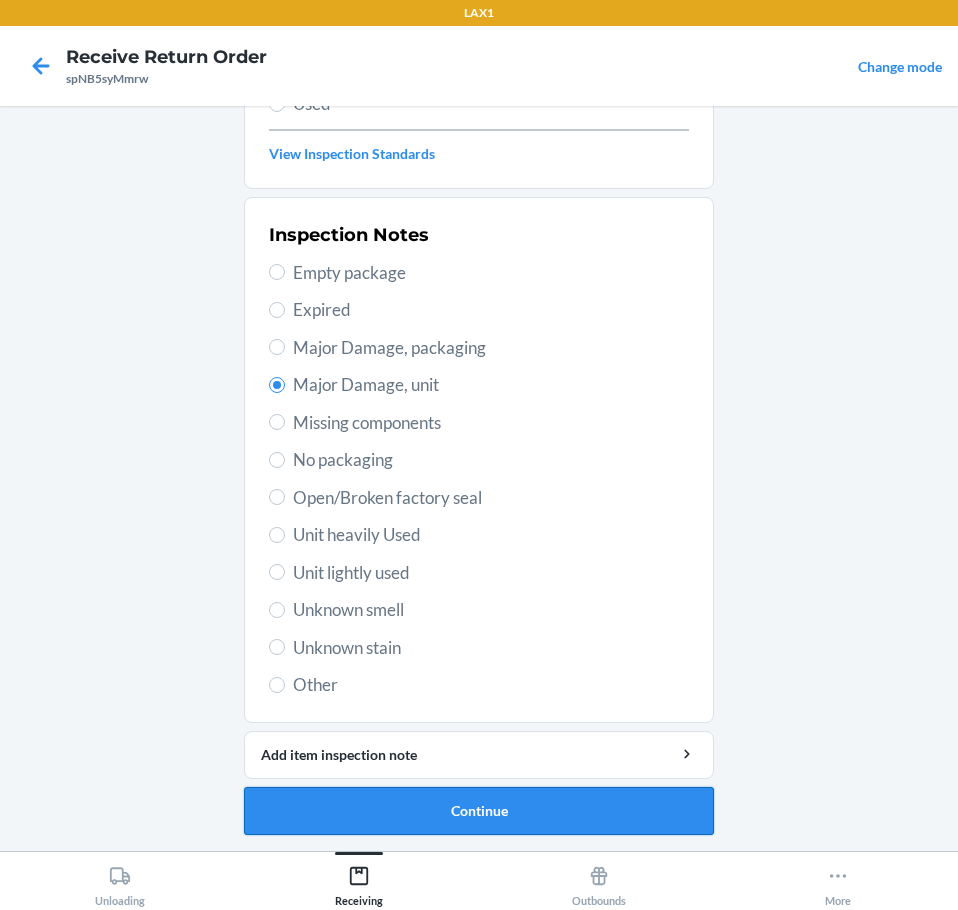 click on "Continue" at bounding box center [479, 811] 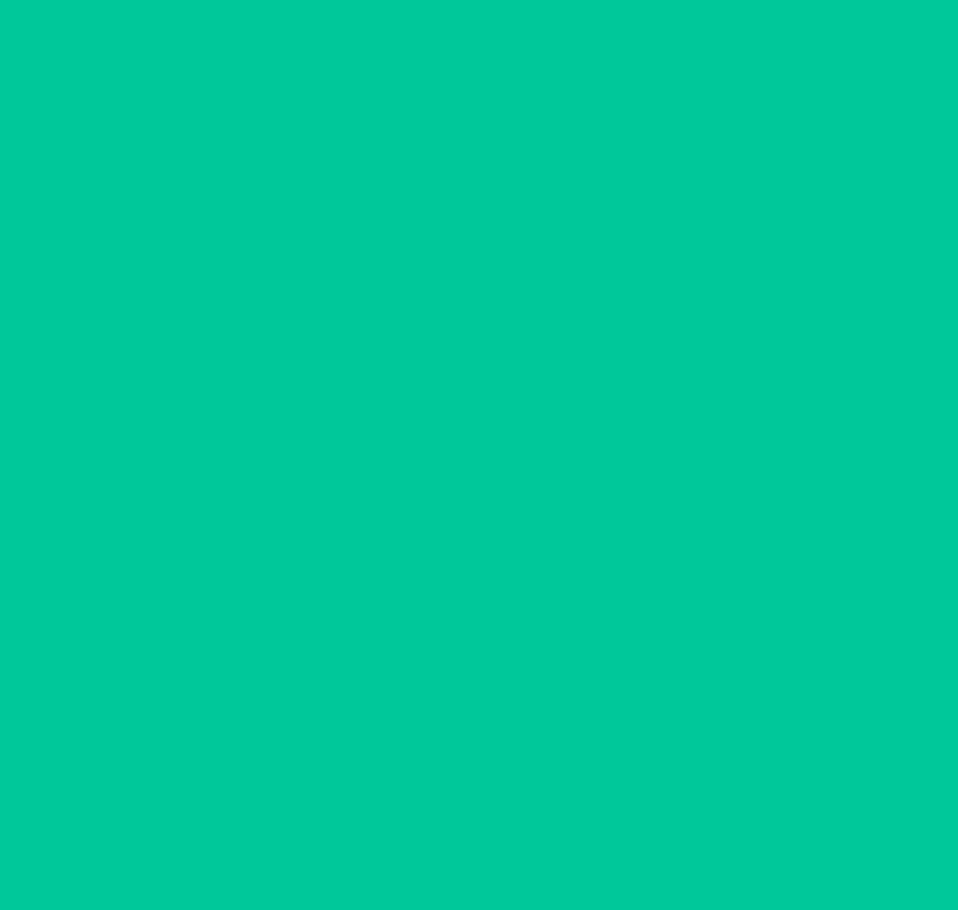 scroll, scrollTop: 132, scrollLeft: 0, axis: vertical 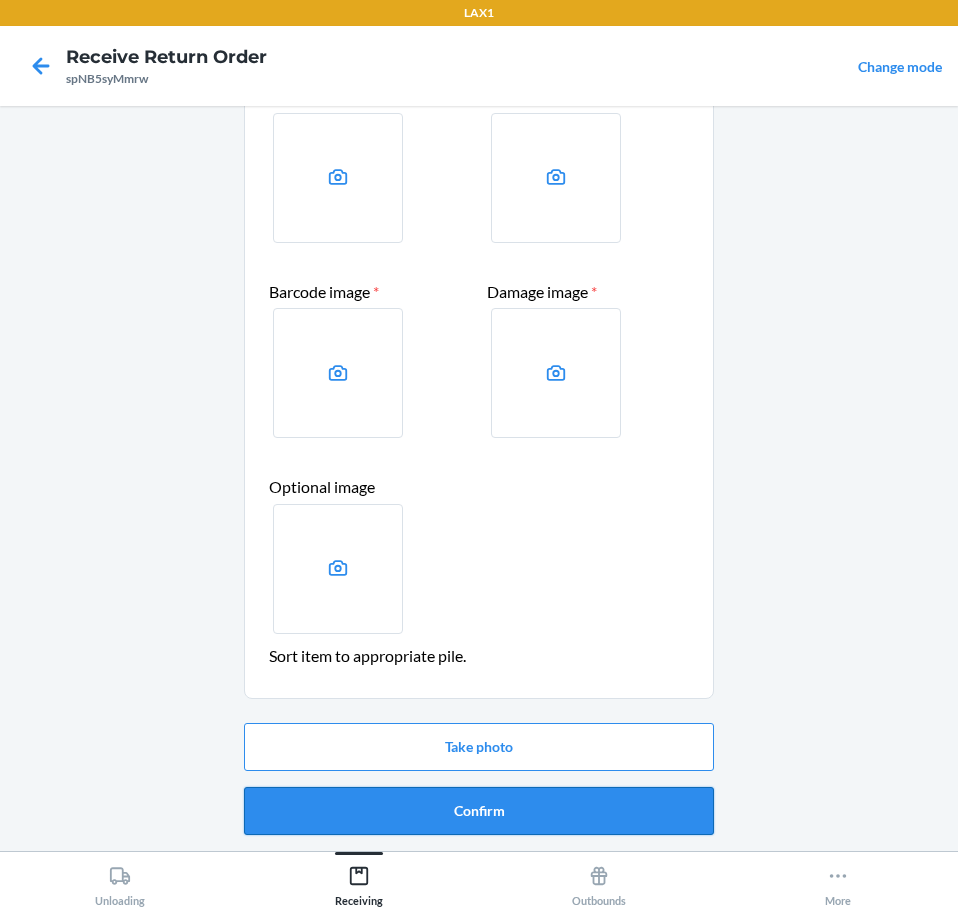 click on "Confirm" at bounding box center [479, 811] 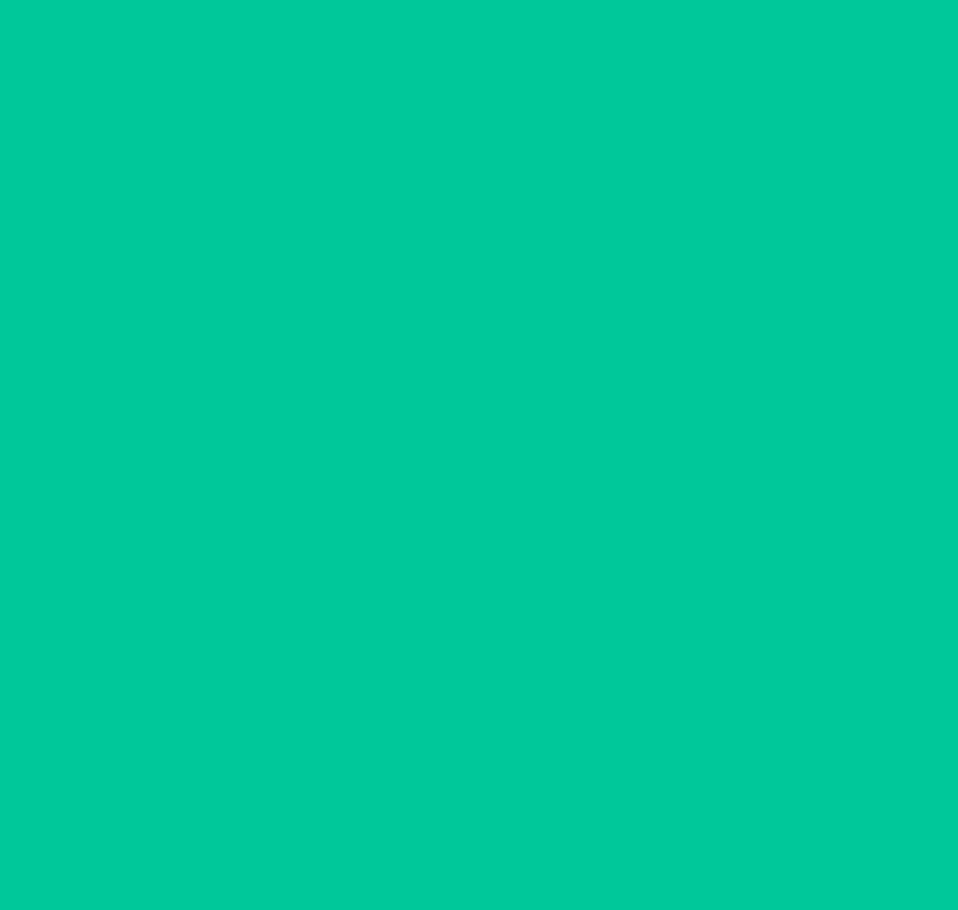 scroll, scrollTop: 0, scrollLeft: 0, axis: both 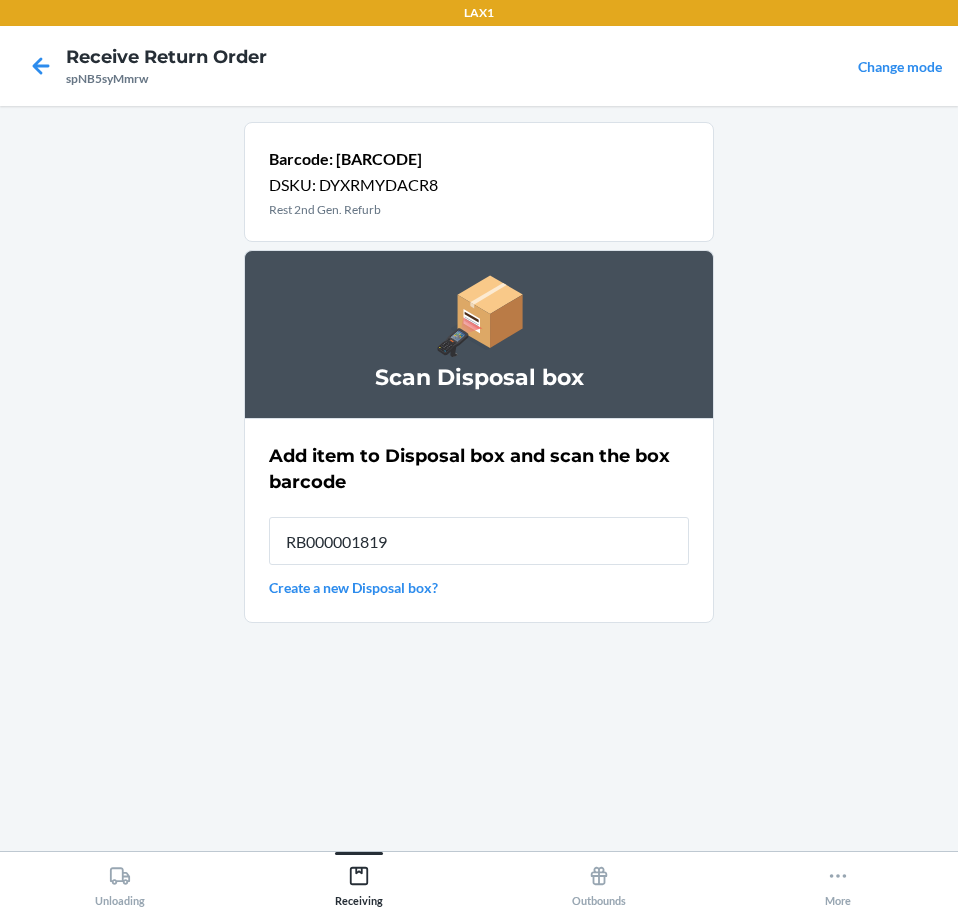 type on "RB000001819" 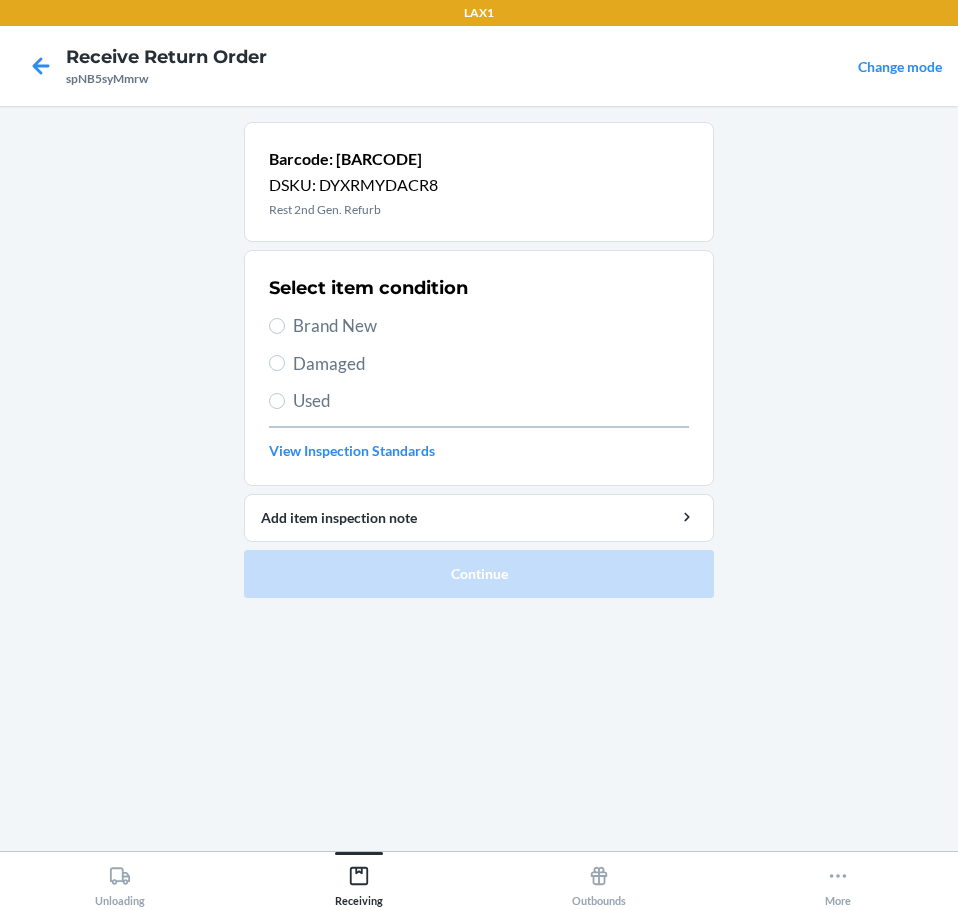 click on "Damaged" at bounding box center (491, 364) 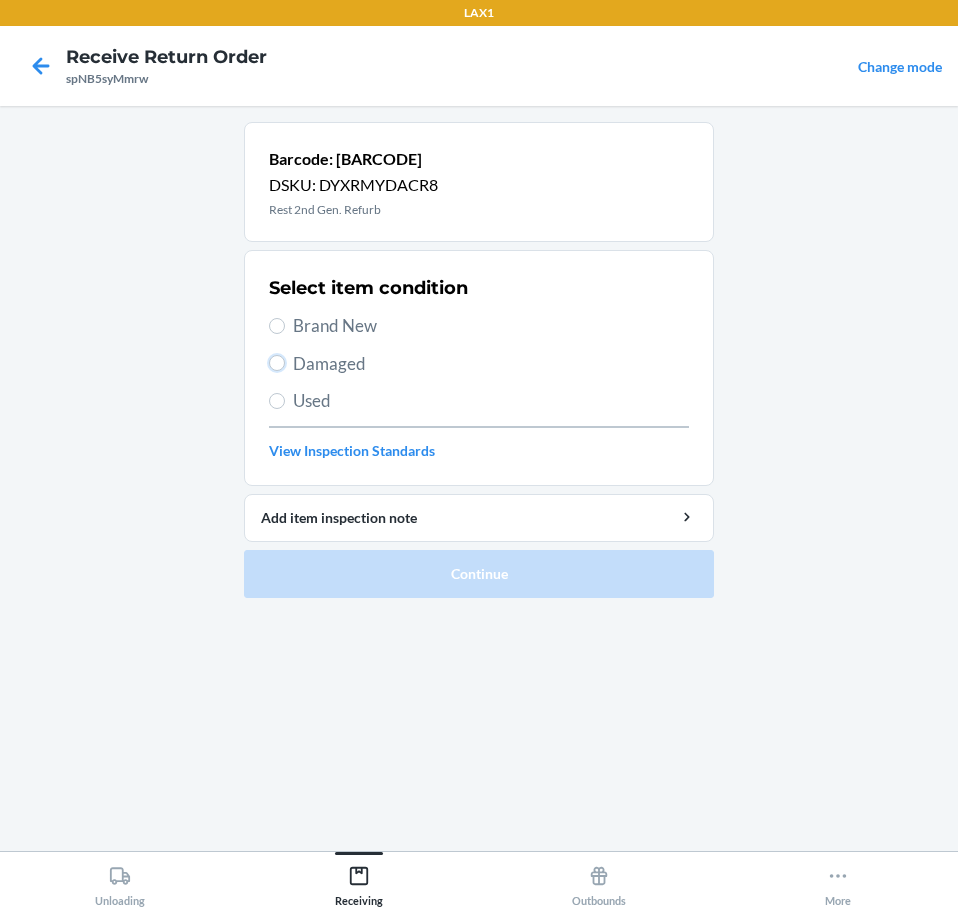 click on "Damaged" at bounding box center (277, 363) 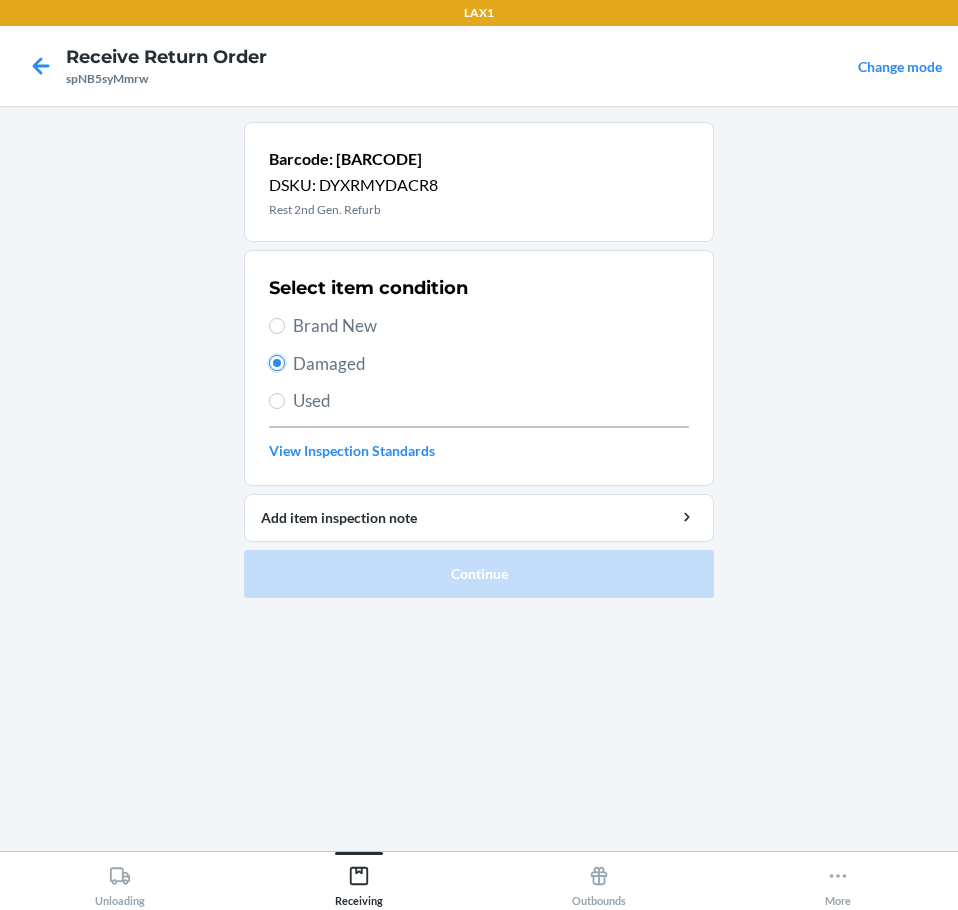 radio on "true" 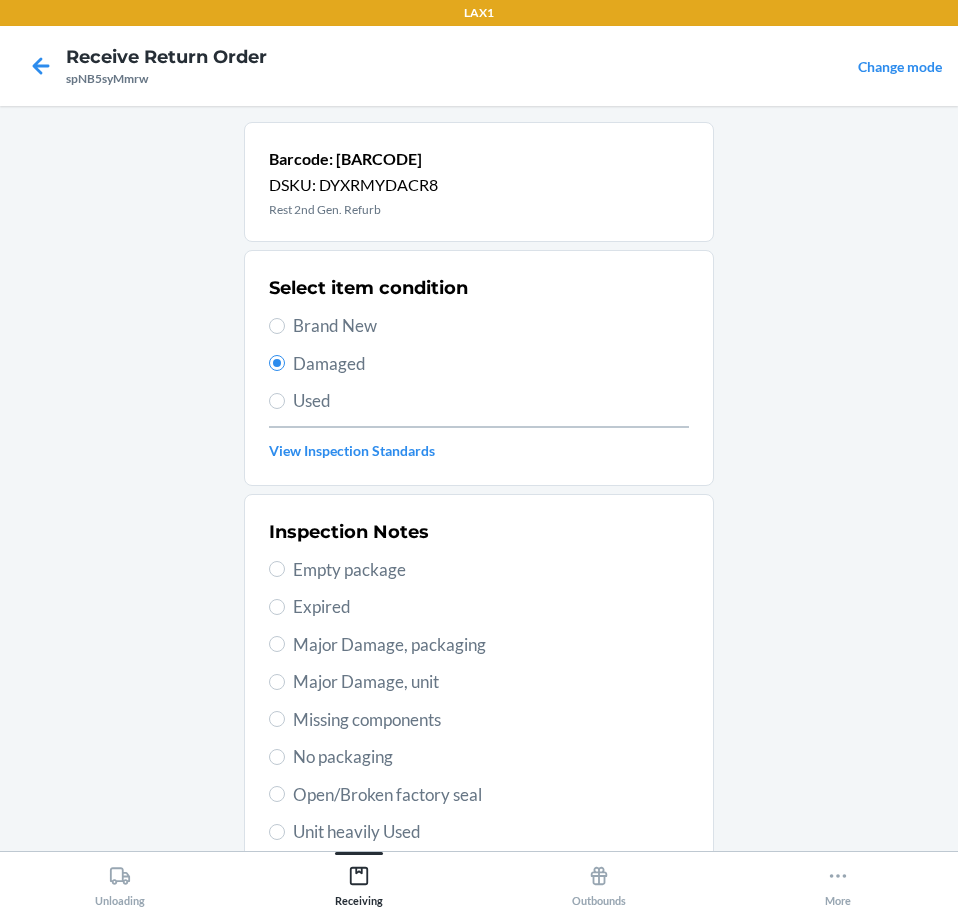 drag, startPoint x: 478, startPoint y: 669, endPoint x: 488, endPoint y: 699, distance: 31.622776 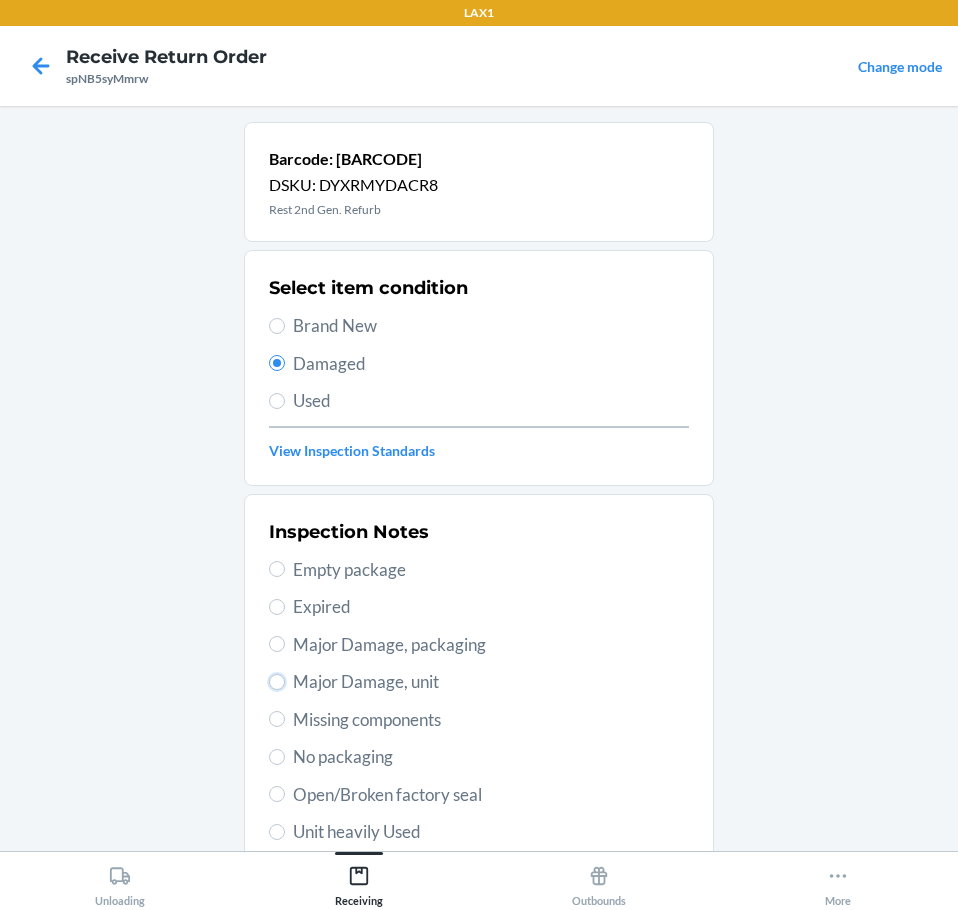 click on "Major Damage, unit" at bounding box center [277, 682] 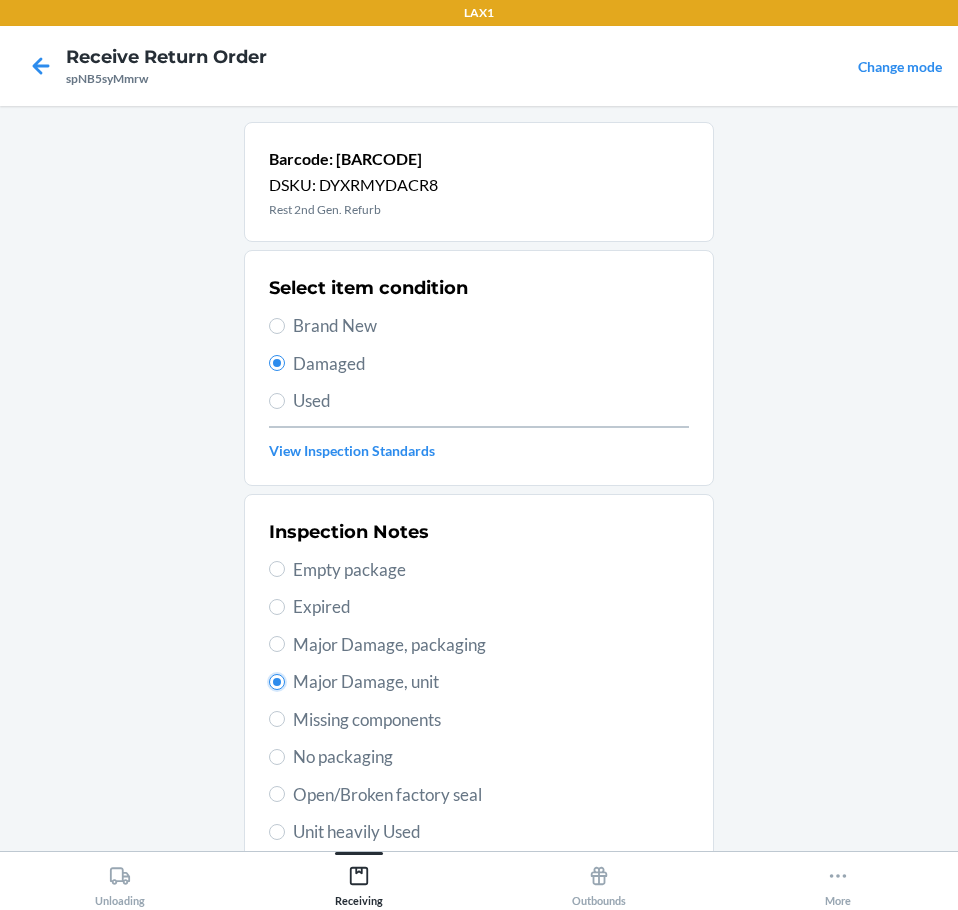 radio on "true" 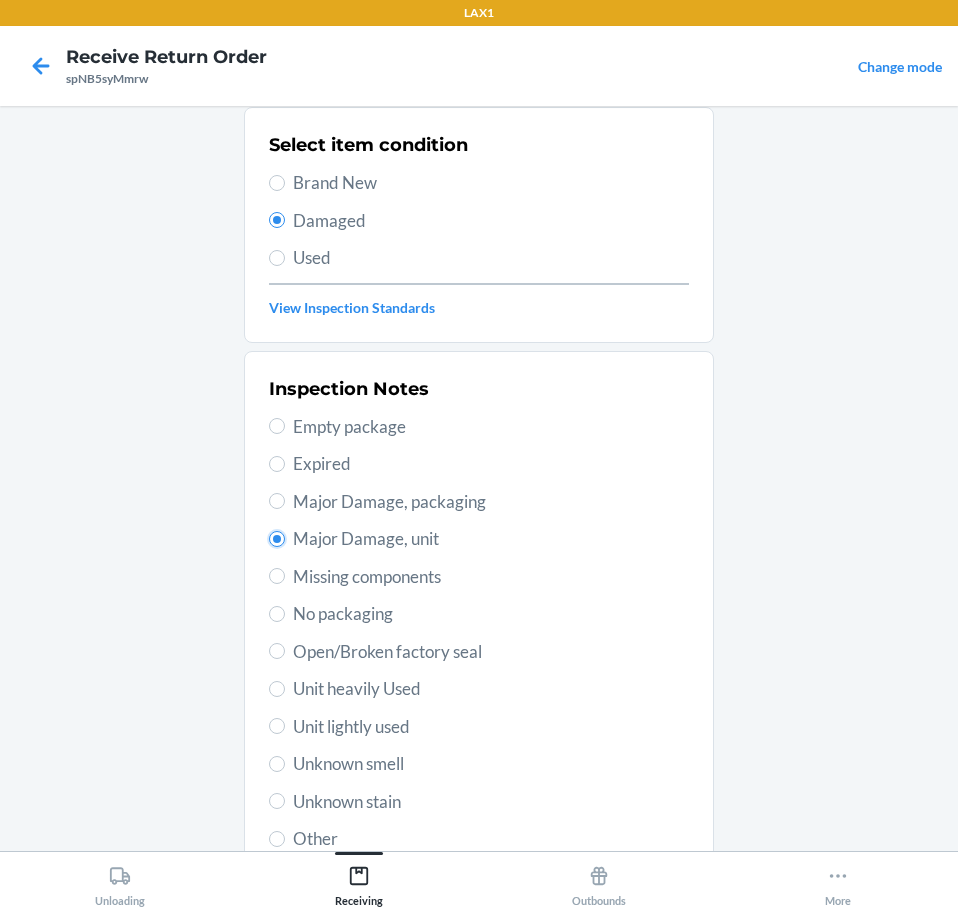 scroll, scrollTop: 297, scrollLeft: 0, axis: vertical 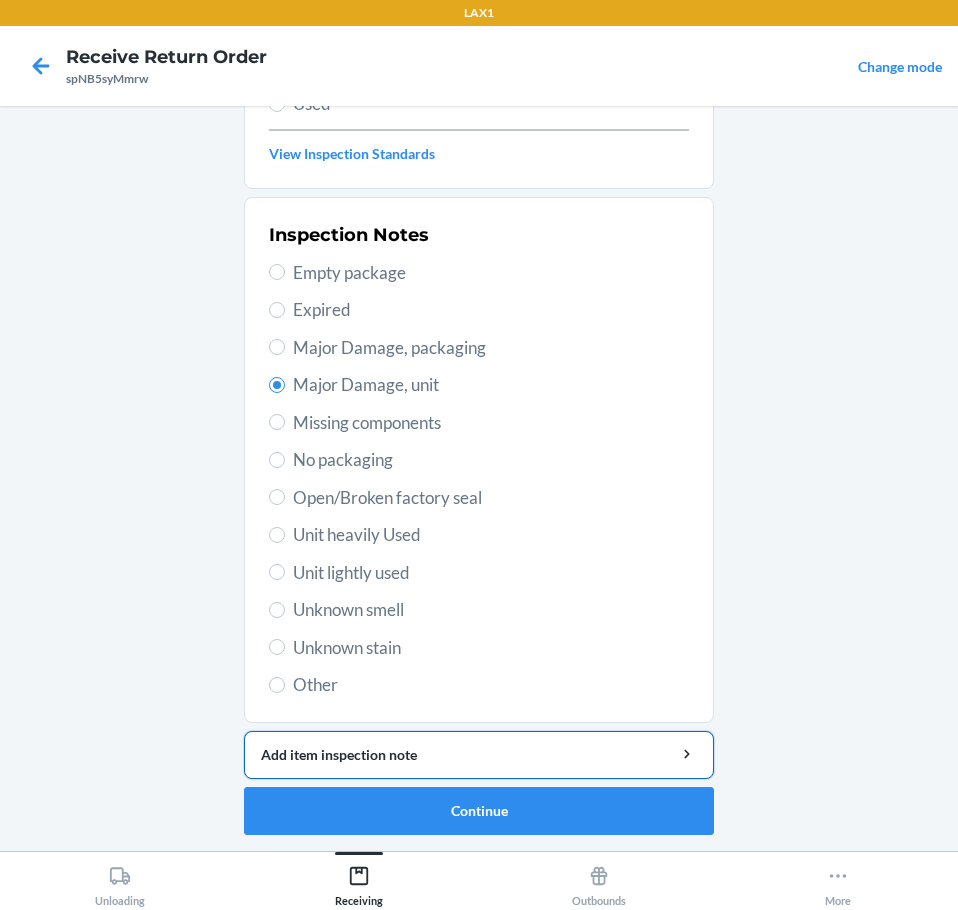 click on "Add item inspection note" at bounding box center (479, 754) 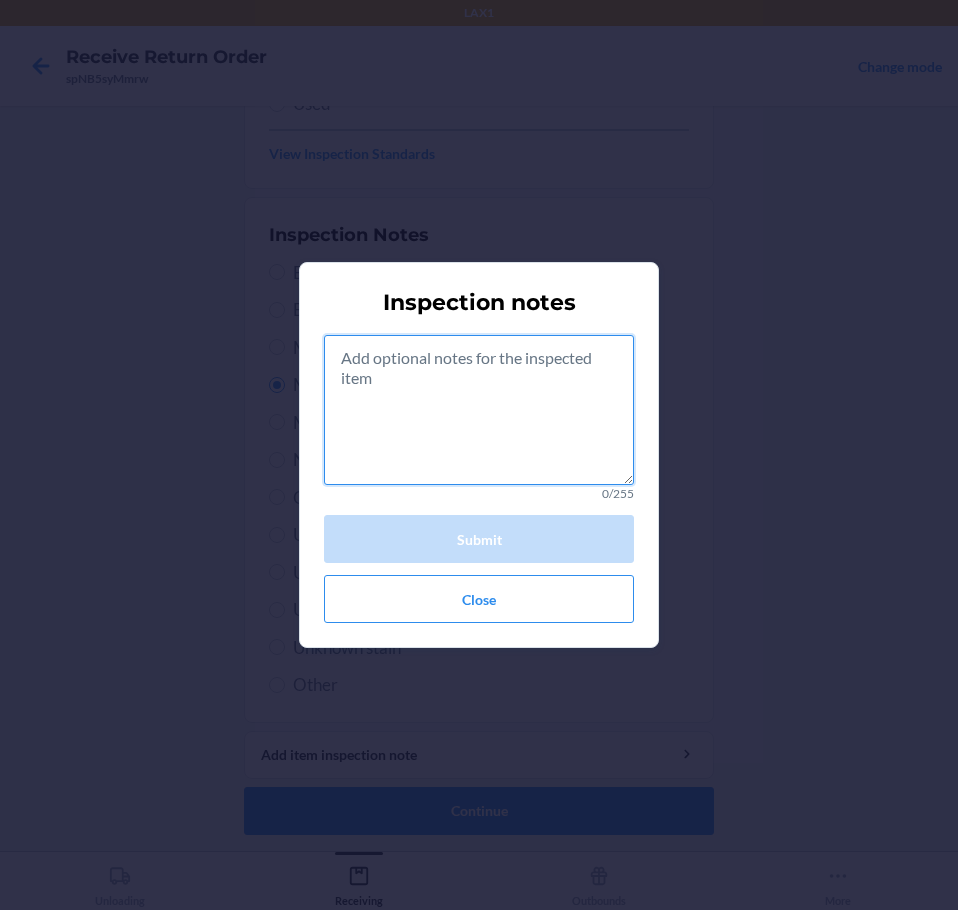 click at bounding box center [479, 410] 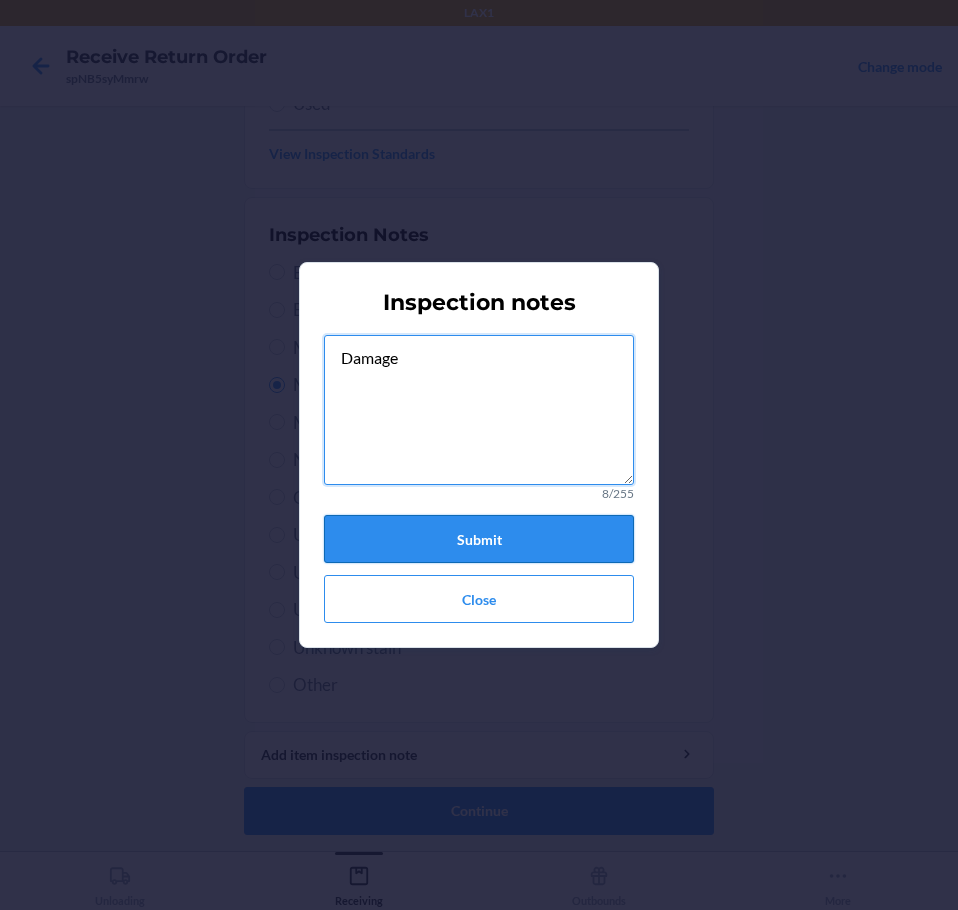 type on "Damage" 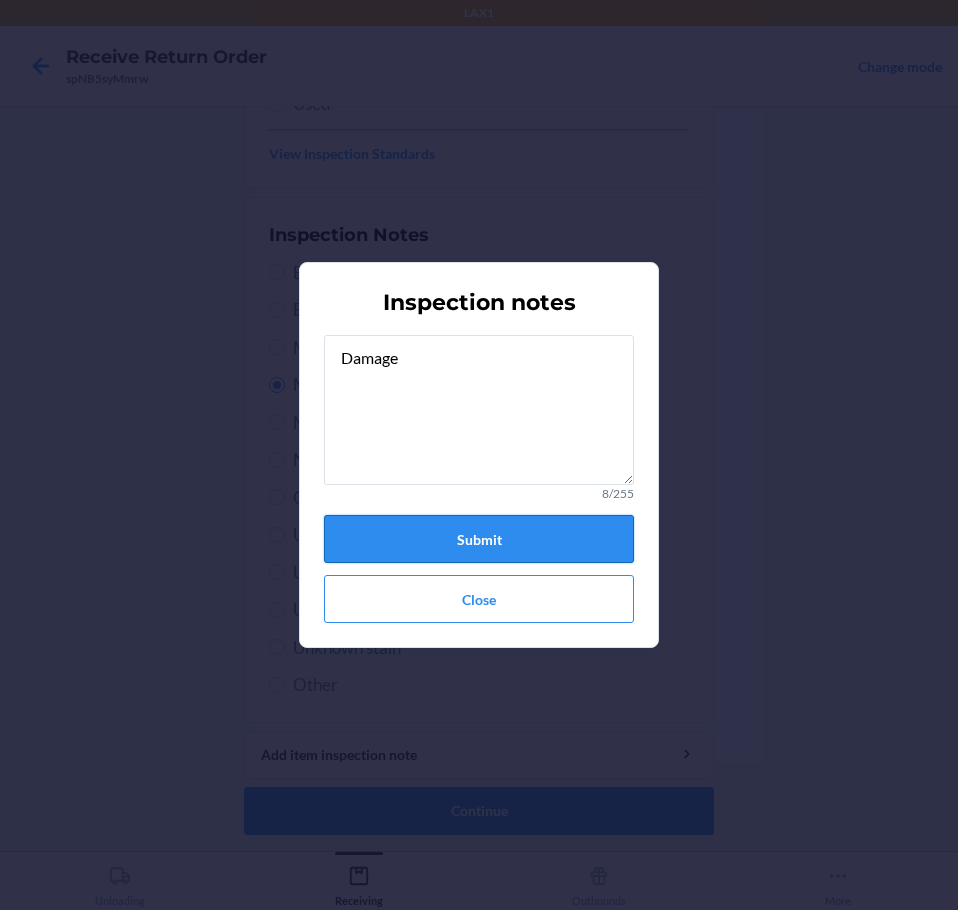 click on "Submit" at bounding box center [479, 539] 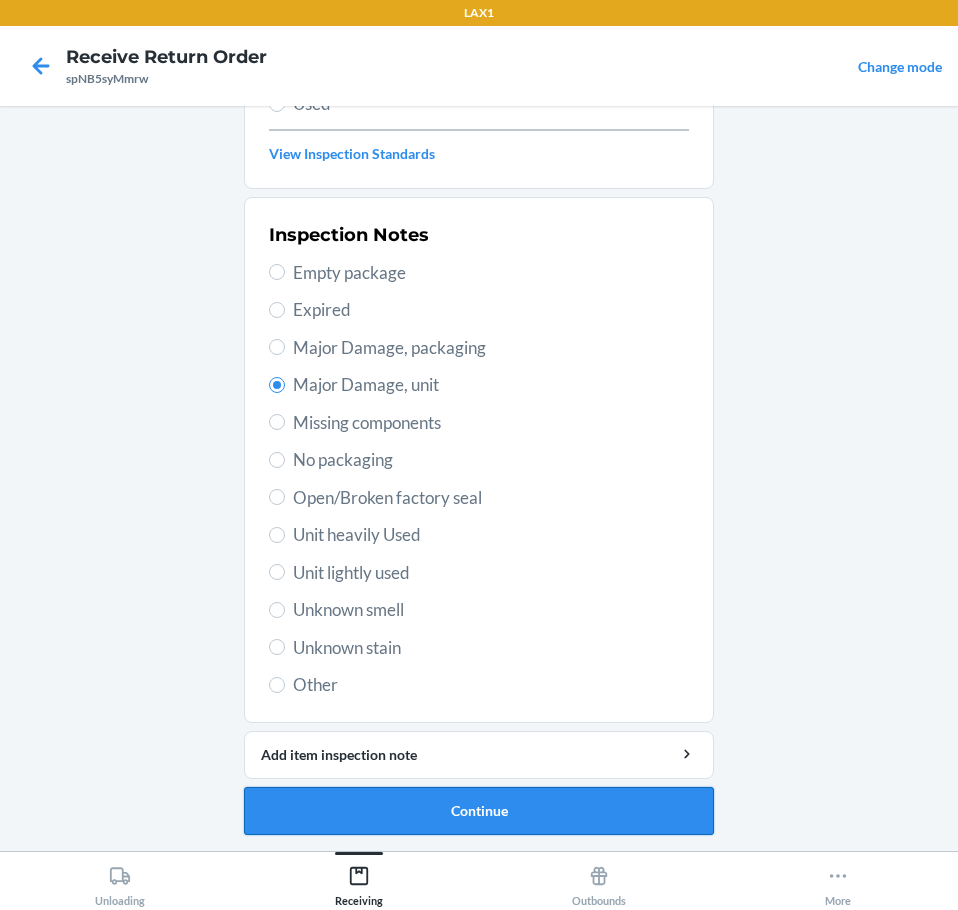 click on "Continue" at bounding box center (479, 811) 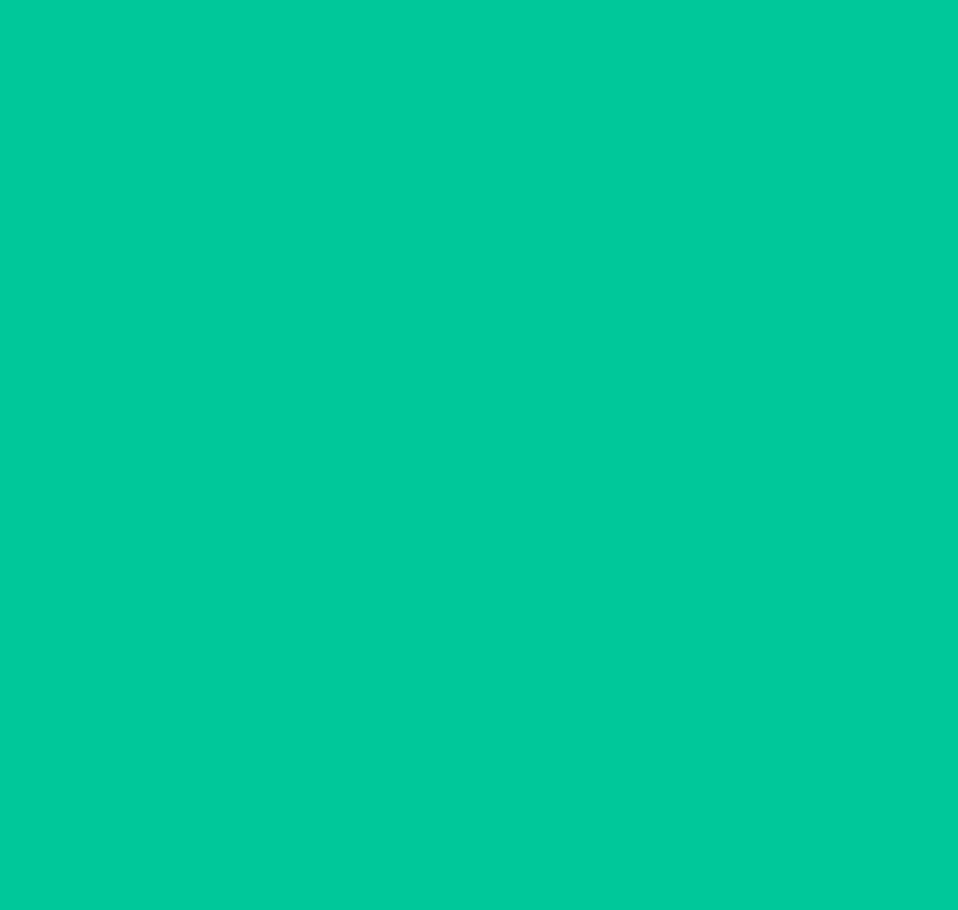 scroll, scrollTop: 132, scrollLeft: 0, axis: vertical 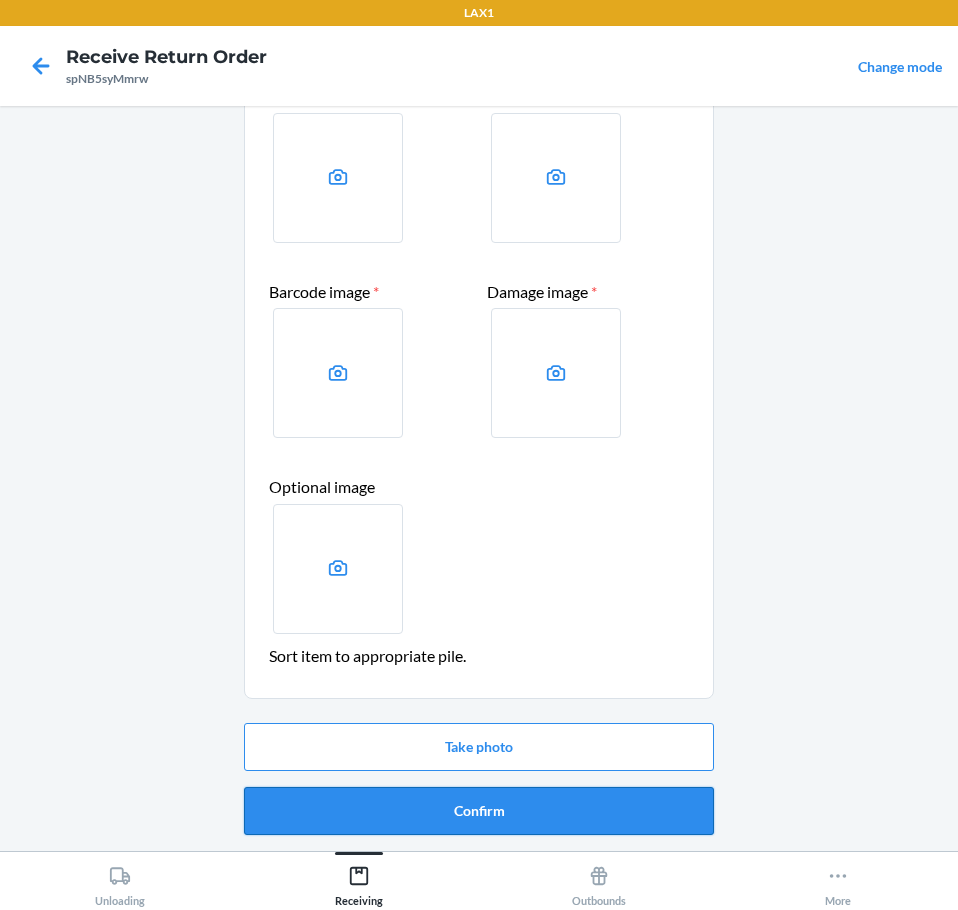 click on "Confirm" at bounding box center [479, 811] 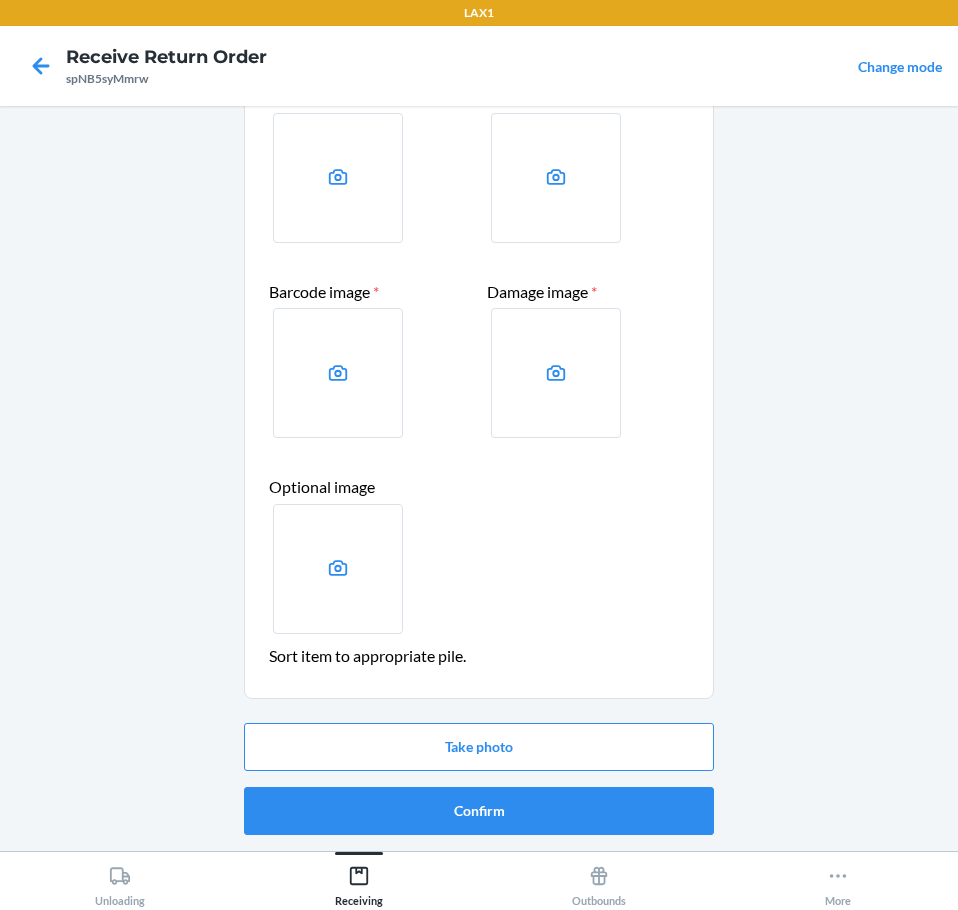 scroll, scrollTop: 0, scrollLeft: 0, axis: both 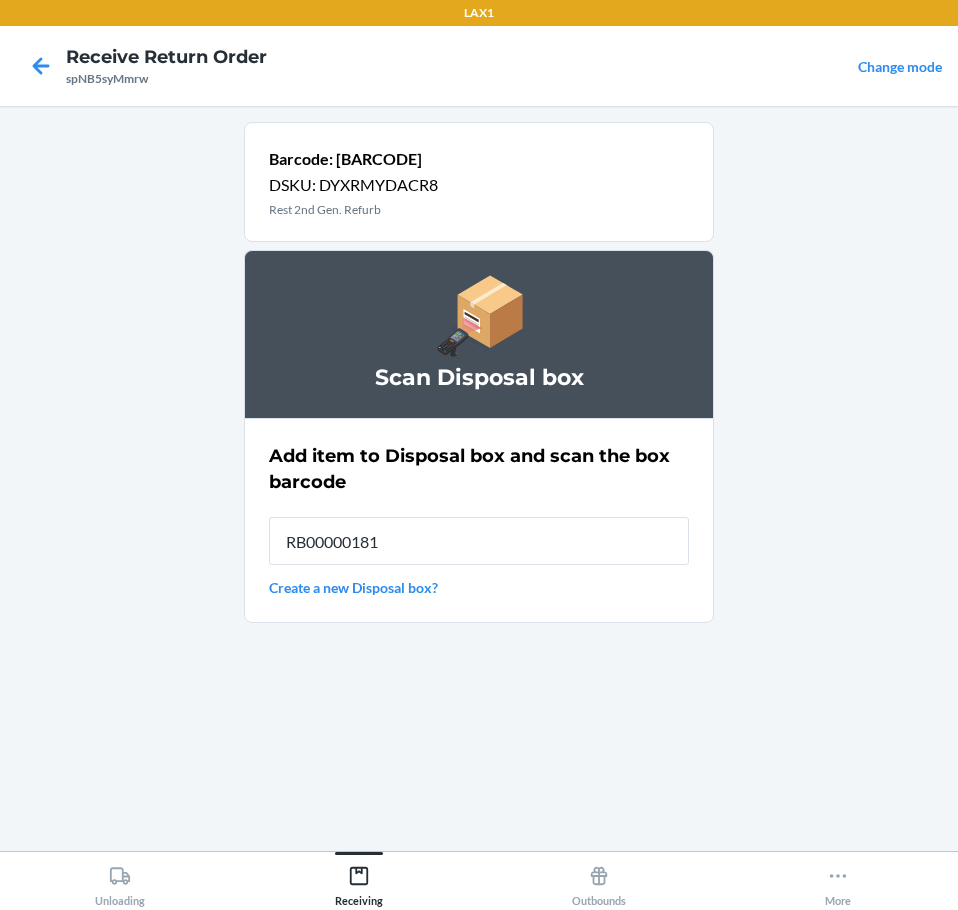 type on "RB000001819" 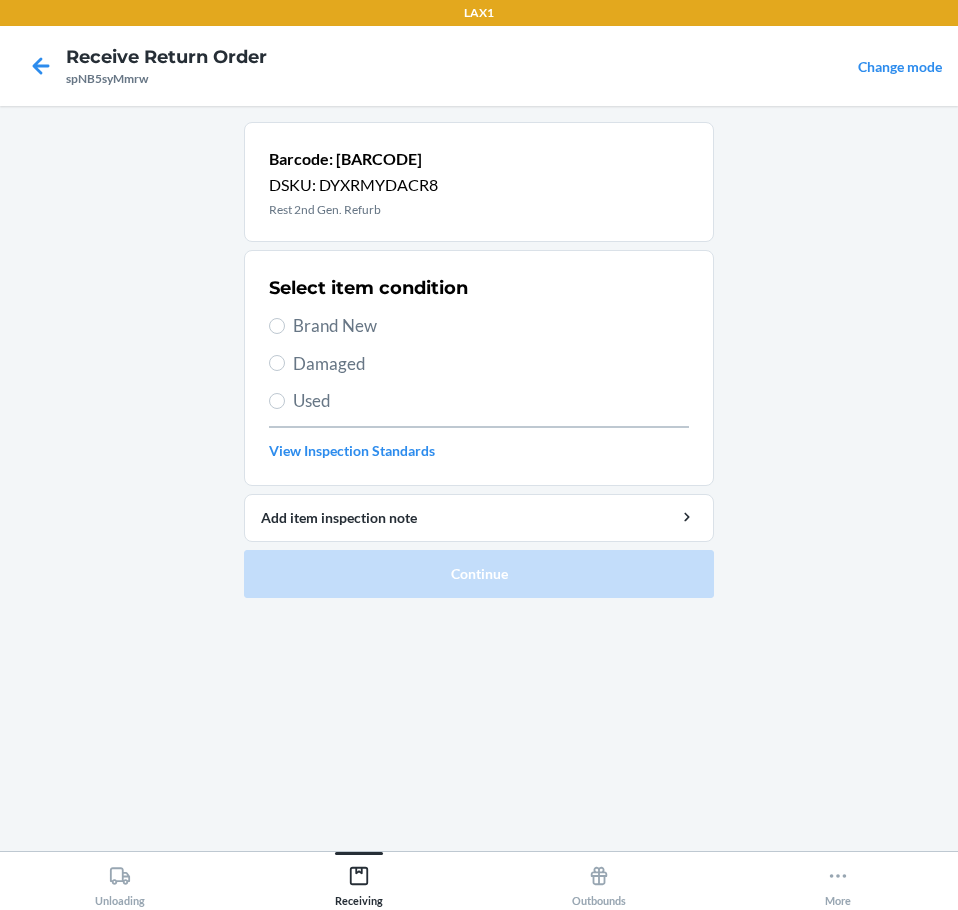 click on "Damaged" at bounding box center (491, 364) 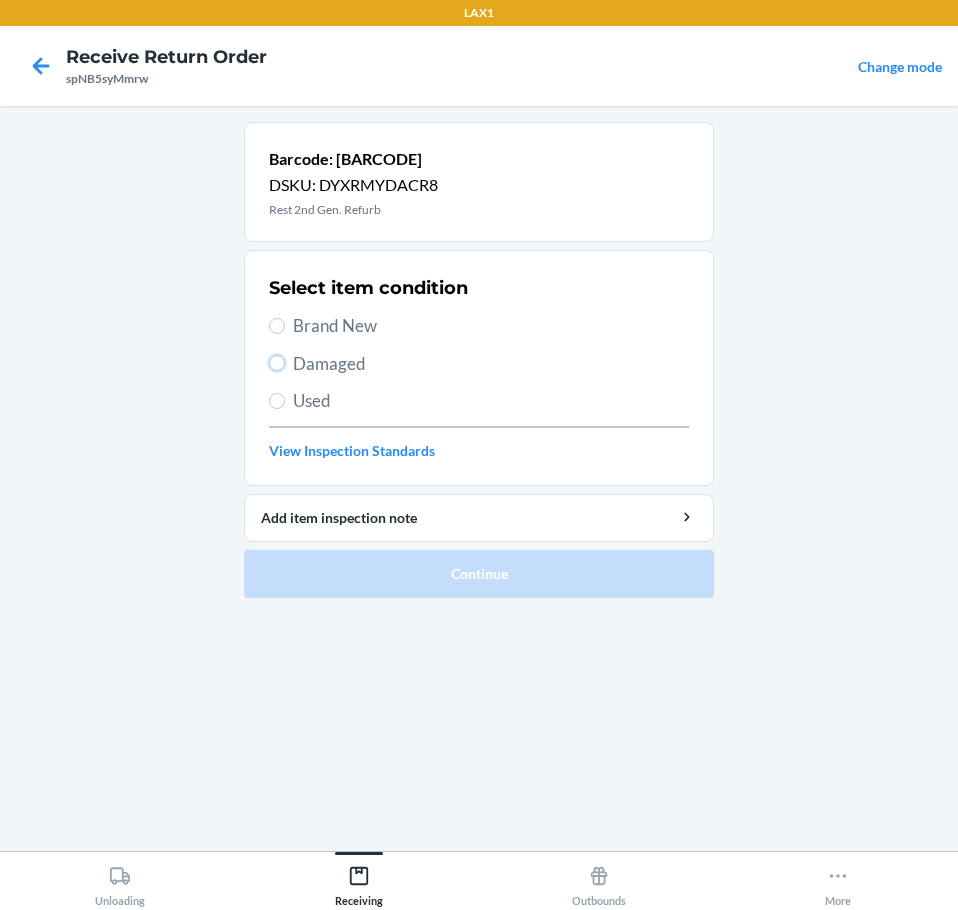 click on "Damaged" at bounding box center (277, 363) 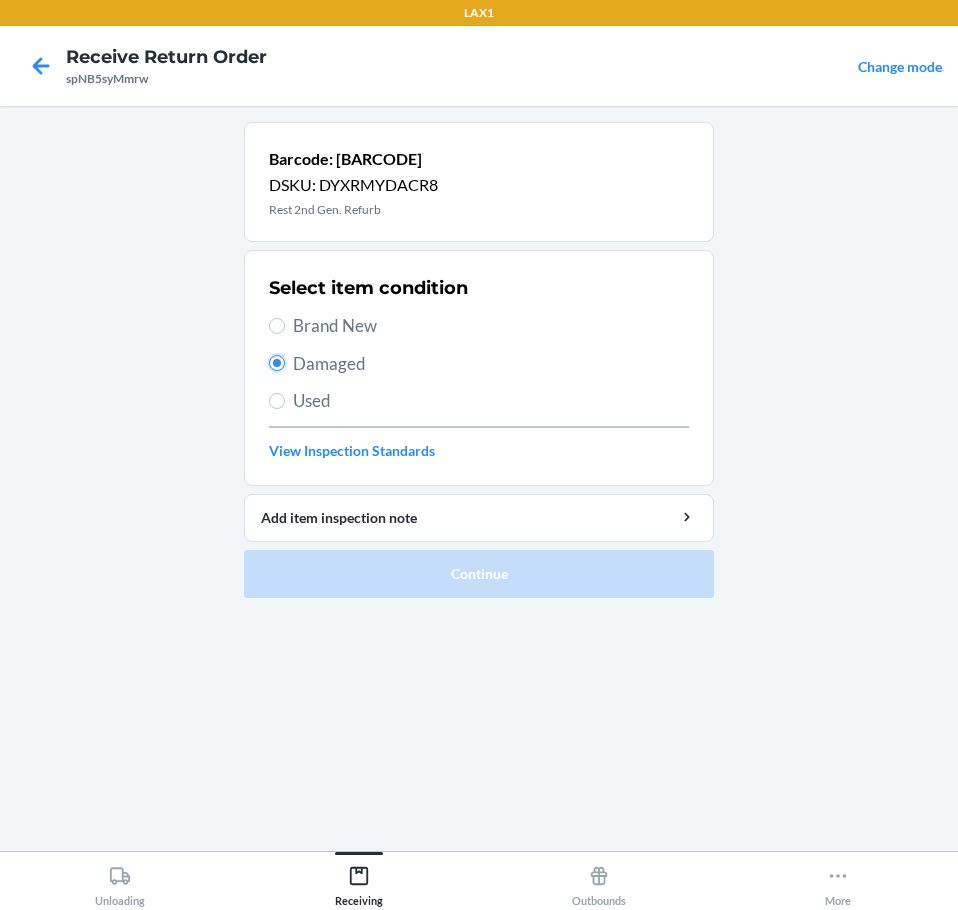 radio on "true" 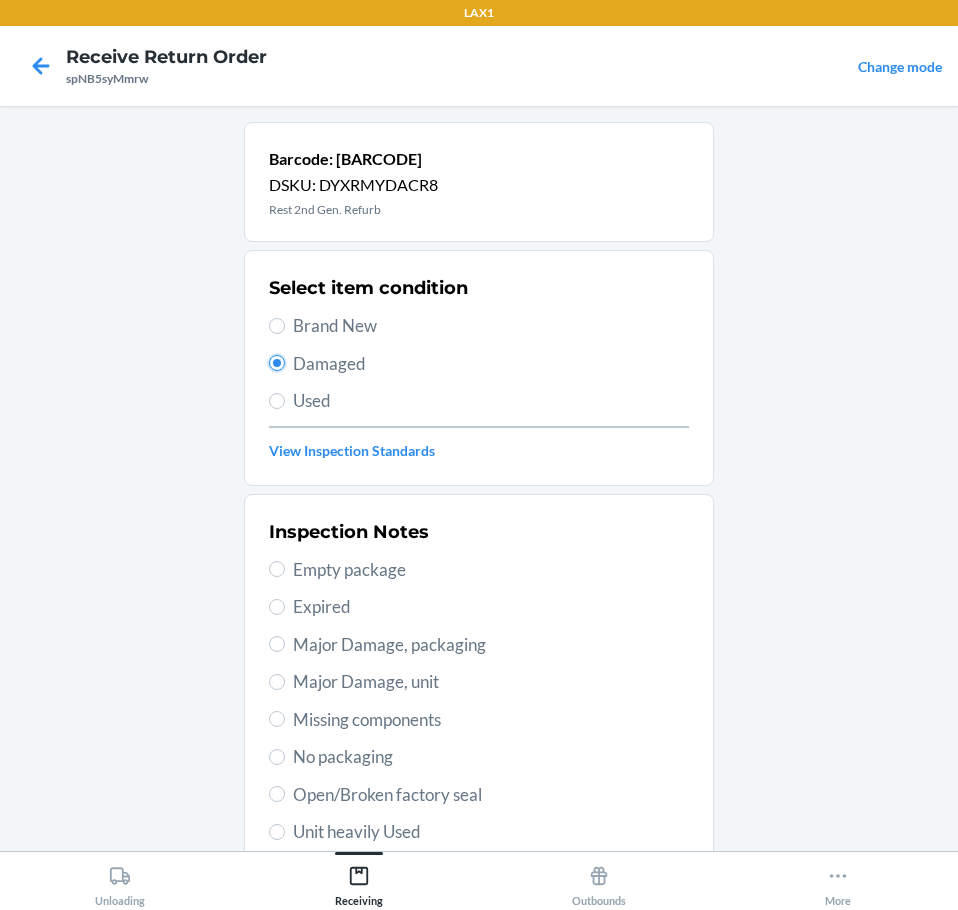 scroll, scrollTop: 297, scrollLeft: 0, axis: vertical 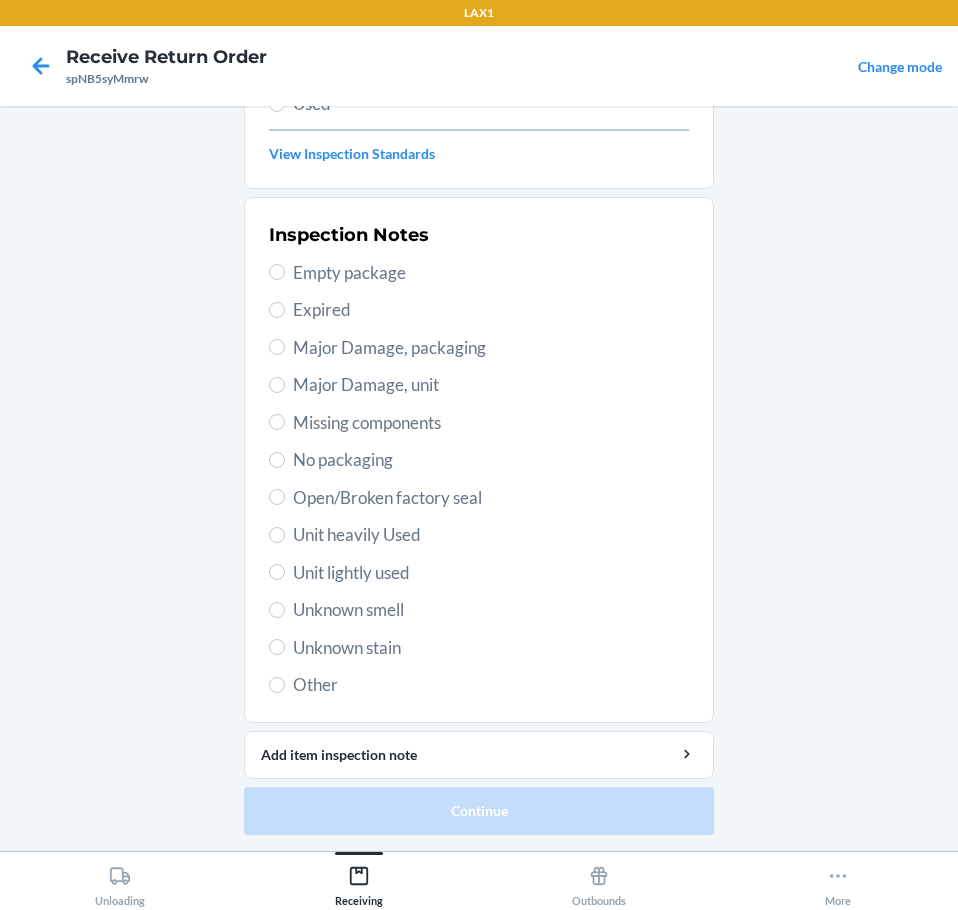 click on "Major Damage, unit" at bounding box center [491, 385] 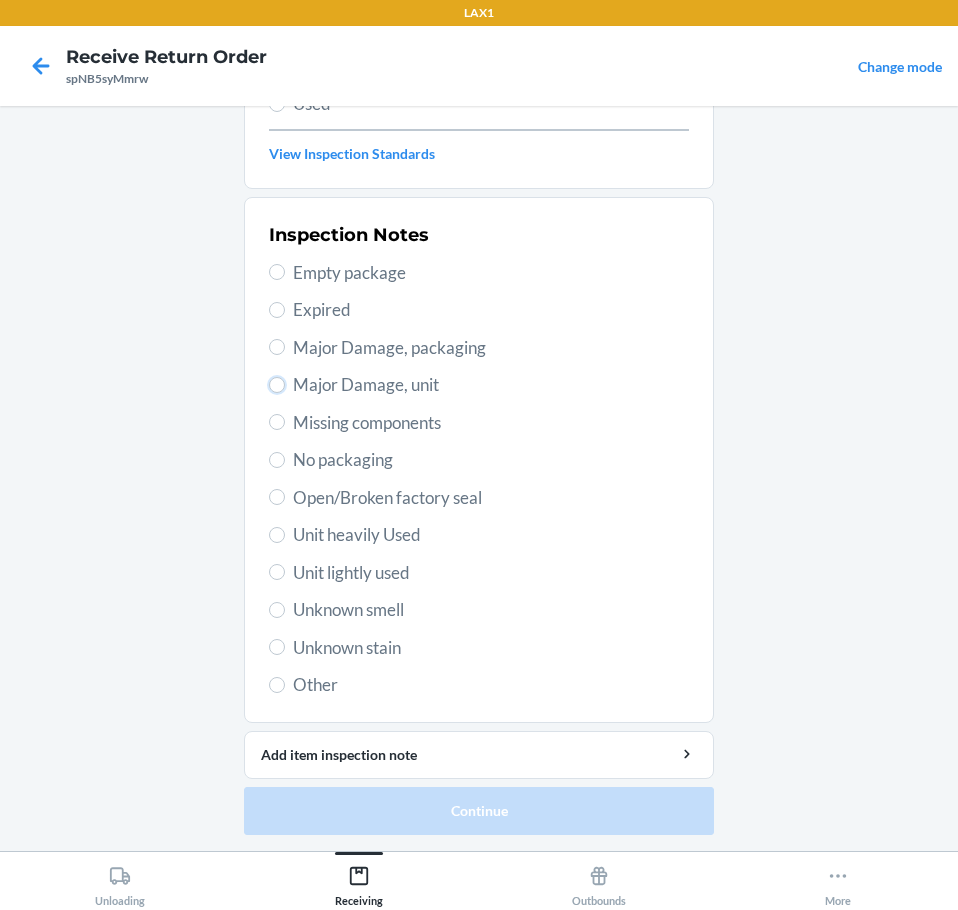 click on "Major Damage, unit" at bounding box center [277, 385] 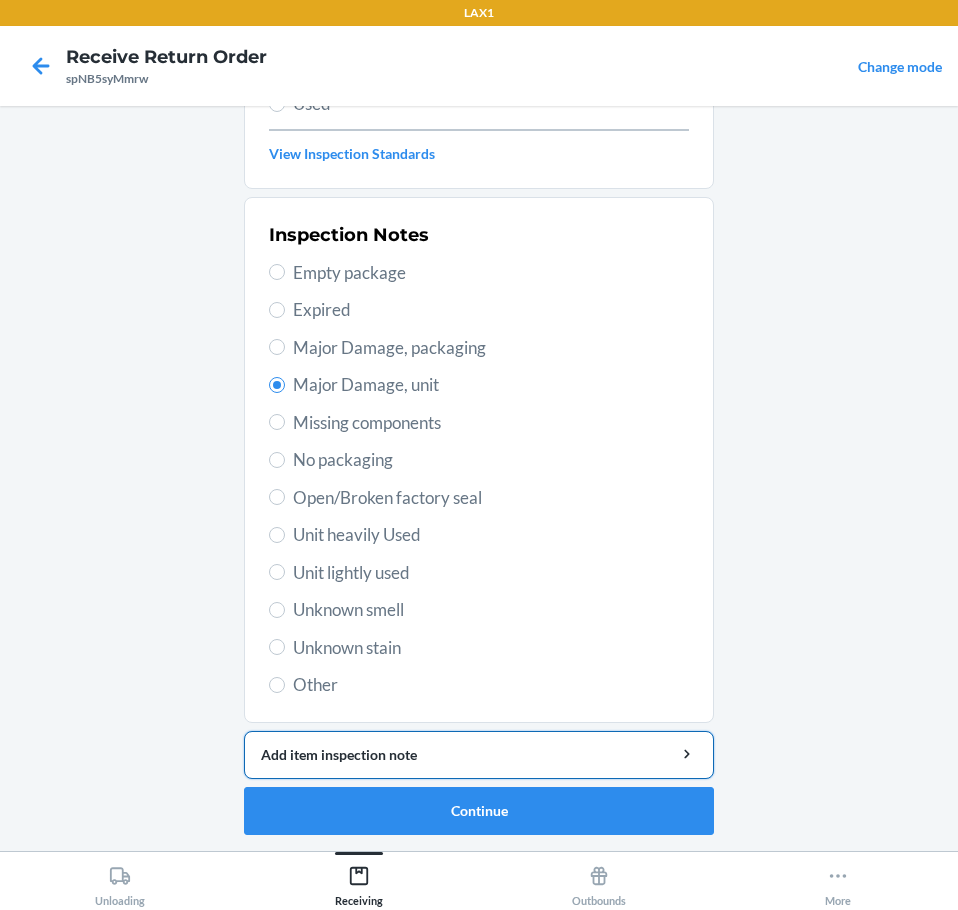 click on "Add item inspection note" at bounding box center (479, 755) 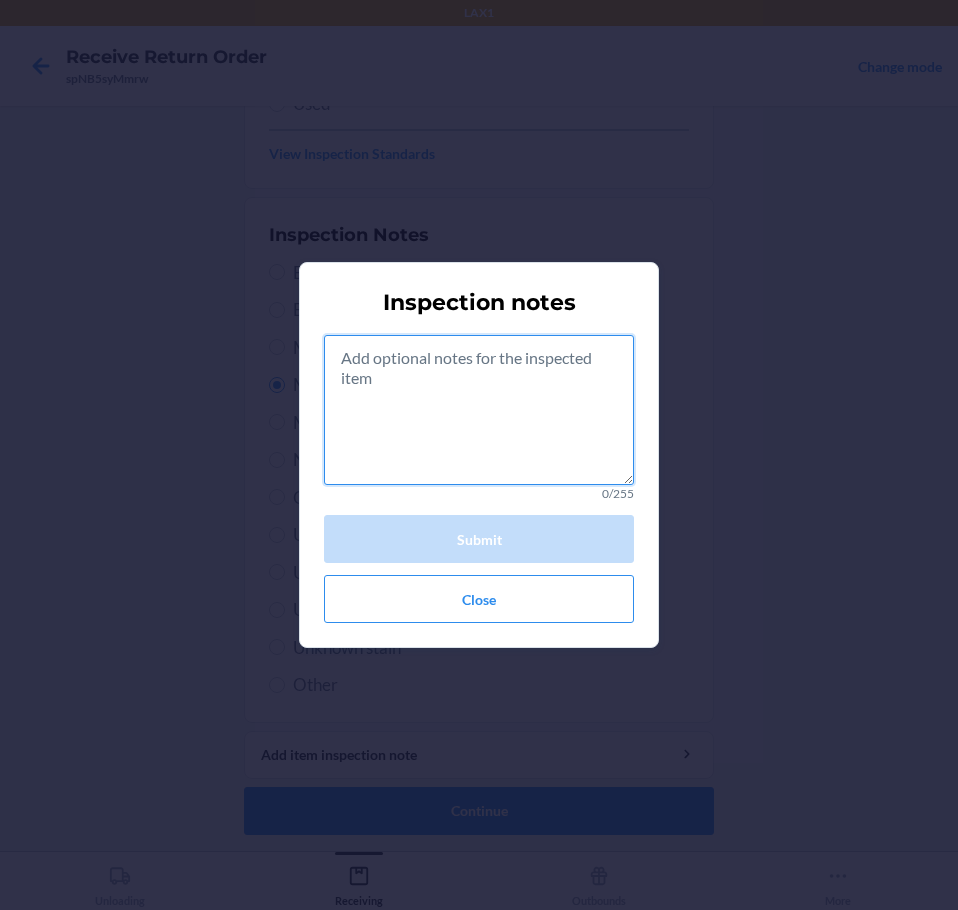 click at bounding box center [479, 410] 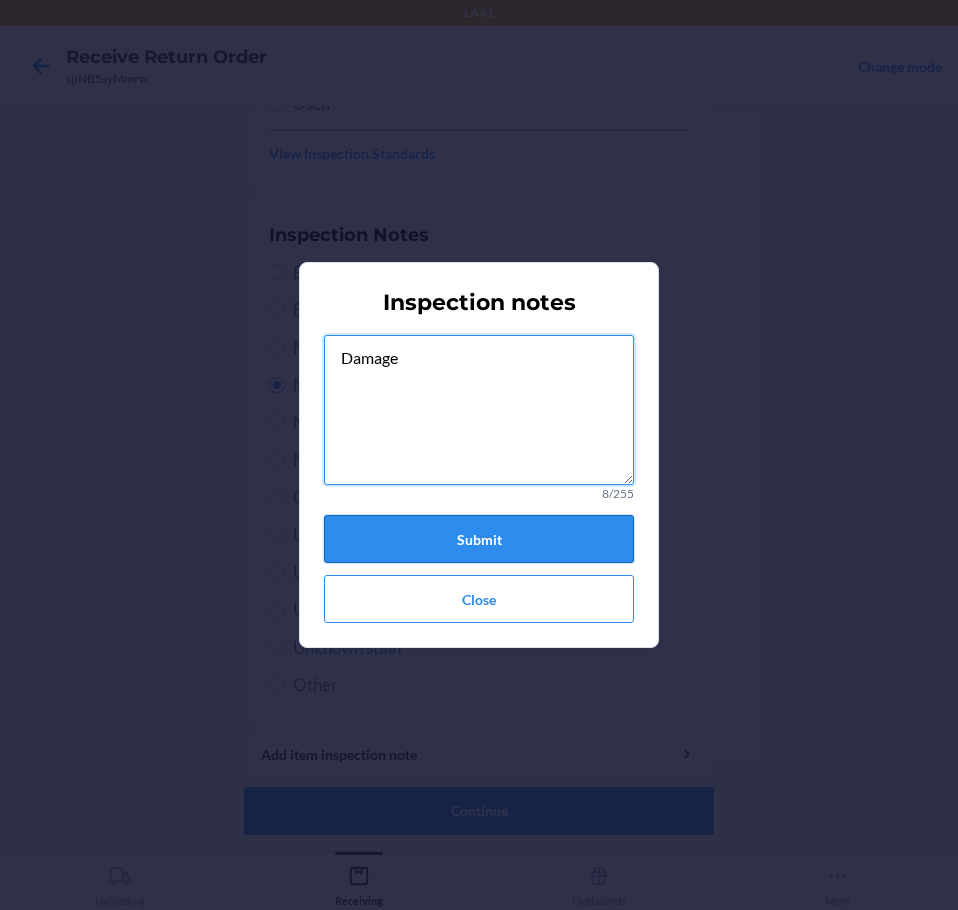 type on "Damage" 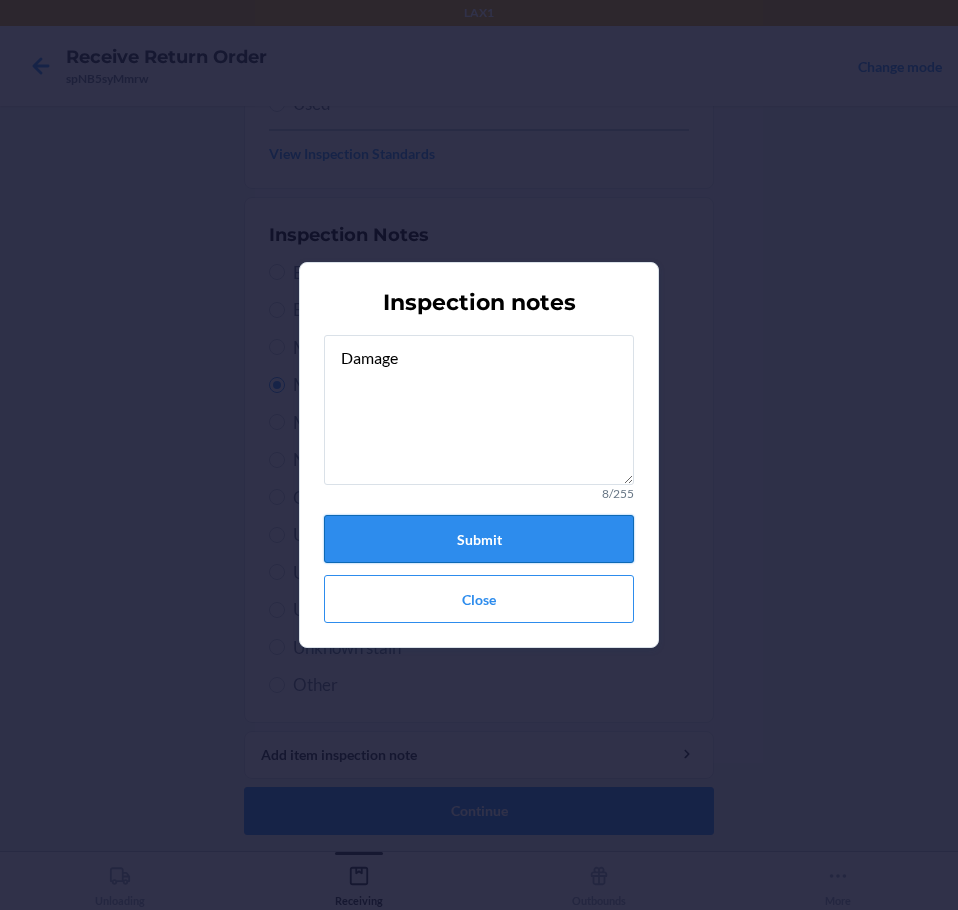 click on "Submit" at bounding box center [479, 539] 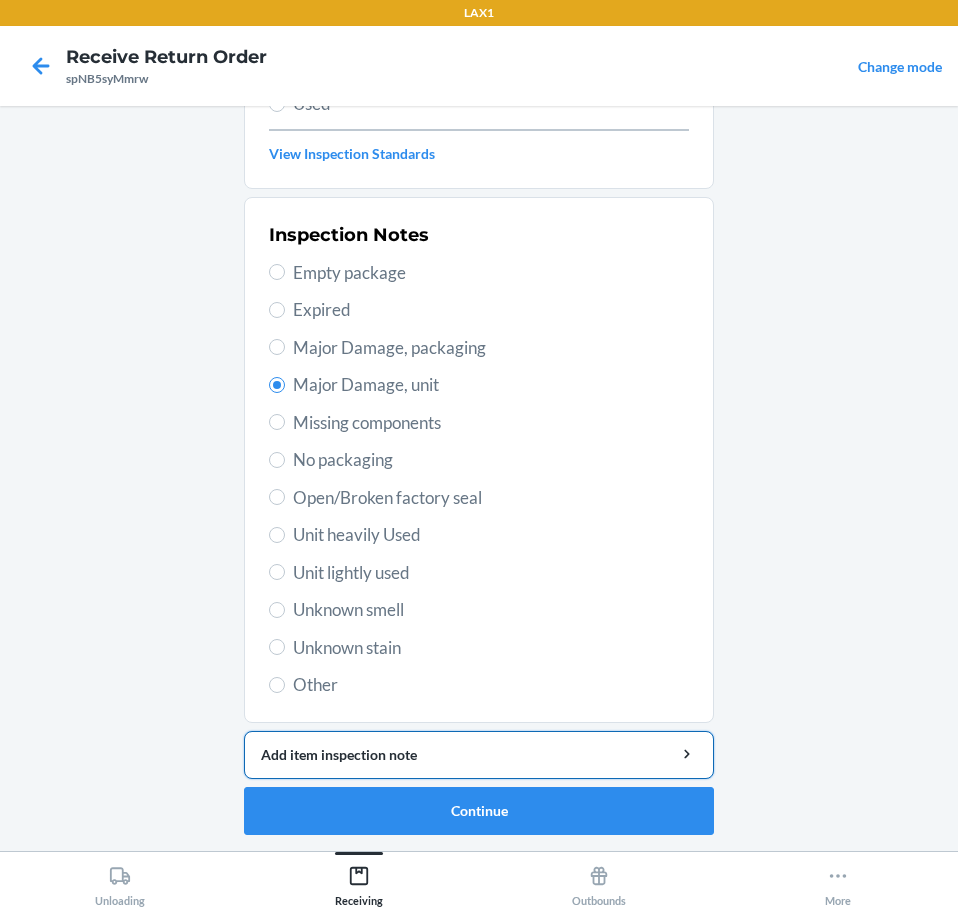 click on "Add item inspection note" at bounding box center (479, 754) 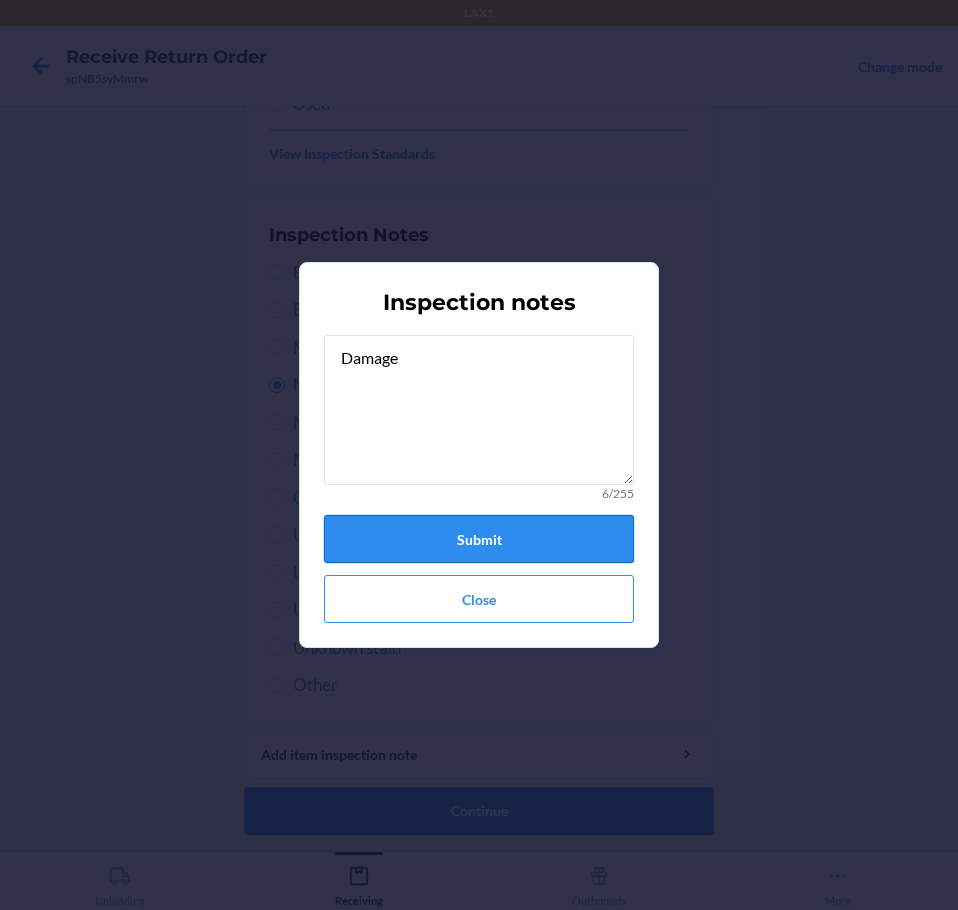 click on "Submit" at bounding box center (479, 539) 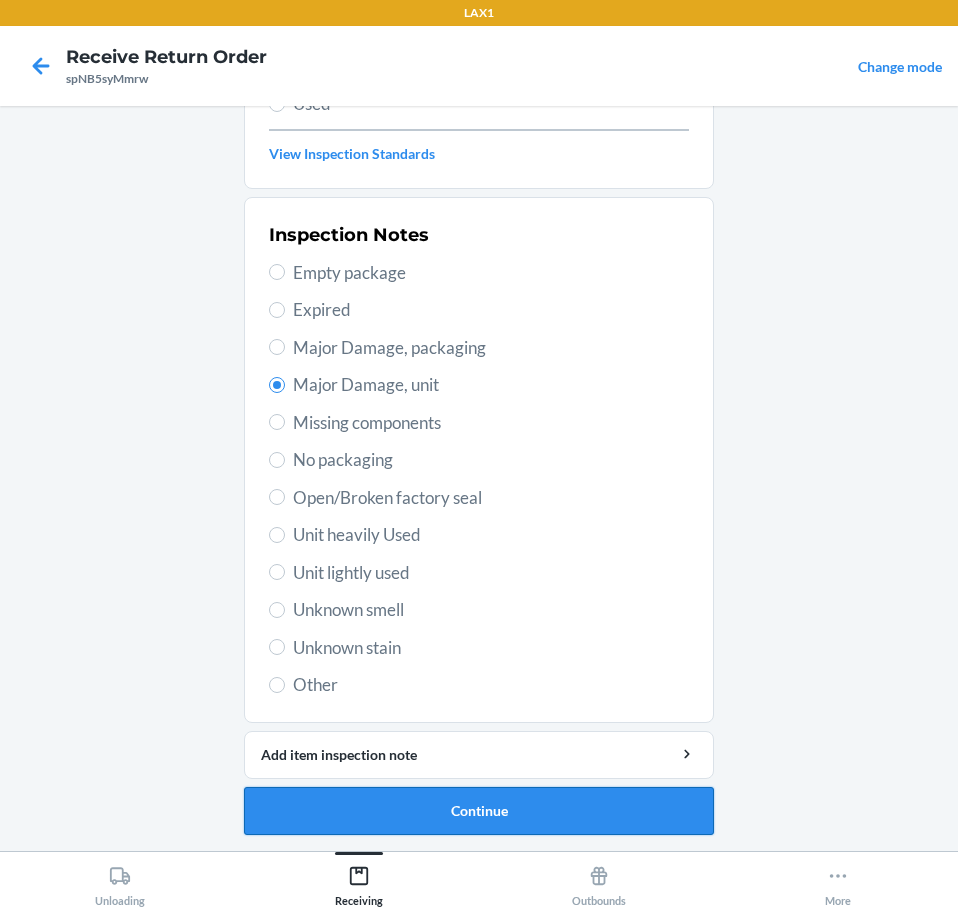 click on "Continue" at bounding box center (479, 811) 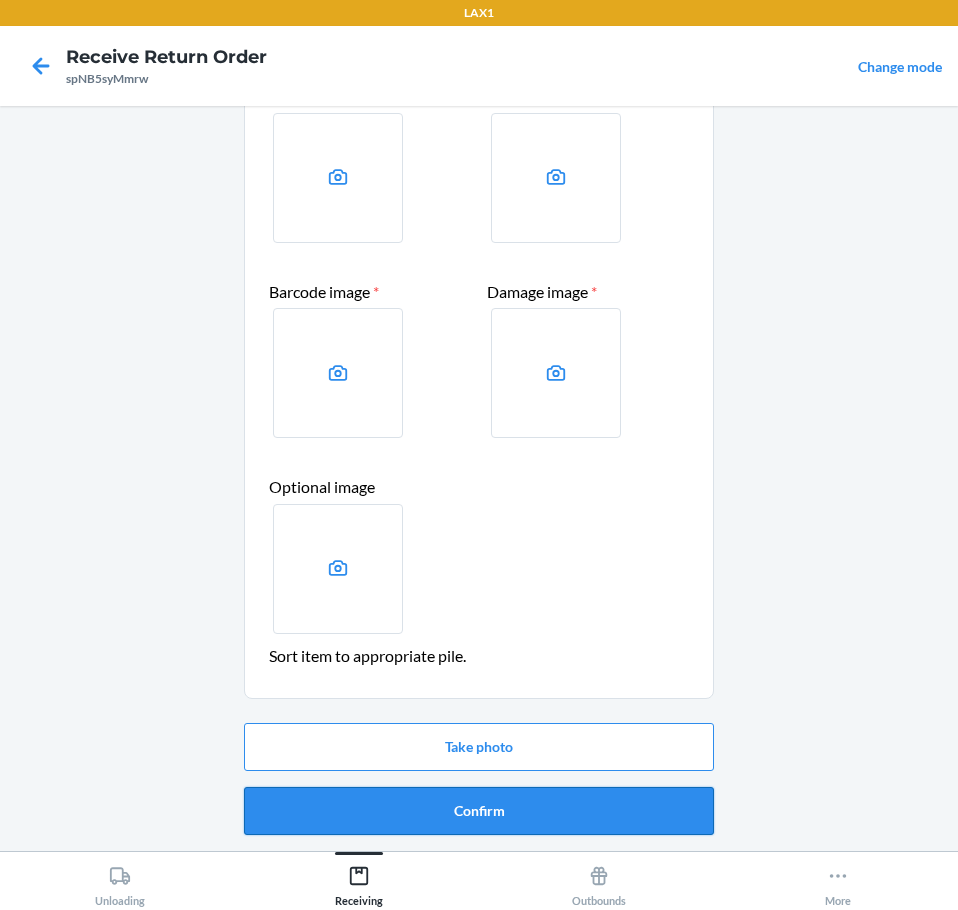 click on "Confirm" at bounding box center (479, 811) 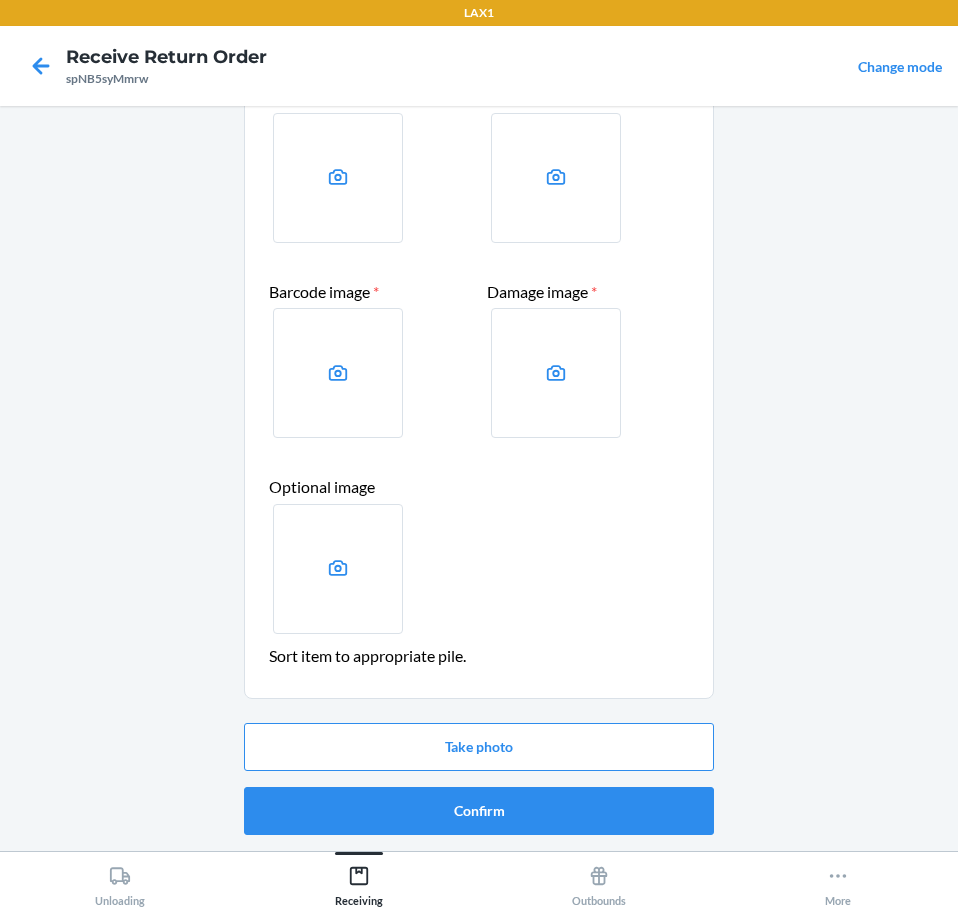scroll, scrollTop: 0, scrollLeft: 0, axis: both 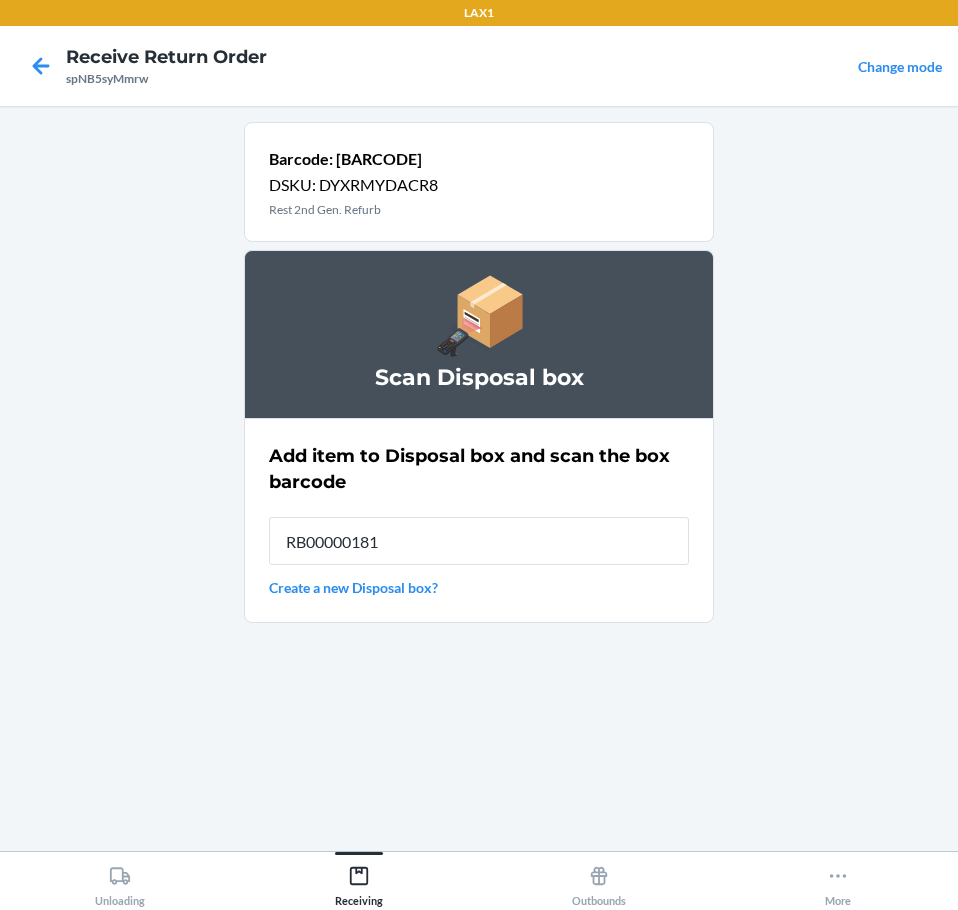 type on "RB000001819" 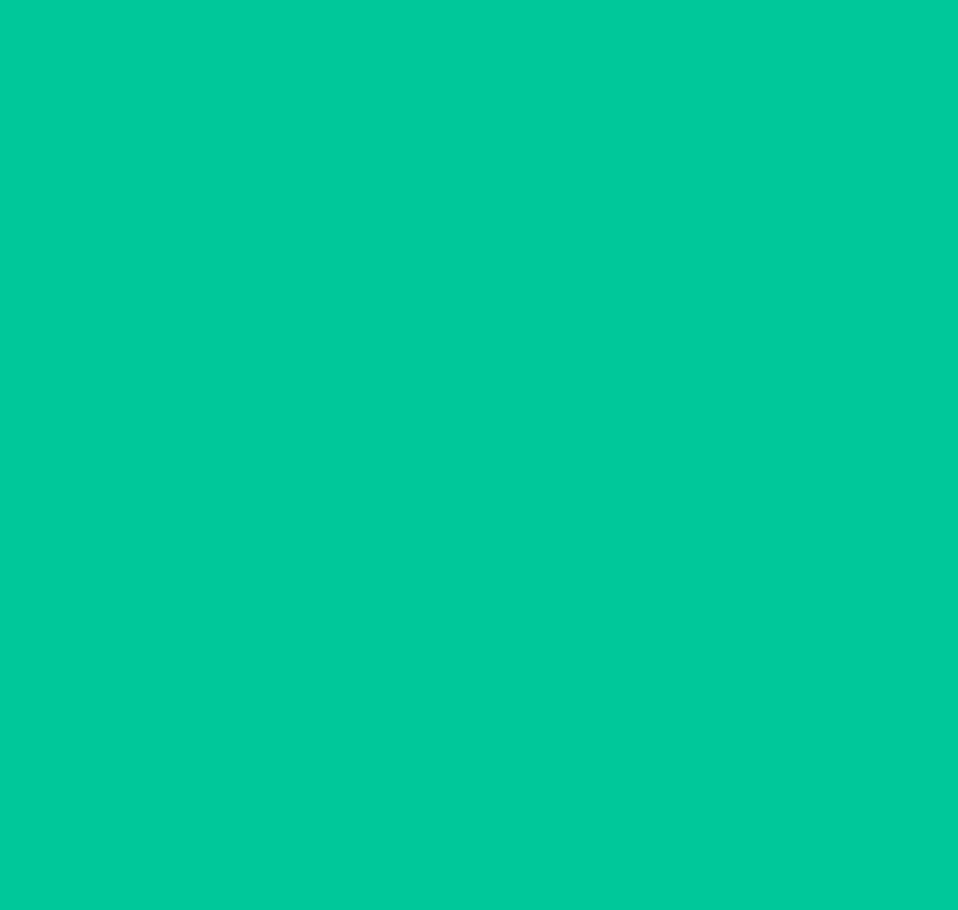 type 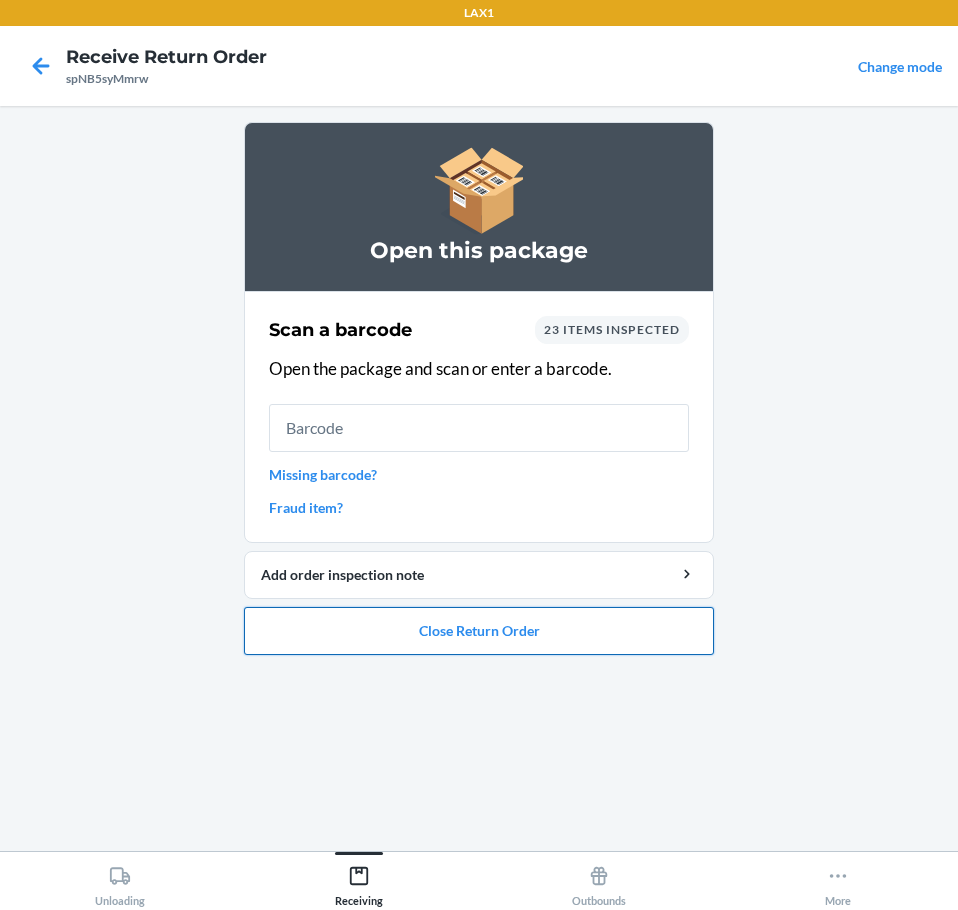 click on "Close Return Order" at bounding box center (479, 631) 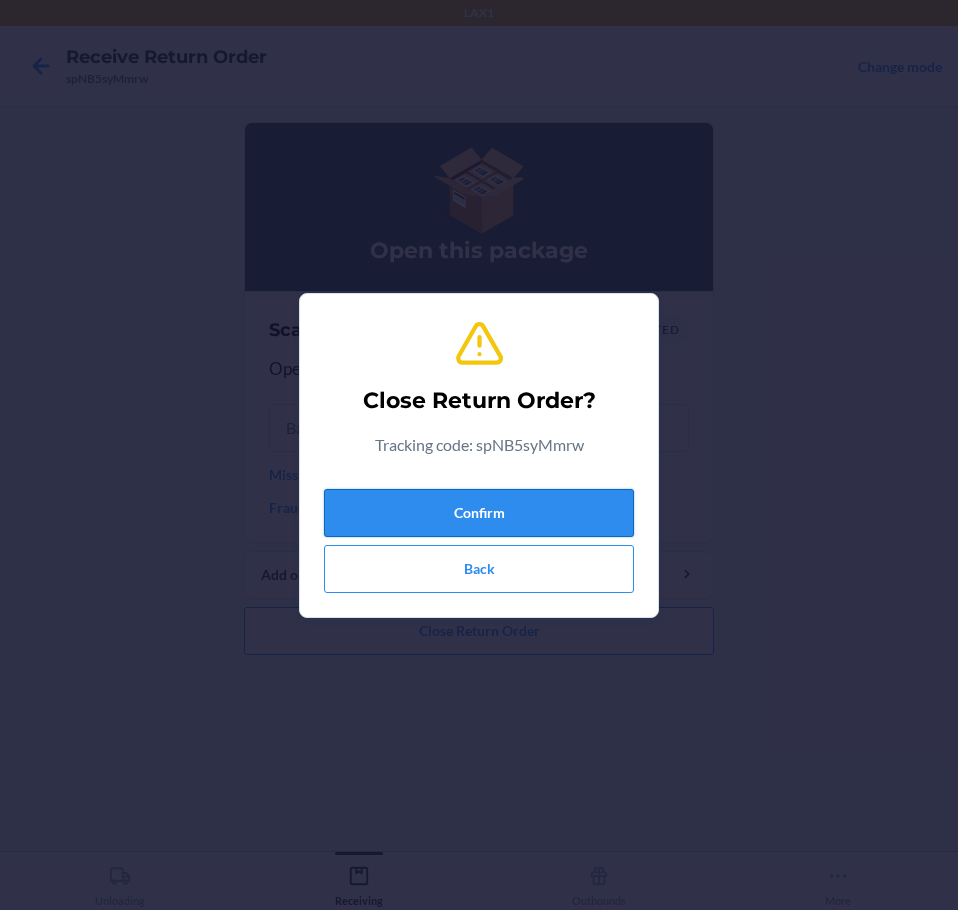 click on "Confirm" at bounding box center [479, 513] 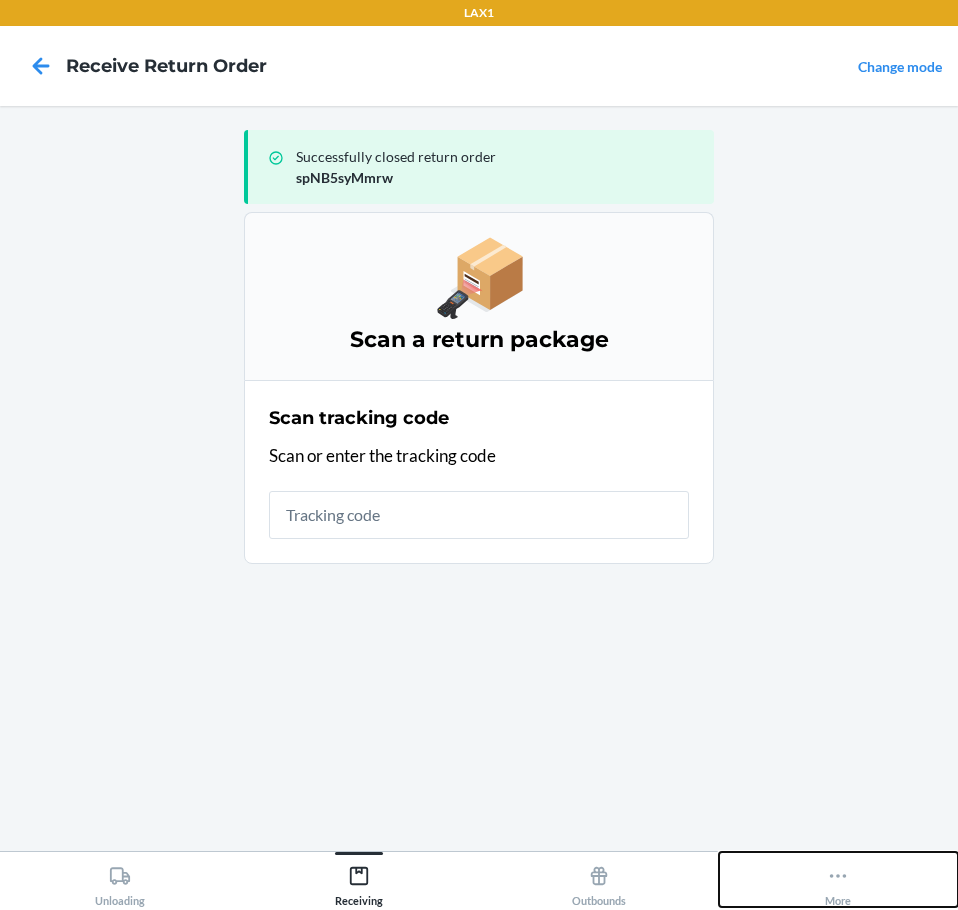 click 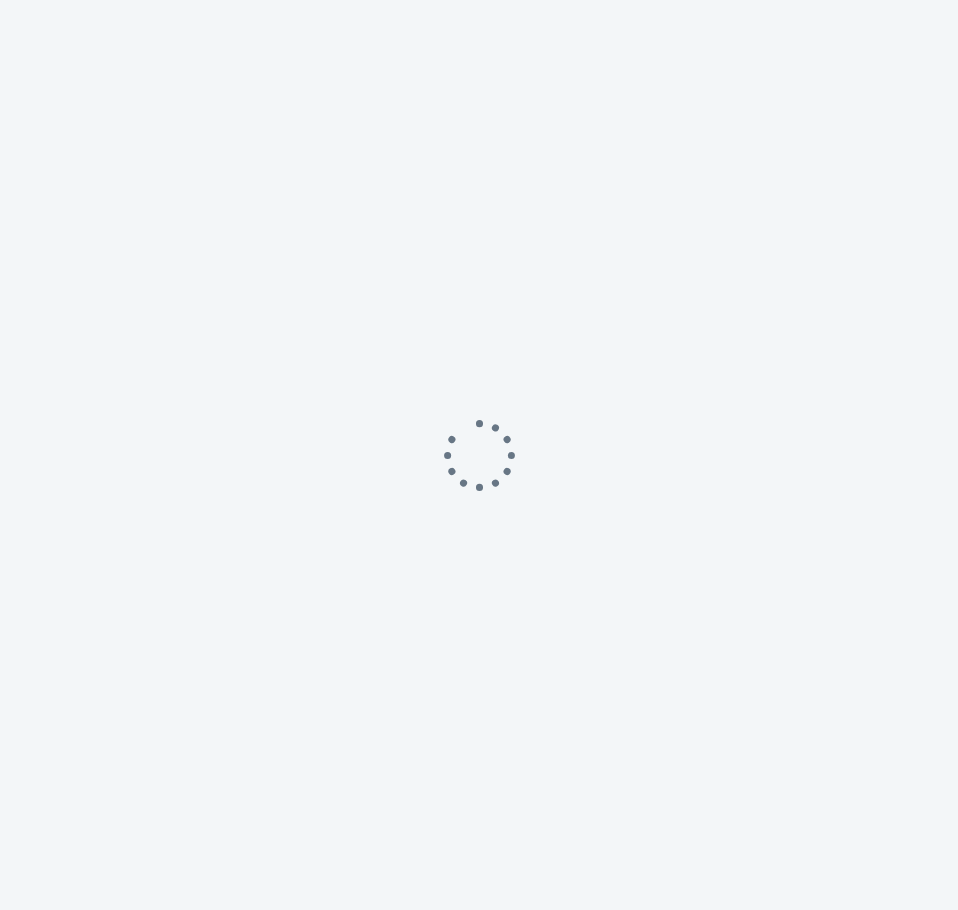 scroll, scrollTop: 0, scrollLeft: 0, axis: both 